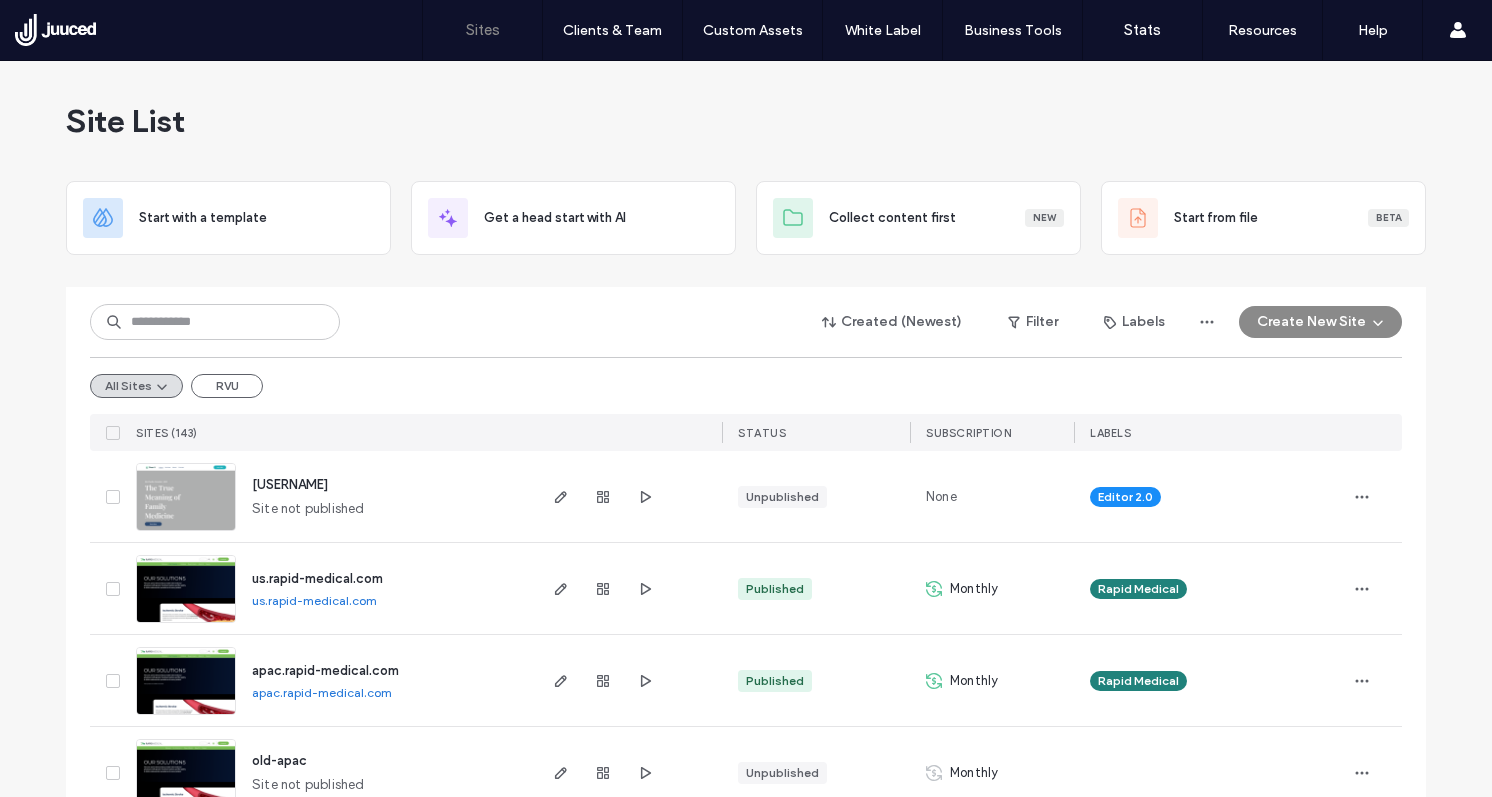 scroll, scrollTop: 0, scrollLeft: 0, axis: both 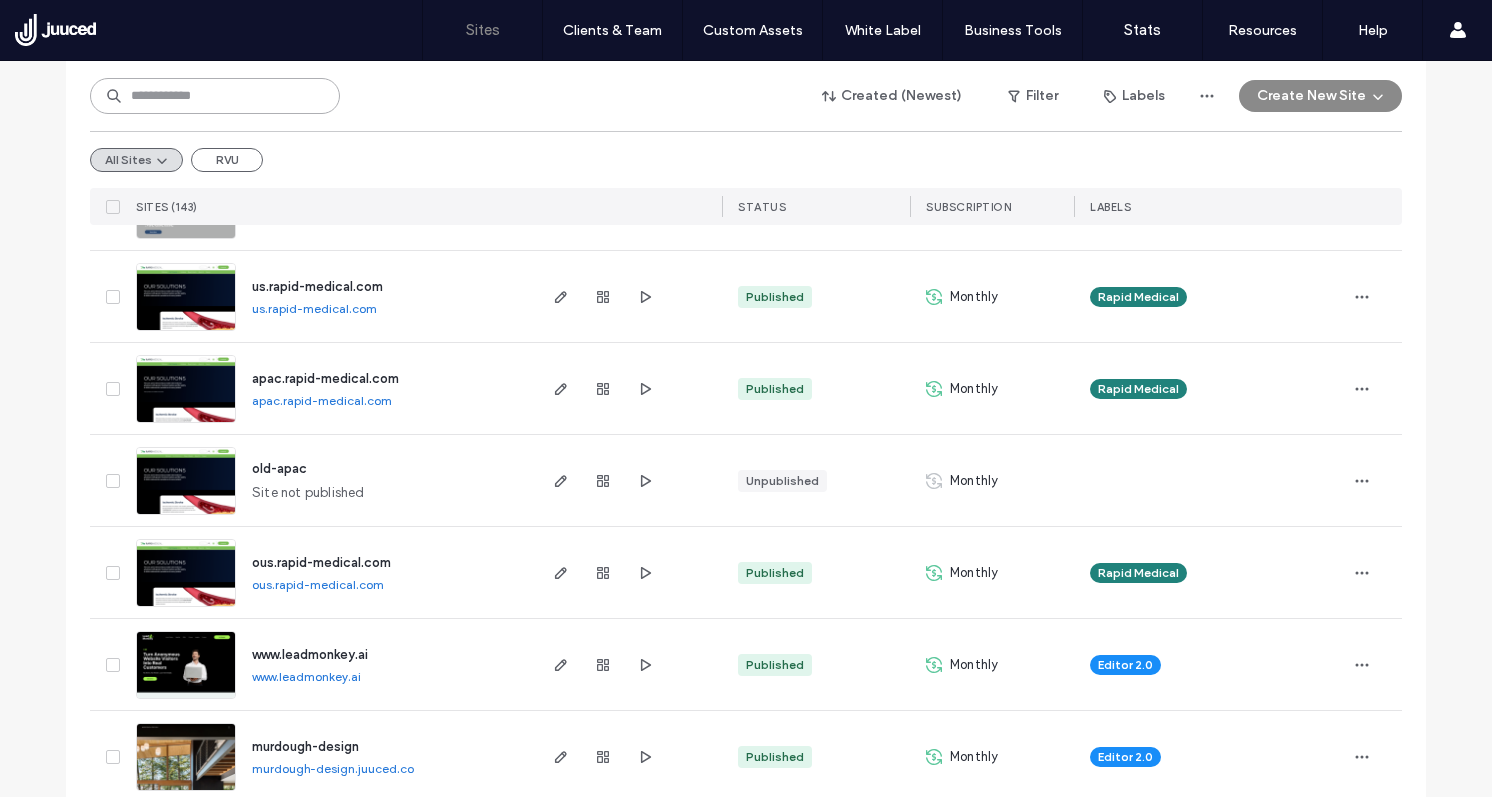 click at bounding box center [215, 96] 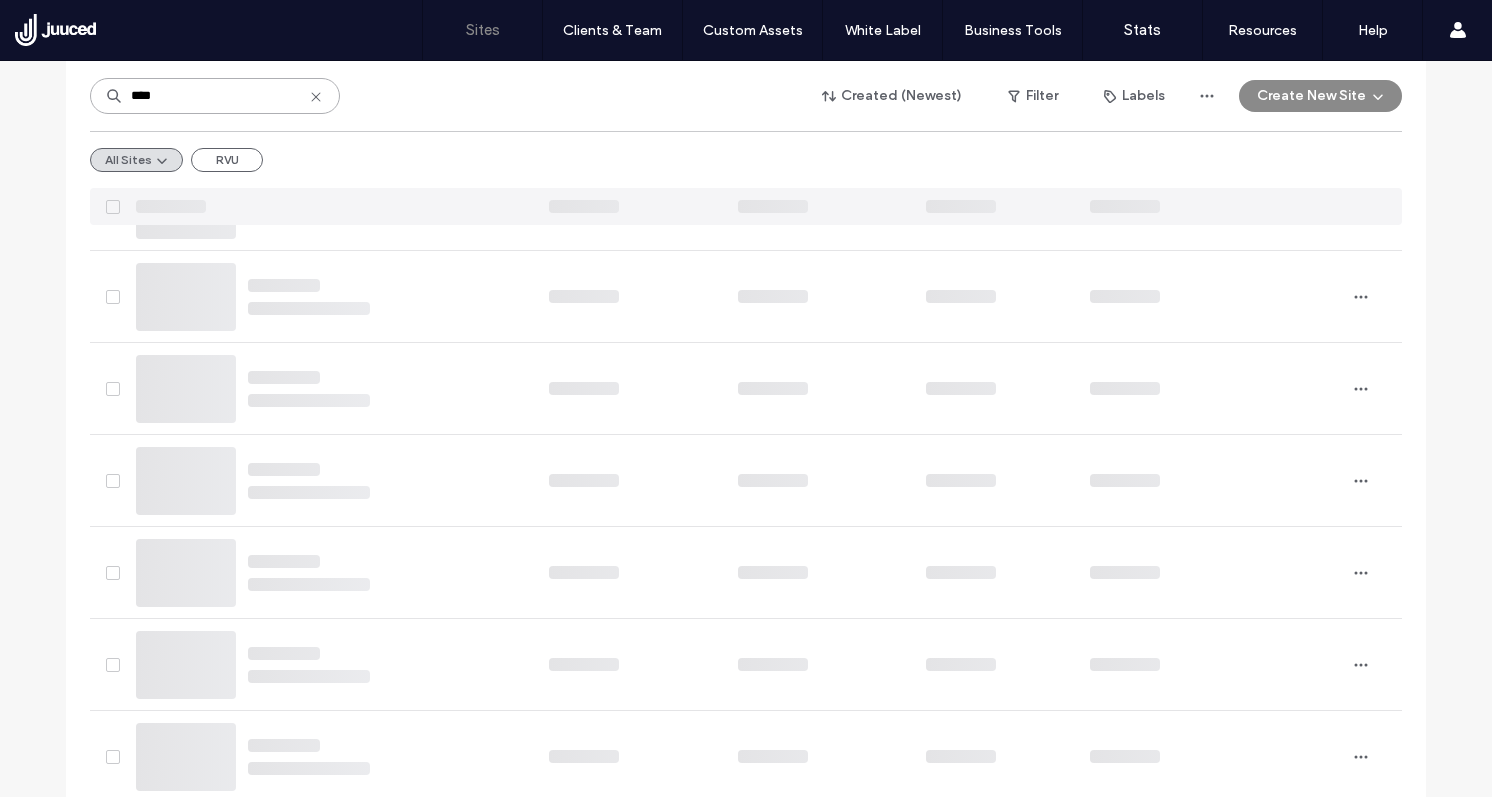 scroll, scrollTop: 46, scrollLeft: 0, axis: vertical 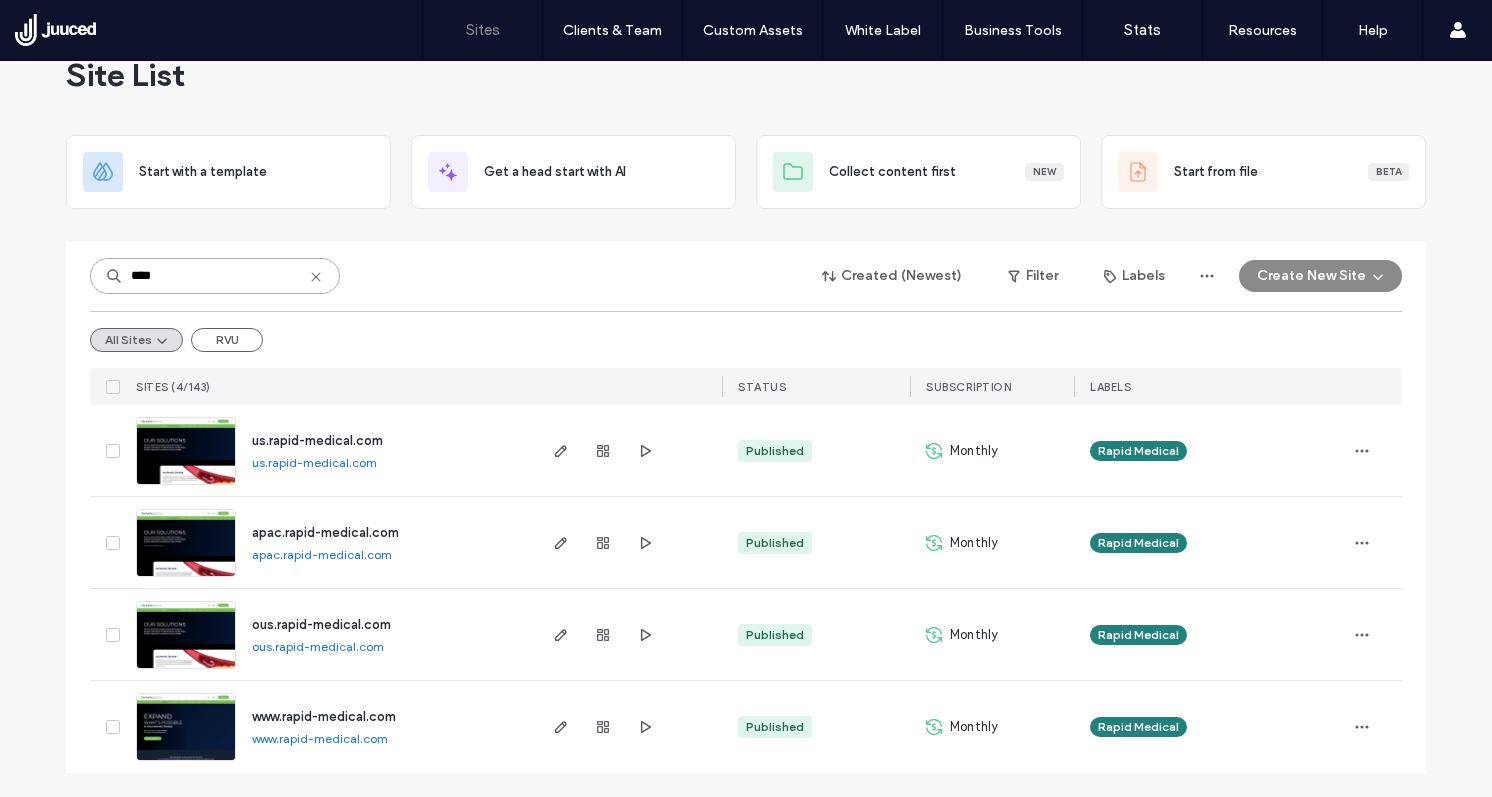 type on "****" 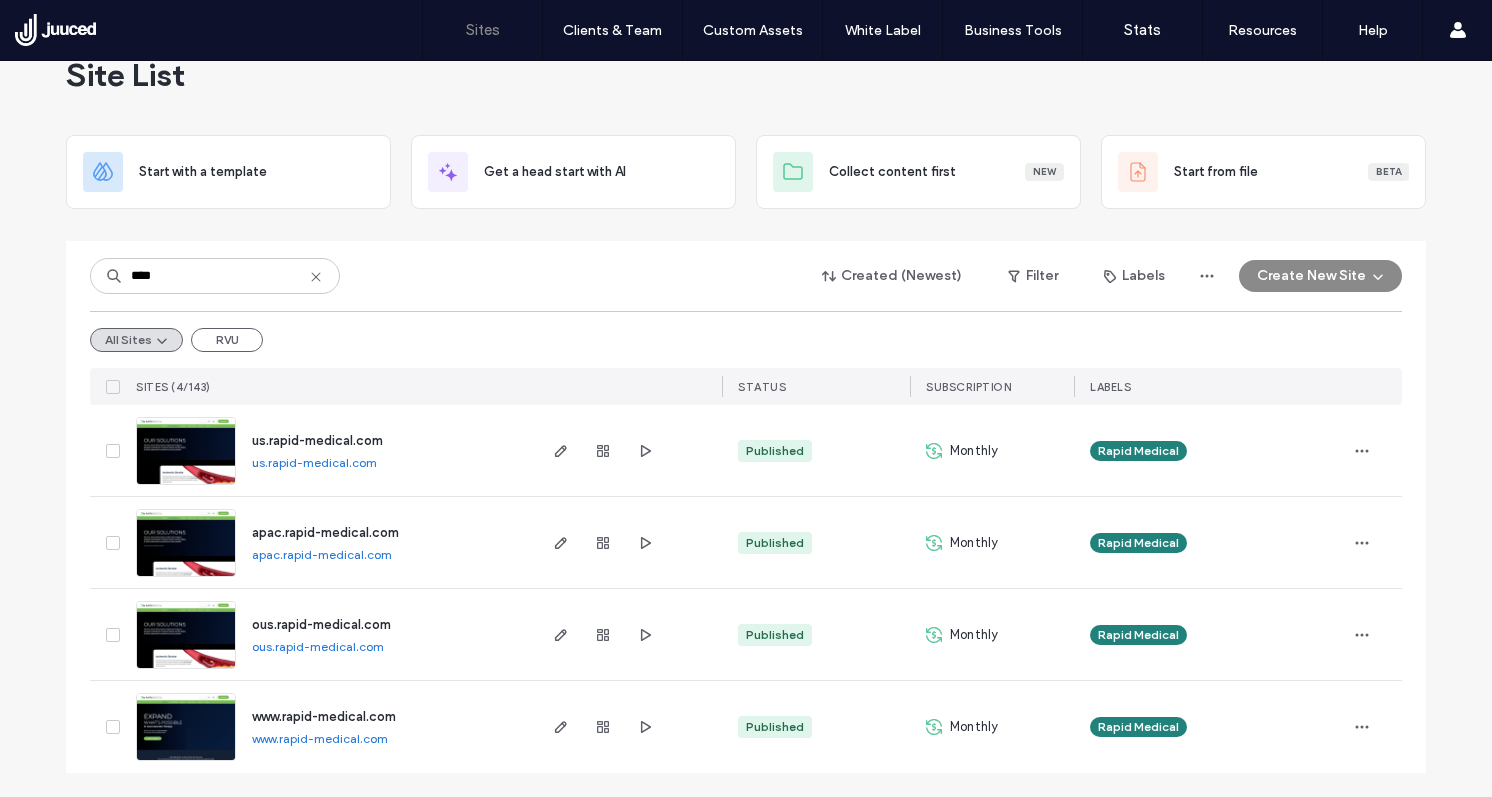 click on "www.rapid-medical.com" at bounding box center (324, 716) 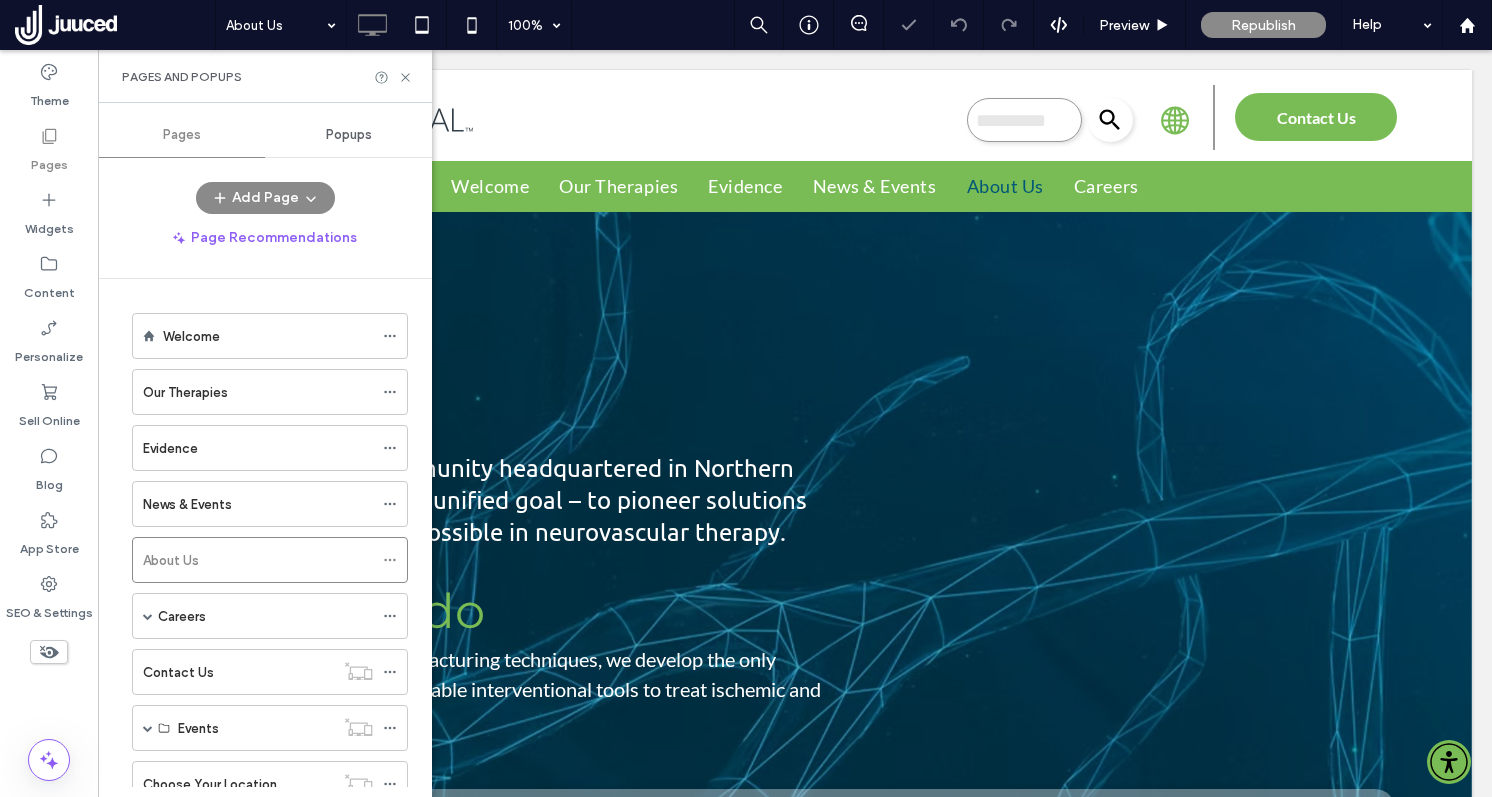 scroll, scrollTop: 0, scrollLeft: 0, axis: both 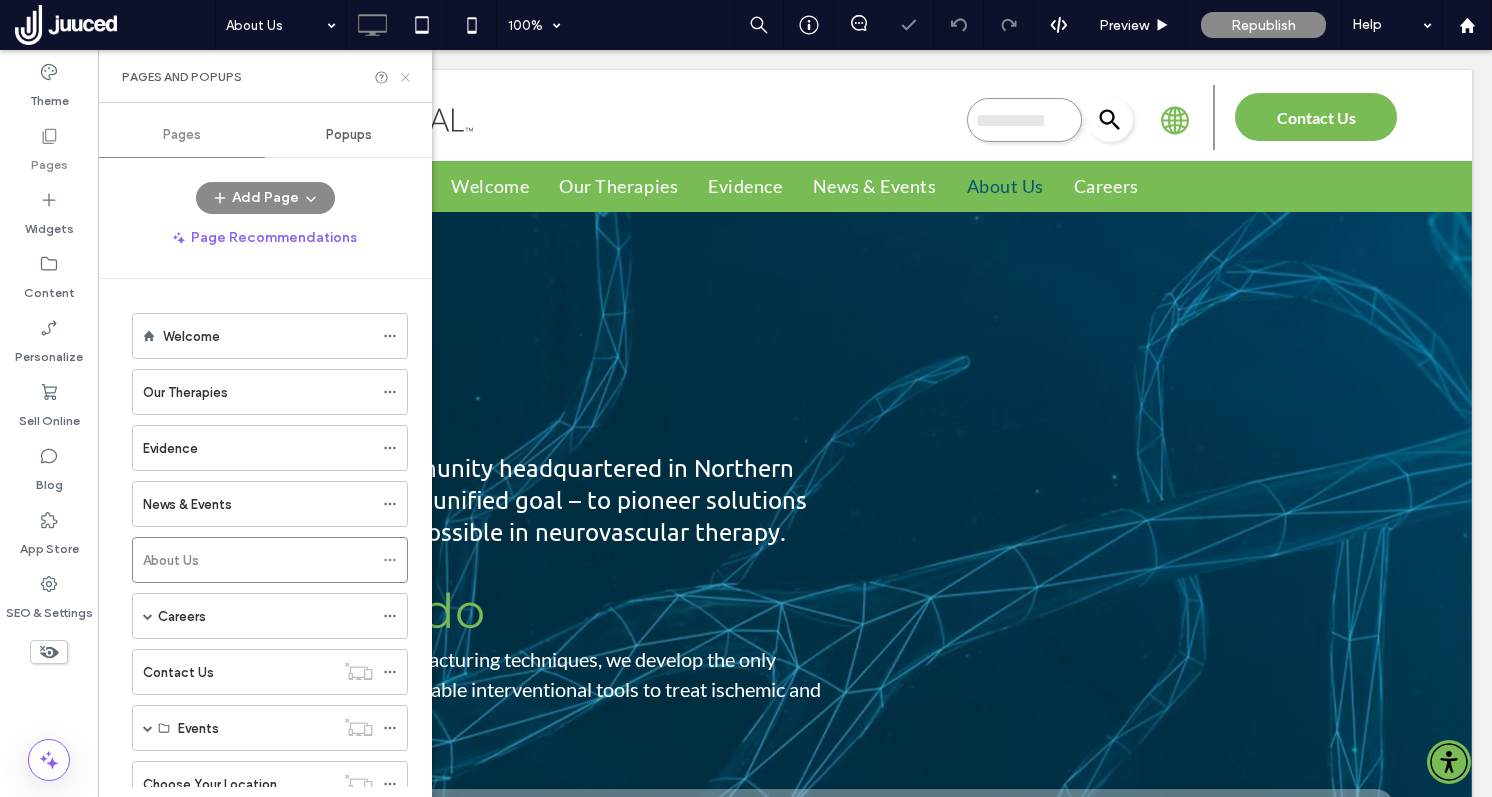 click 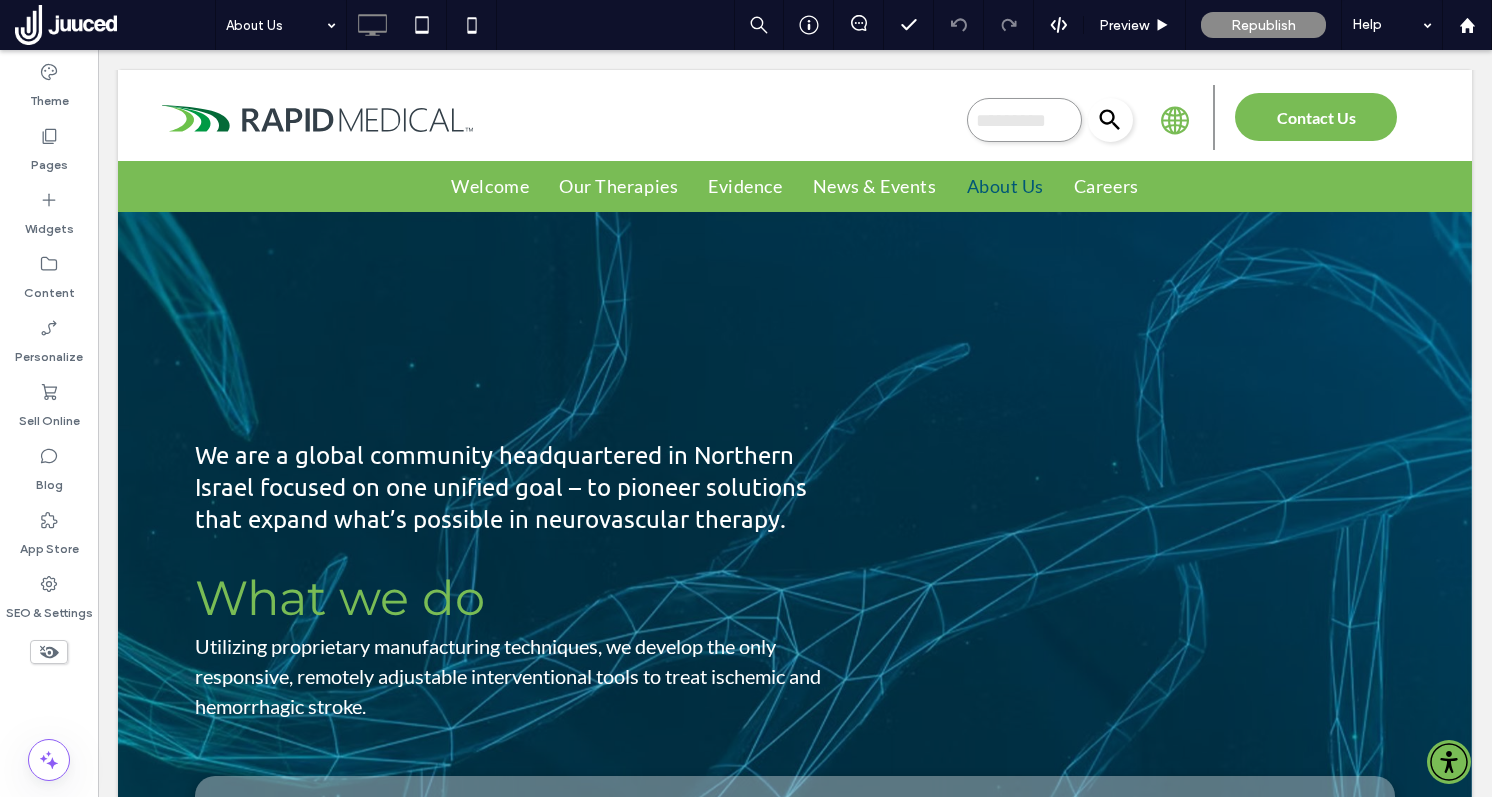 scroll, scrollTop: 0, scrollLeft: 0, axis: both 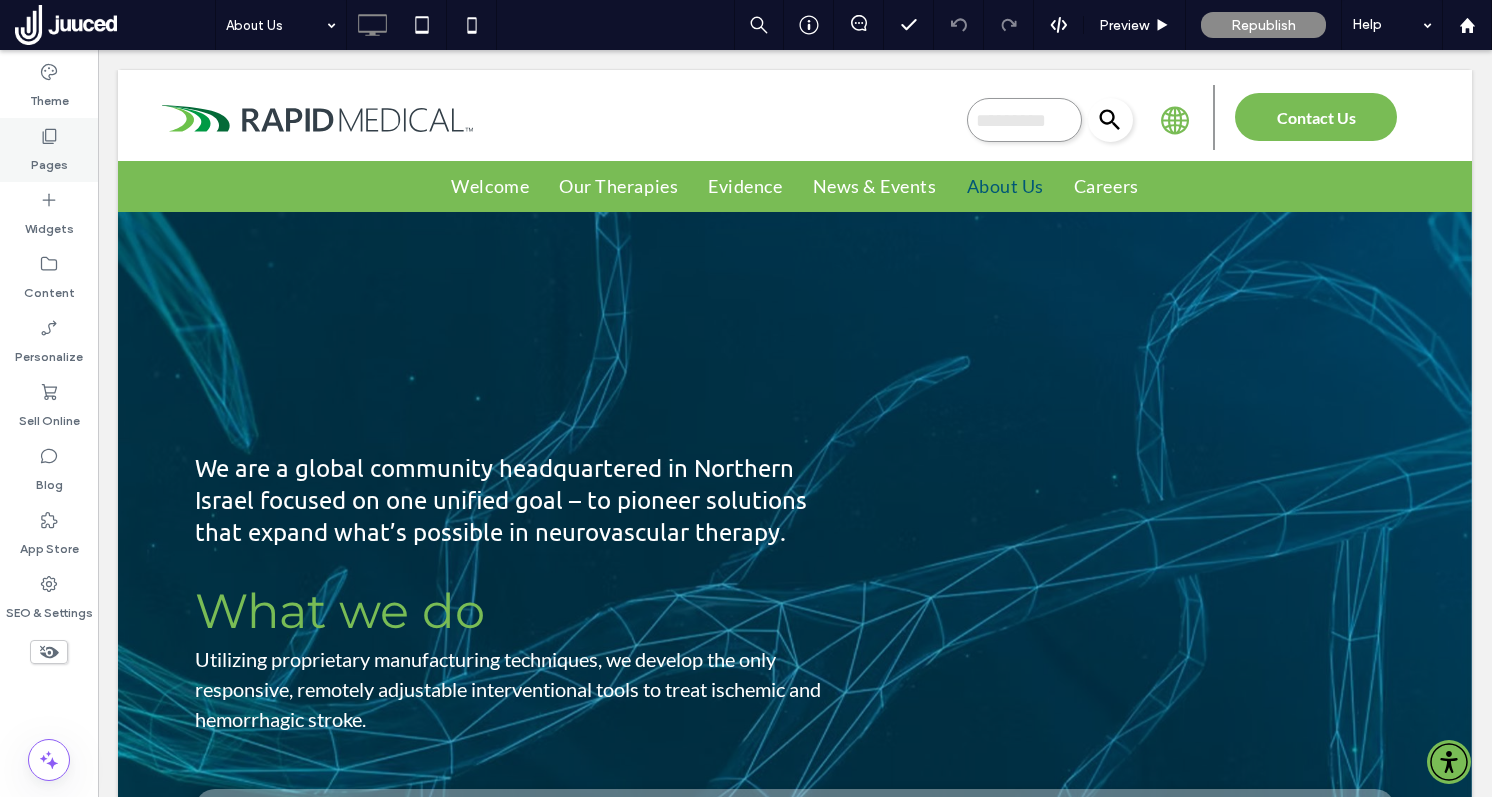 click on "Pages" at bounding box center [49, 160] 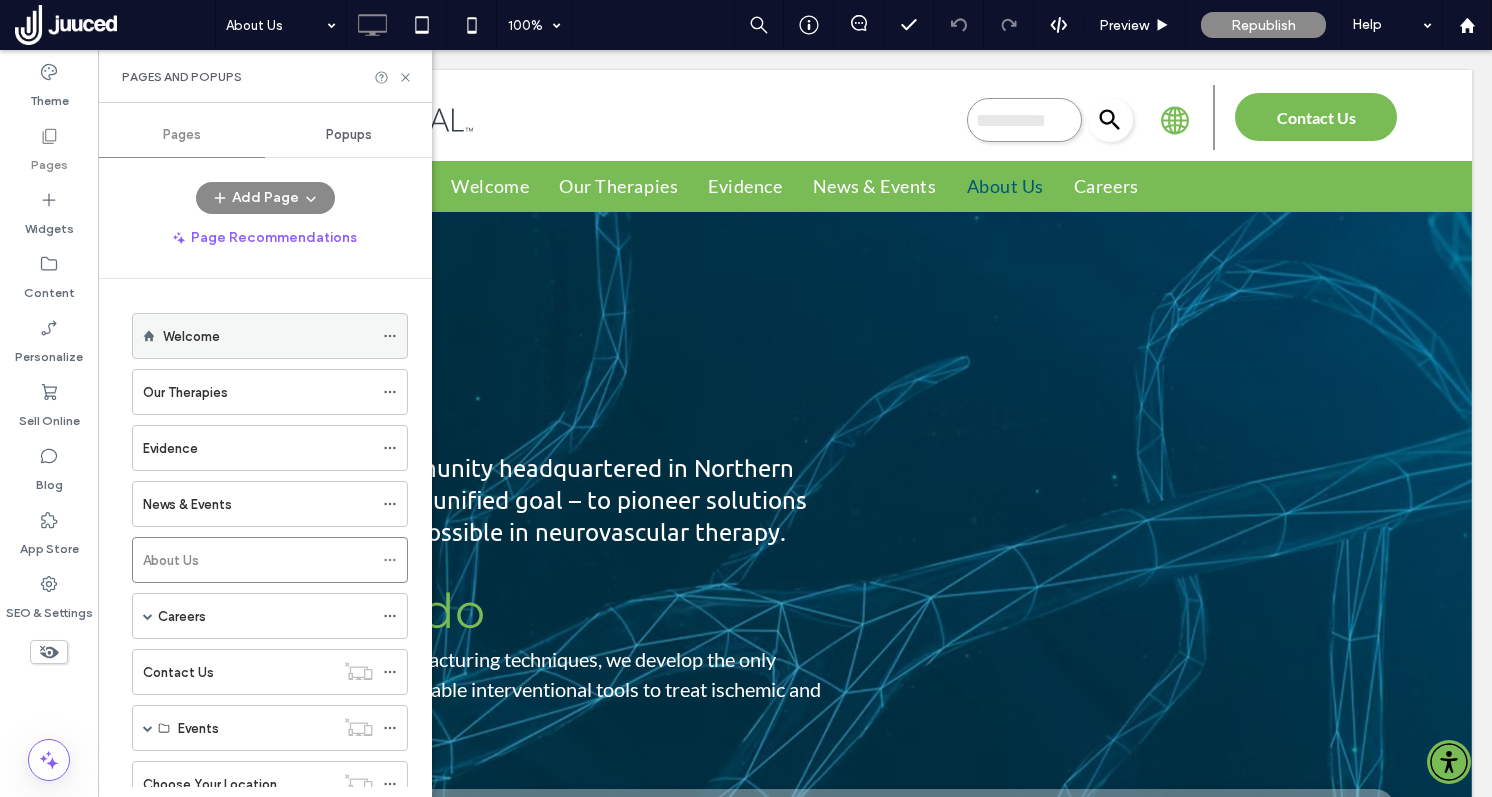 click on "Welcome" at bounding box center [268, 336] 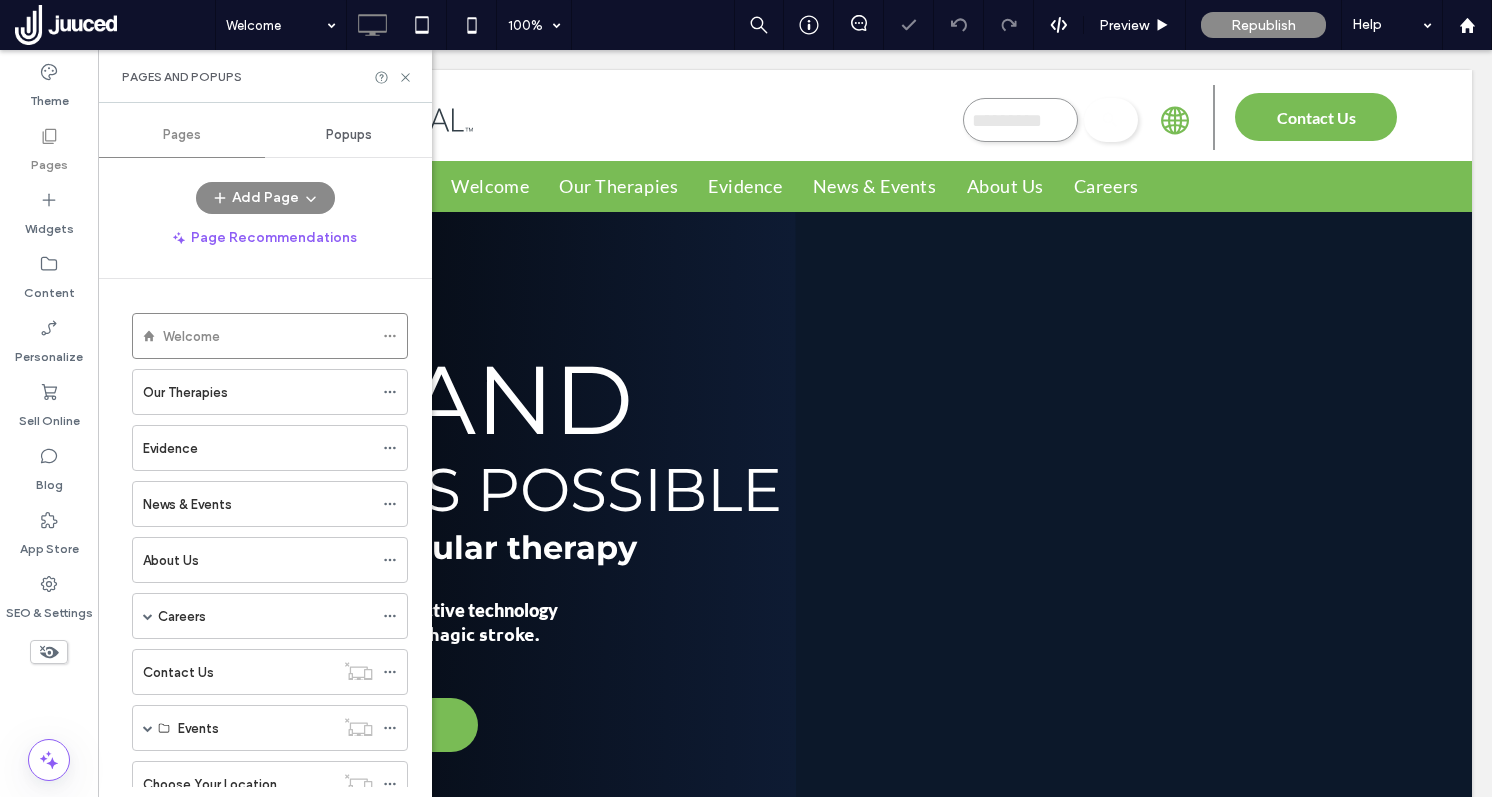 scroll, scrollTop: 0, scrollLeft: 0, axis: both 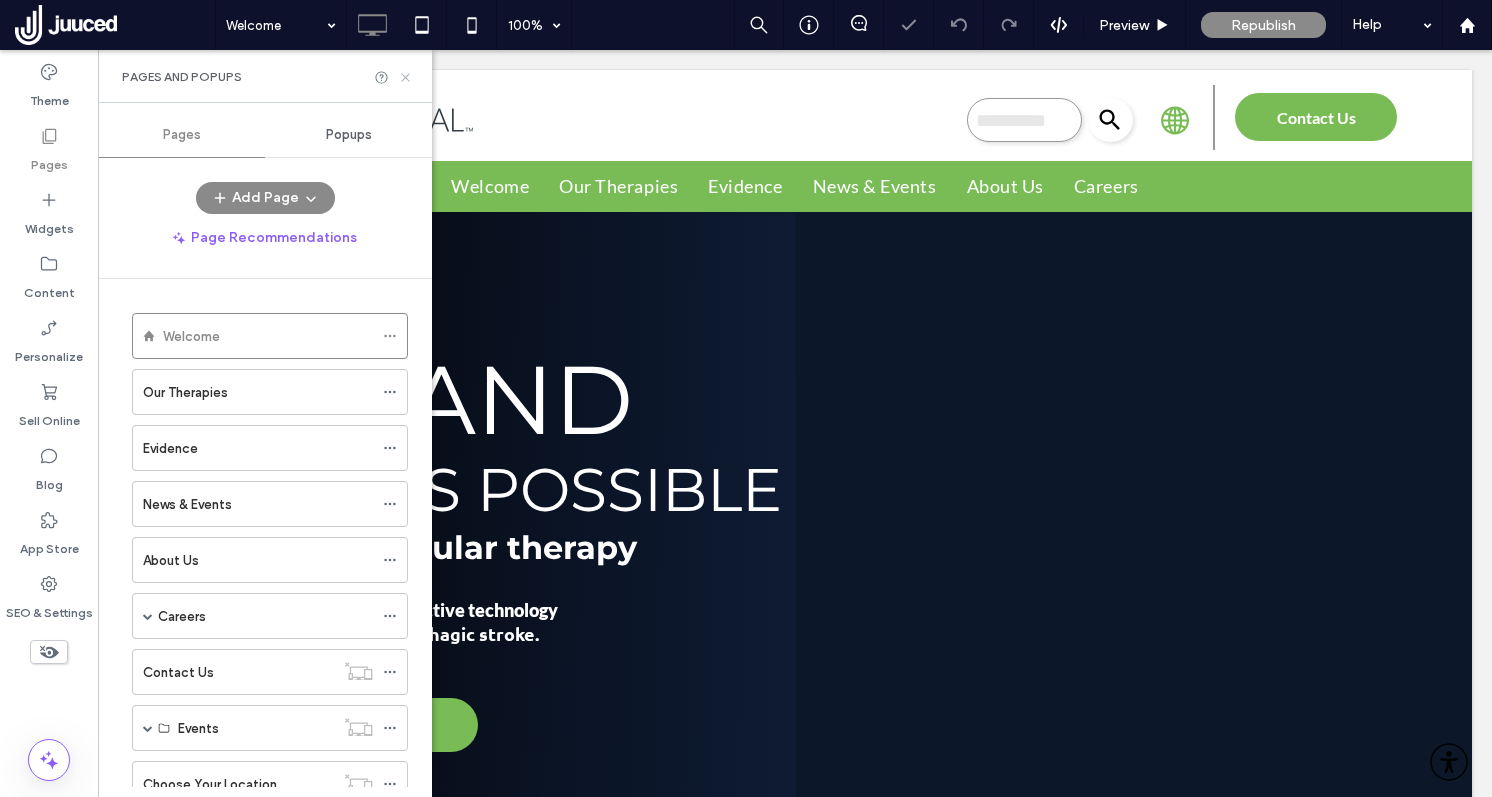 click 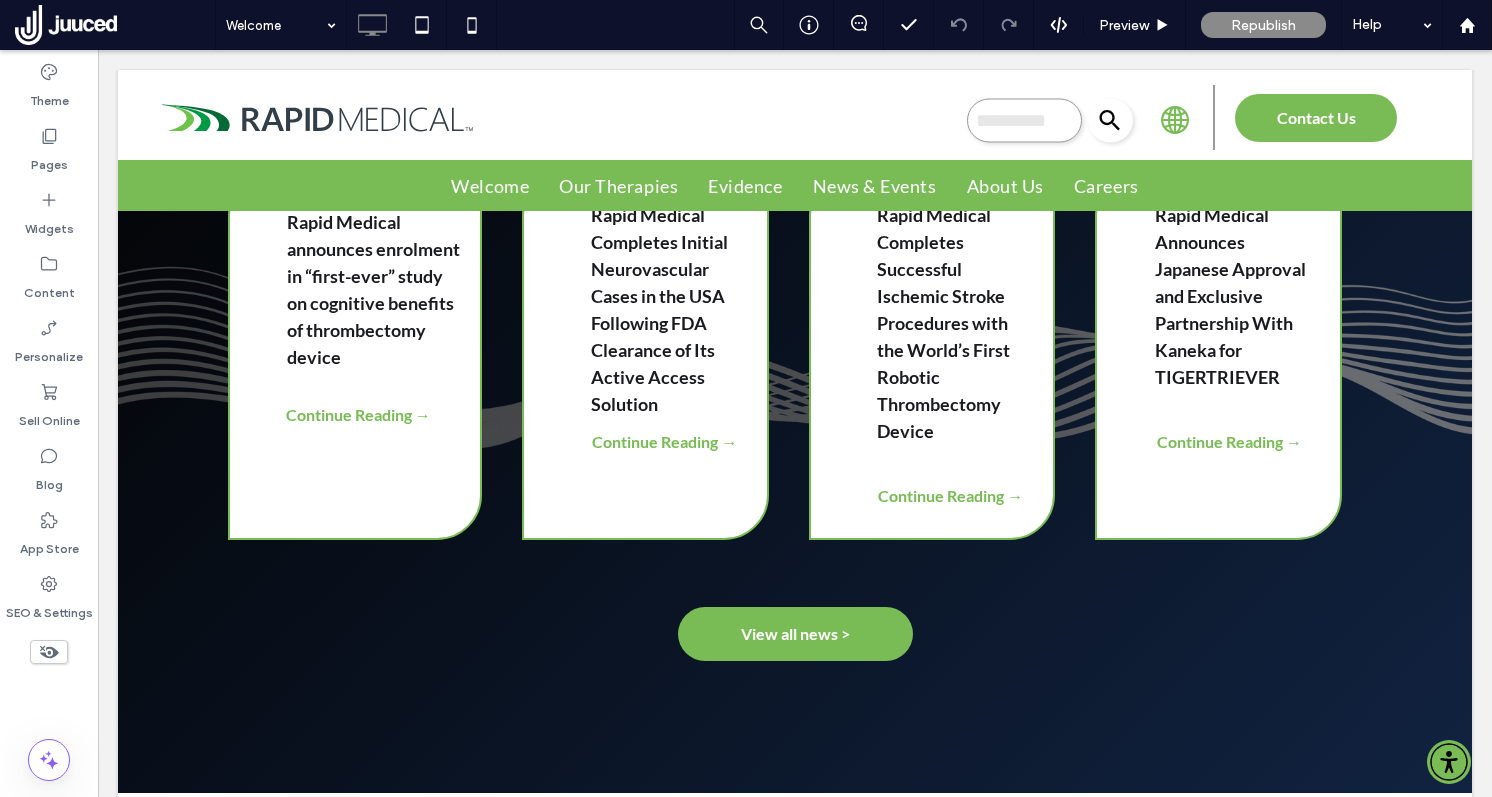 scroll, scrollTop: 1977, scrollLeft: 0, axis: vertical 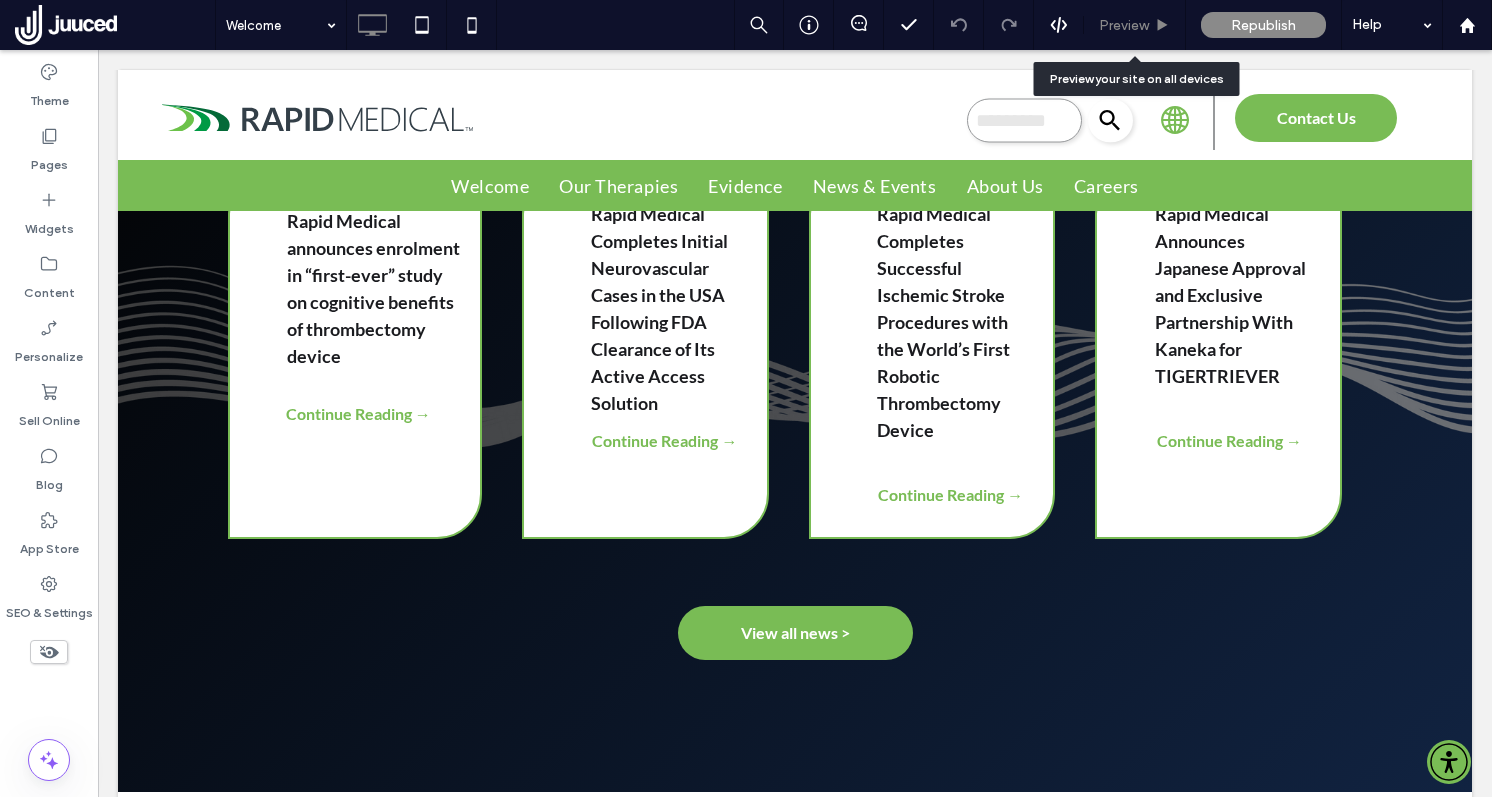 click on "Preview" at bounding box center [1124, 25] 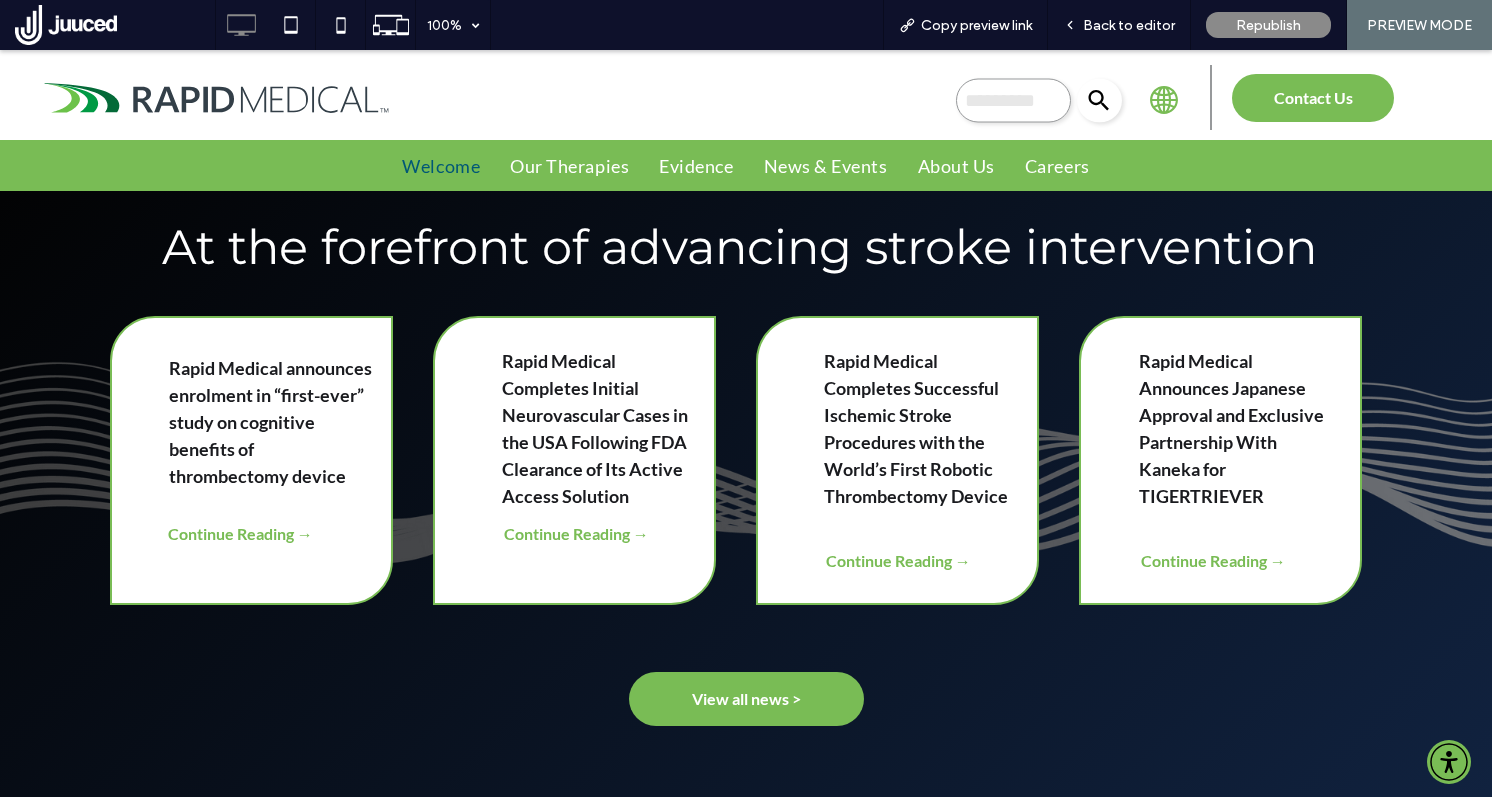 scroll, scrollTop: 1751, scrollLeft: 0, axis: vertical 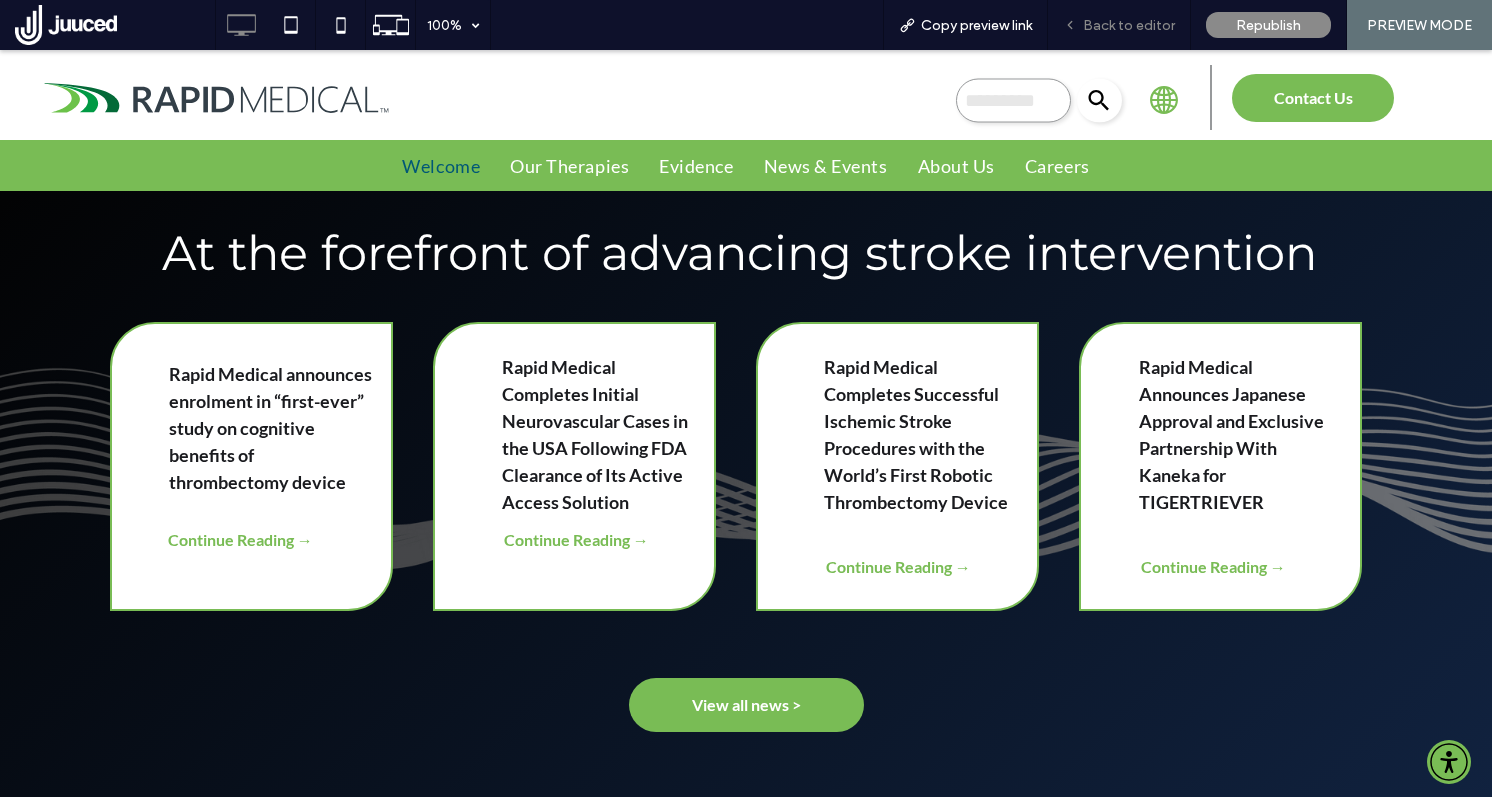 click on "Back to editor" at bounding box center [1129, 25] 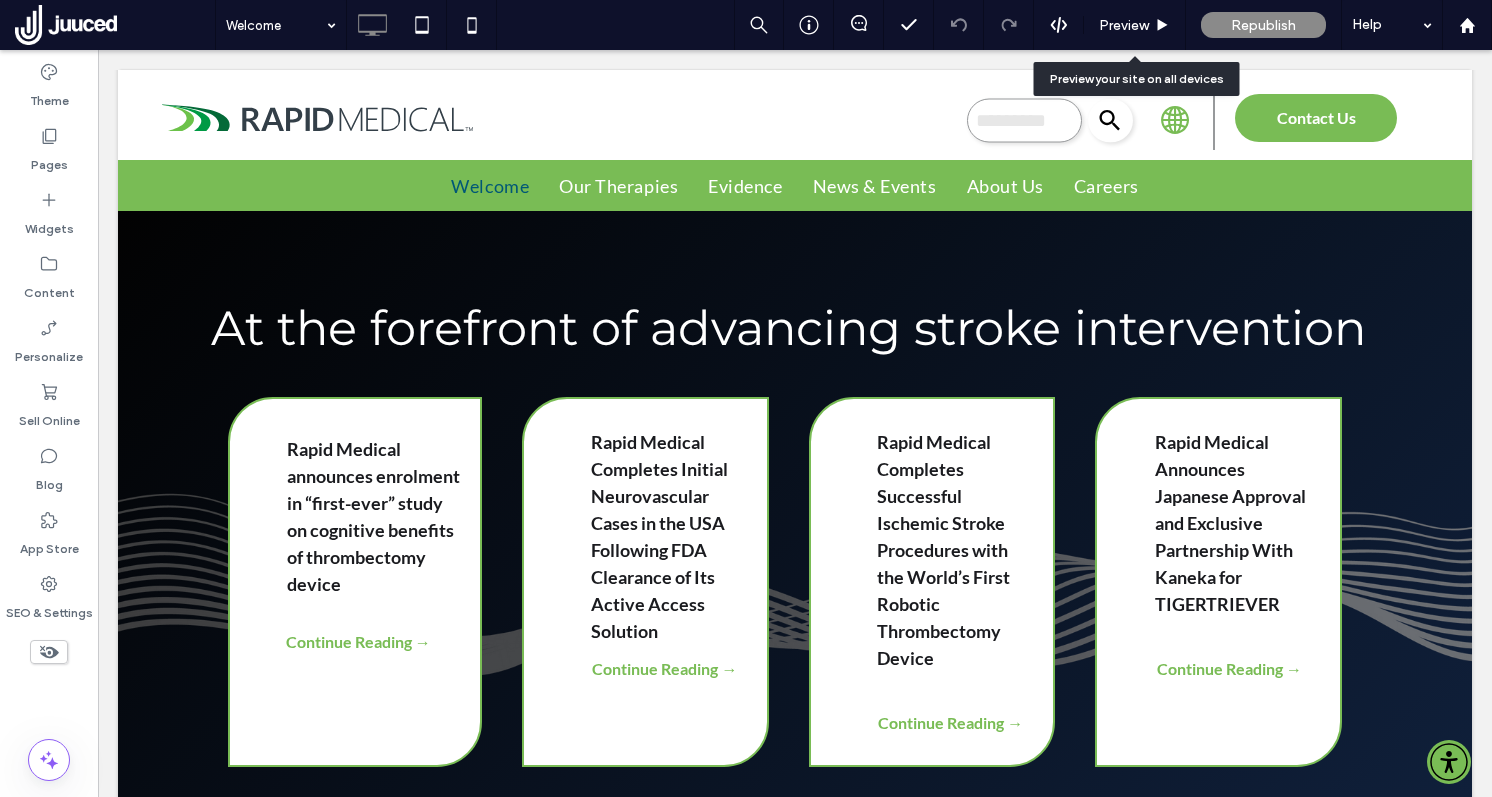 scroll, scrollTop: 1867, scrollLeft: 0, axis: vertical 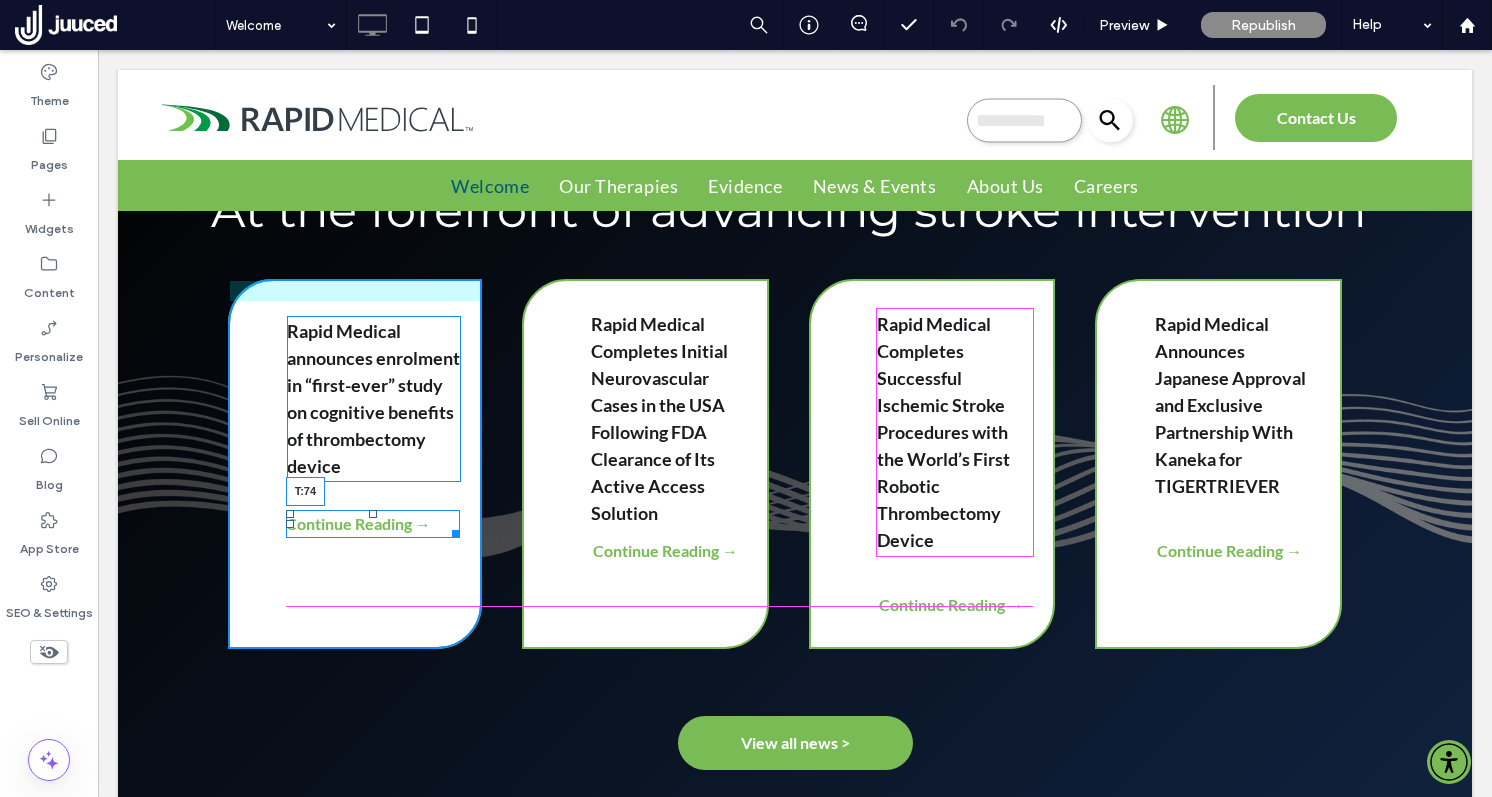 drag, startPoint x: 372, startPoint y: 589, endPoint x: 376, endPoint y: 640, distance: 51.156624 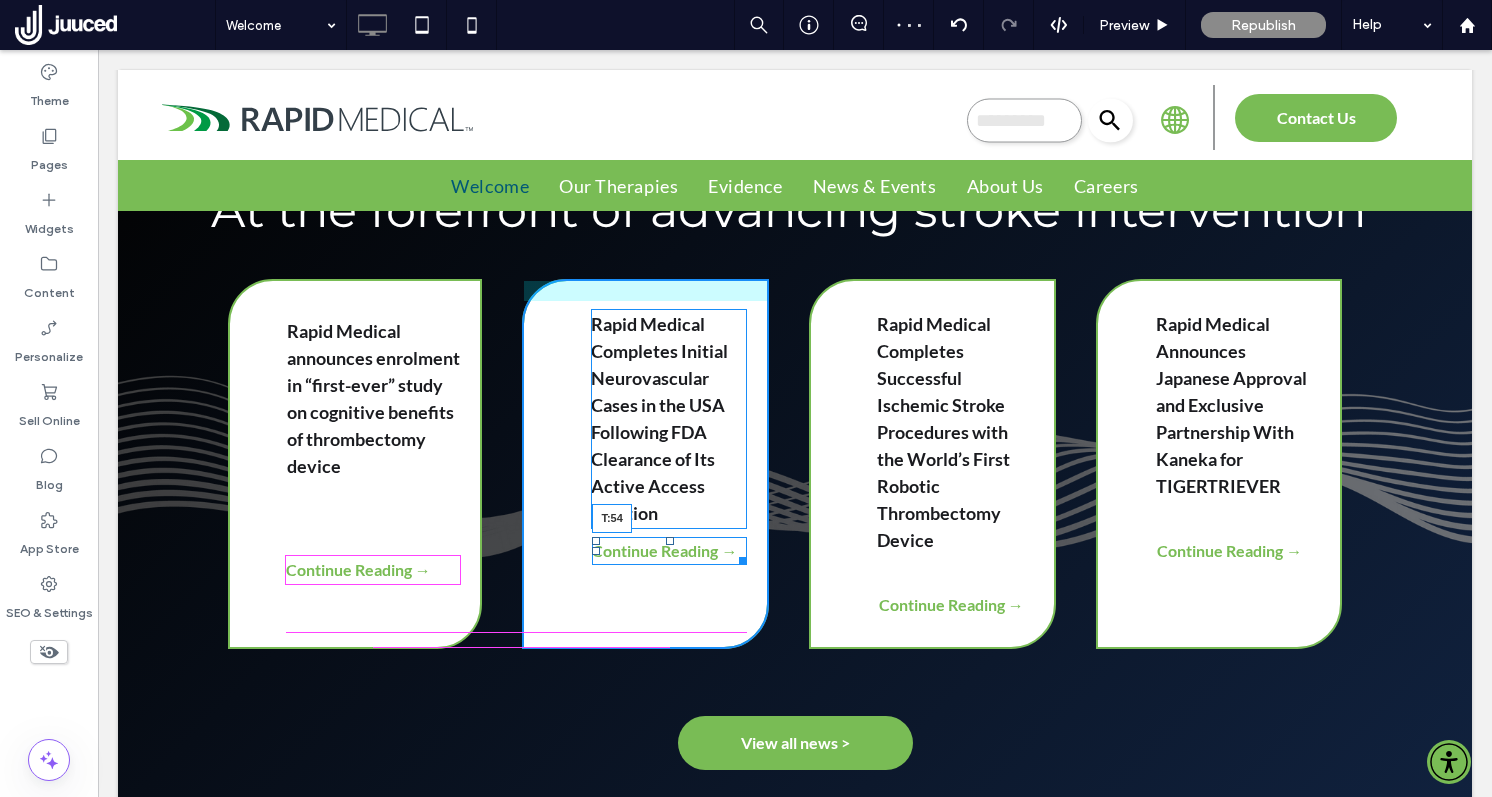 drag, startPoint x: 671, startPoint y: 591, endPoint x: 673, endPoint y: 636, distance: 45.044422 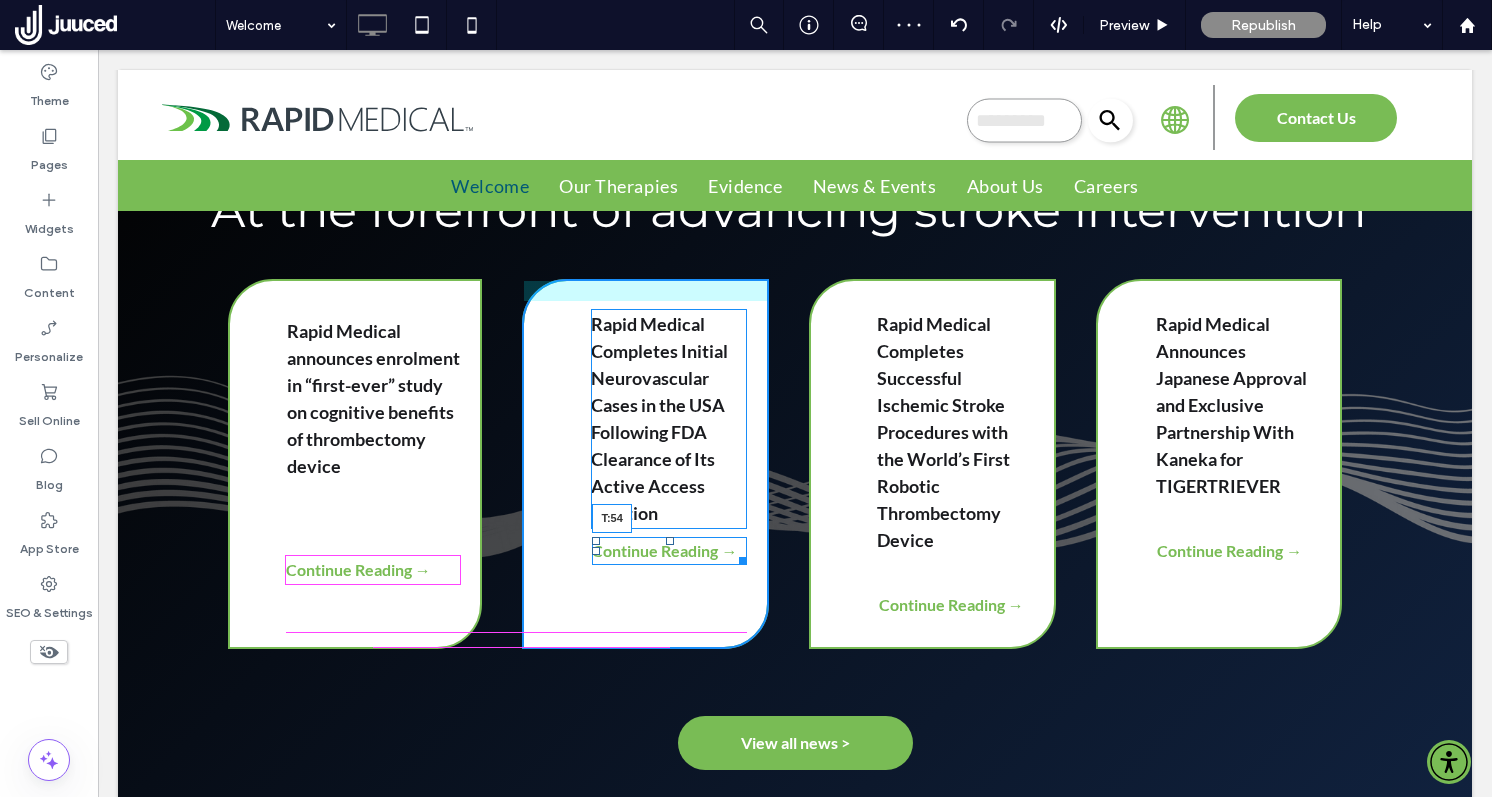 click at bounding box center [670, 541] 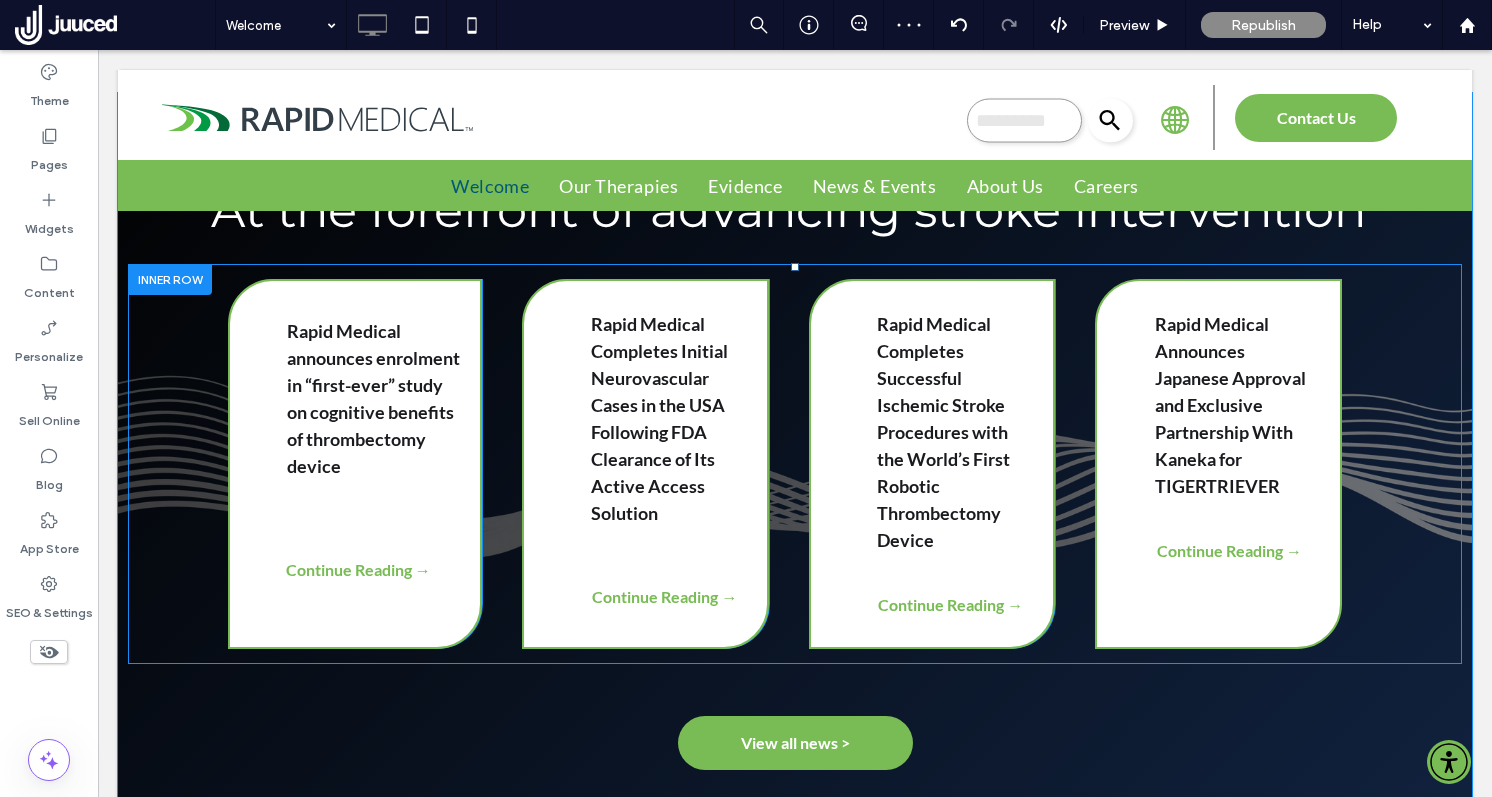 click on "Rapid Medical Completes Successful Ischemic Stroke Procedures with the World’s First Robotic Thrombectomy Device
Continue Reading →
Click To Paste" at bounding box center [932, 464] 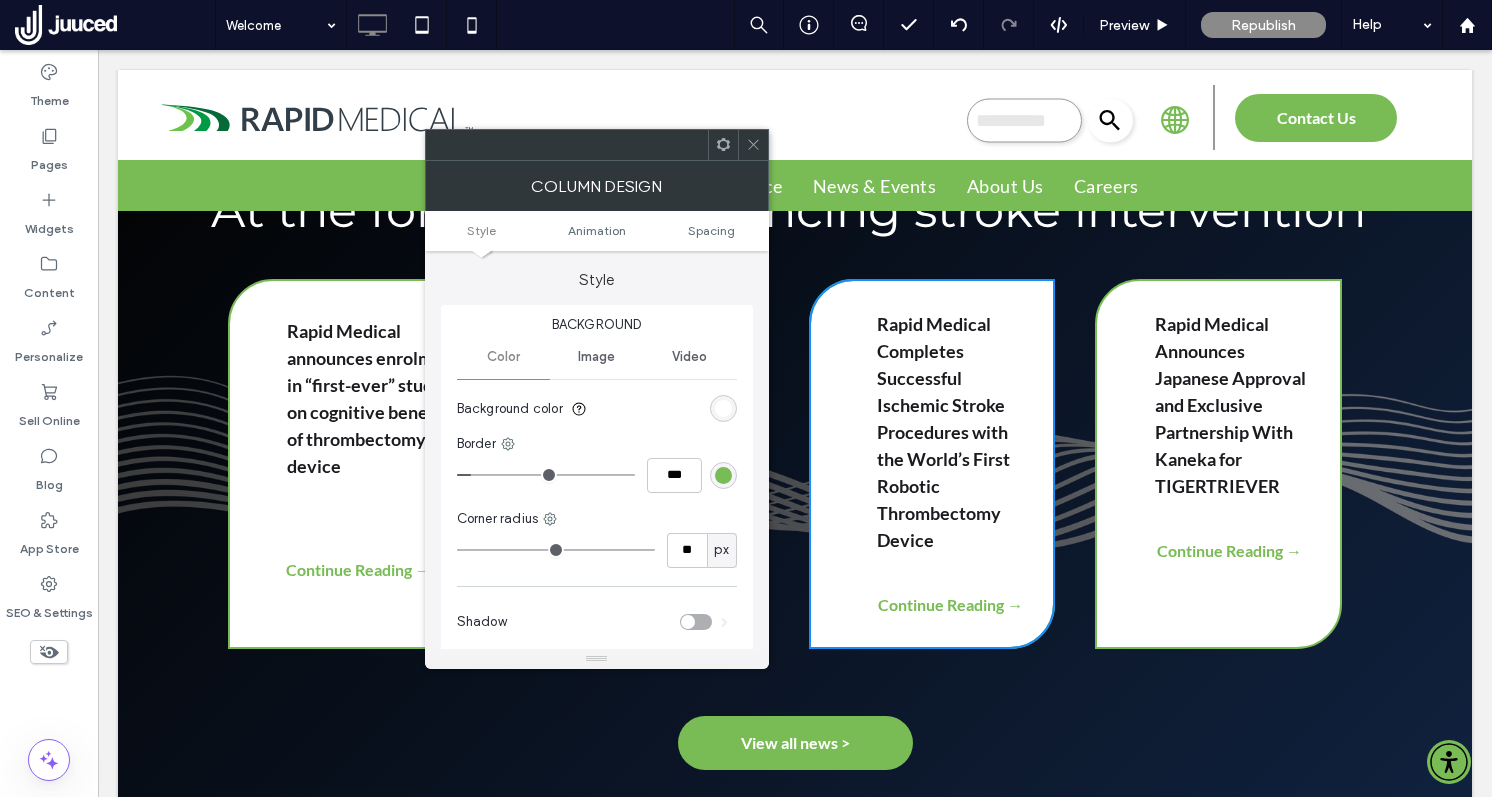 click at bounding box center (753, 145) 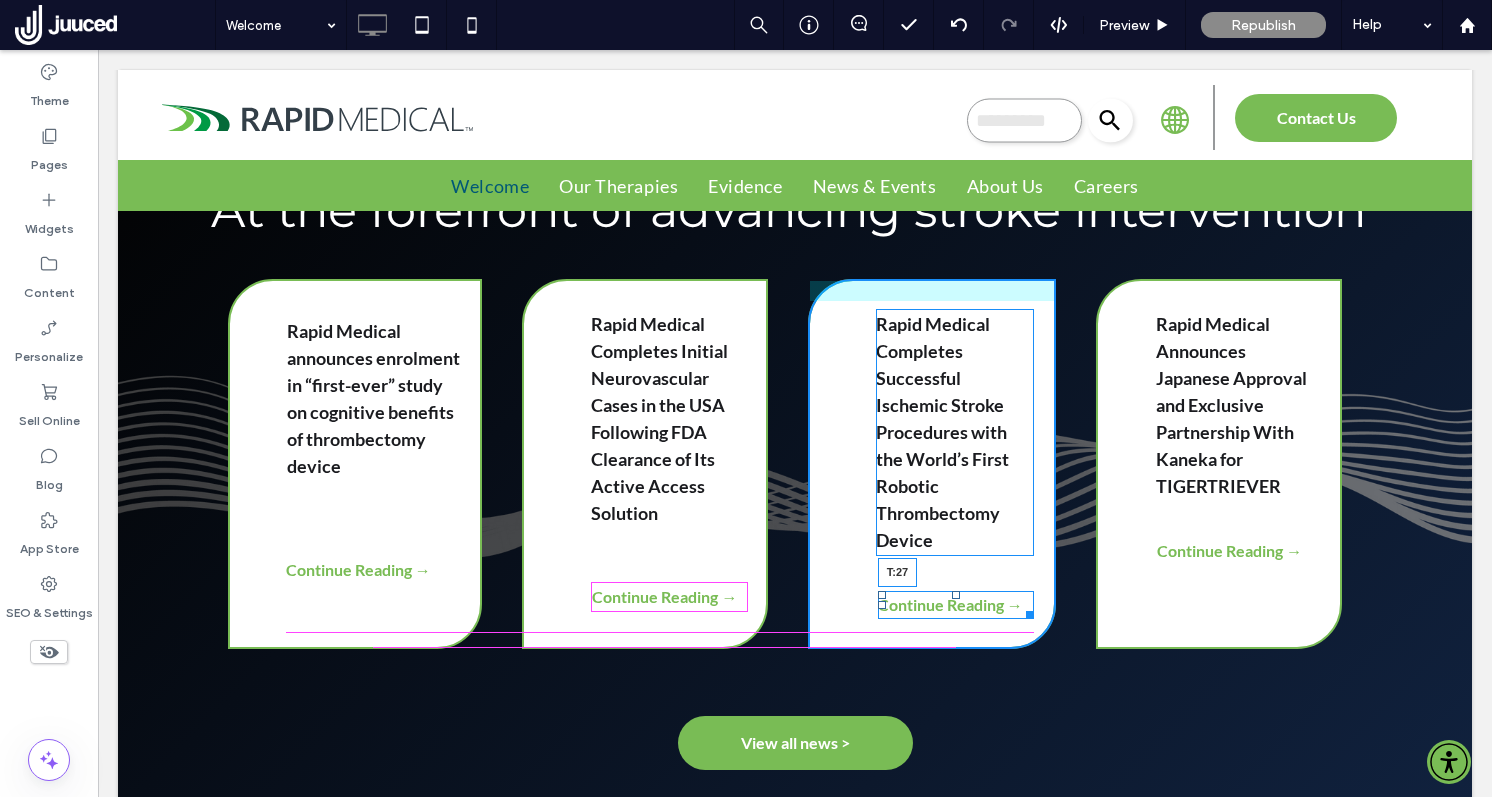 click at bounding box center [956, 595] 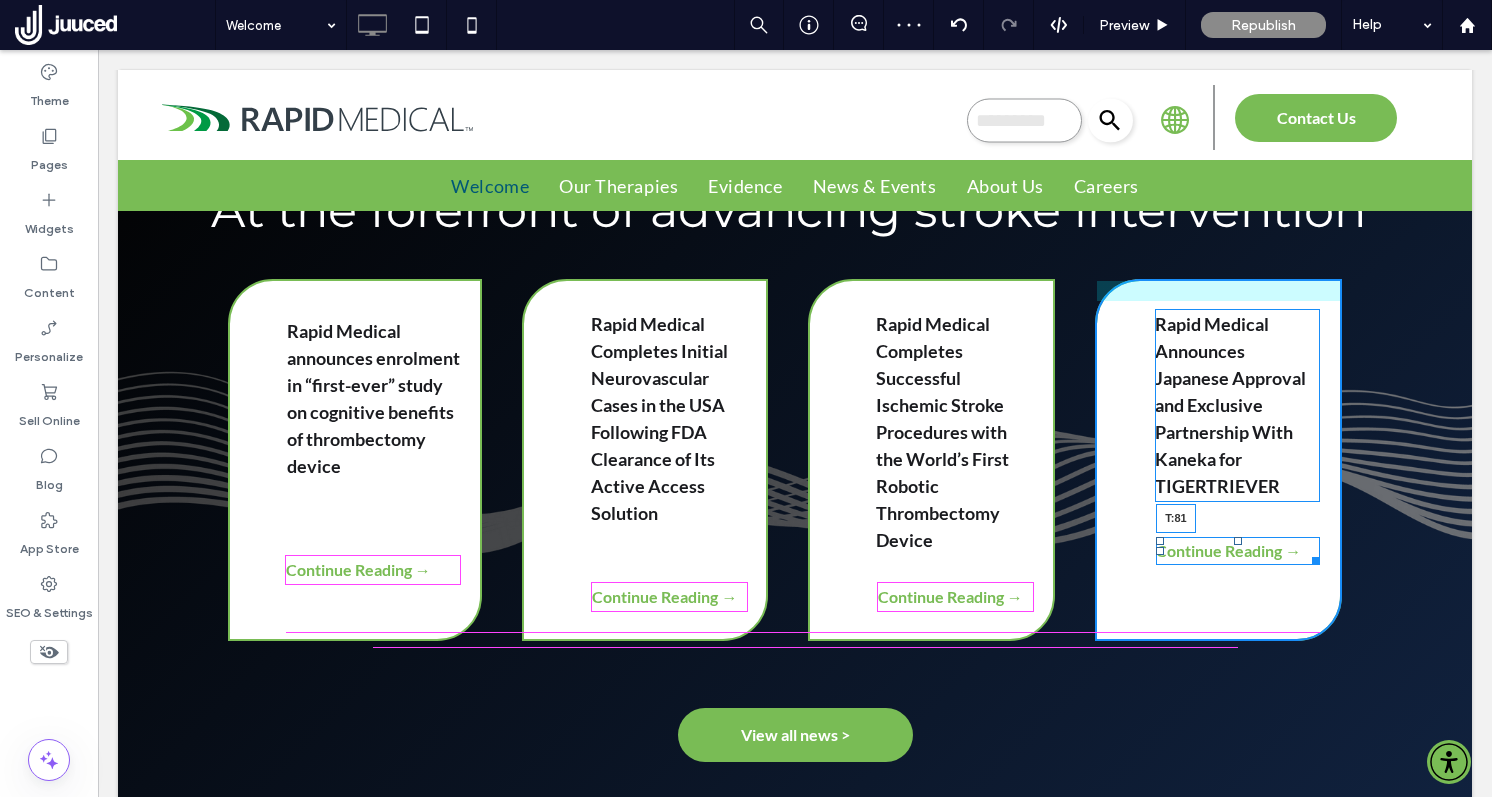 drag, startPoint x: 1240, startPoint y: 591, endPoint x: 1240, endPoint y: 636, distance: 45 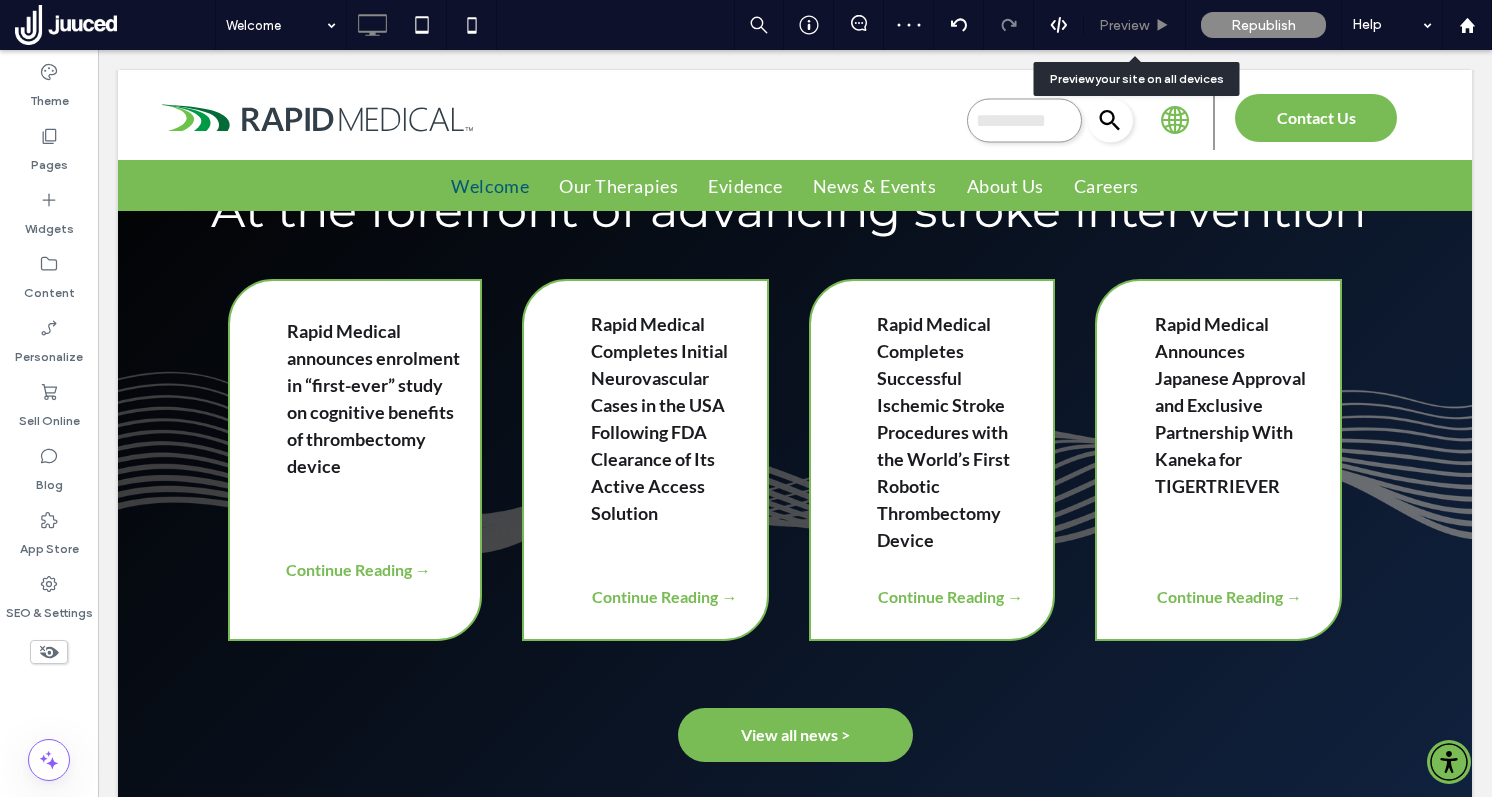 click on "Preview" at bounding box center [1124, 25] 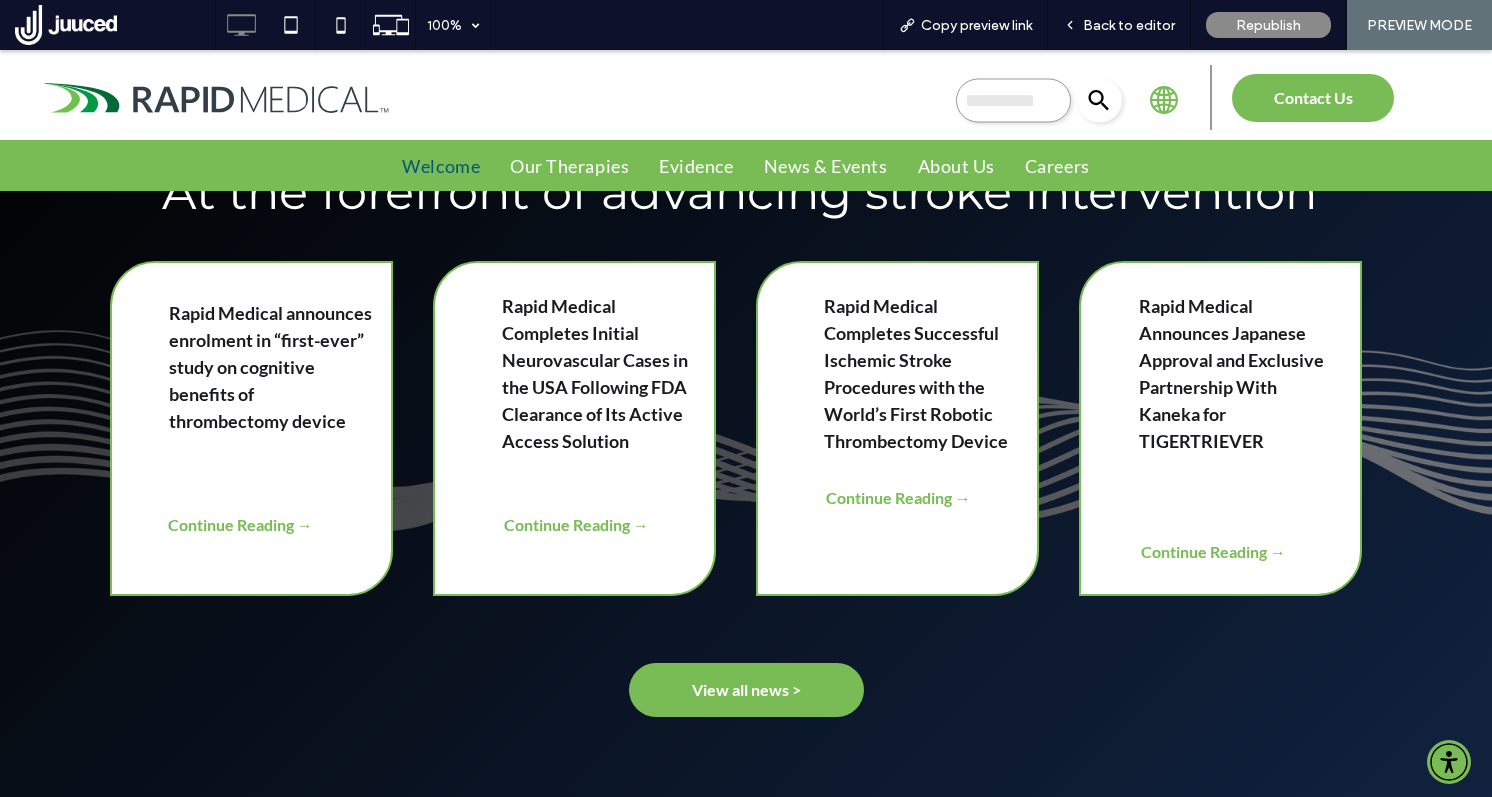 scroll, scrollTop: 1813, scrollLeft: 0, axis: vertical 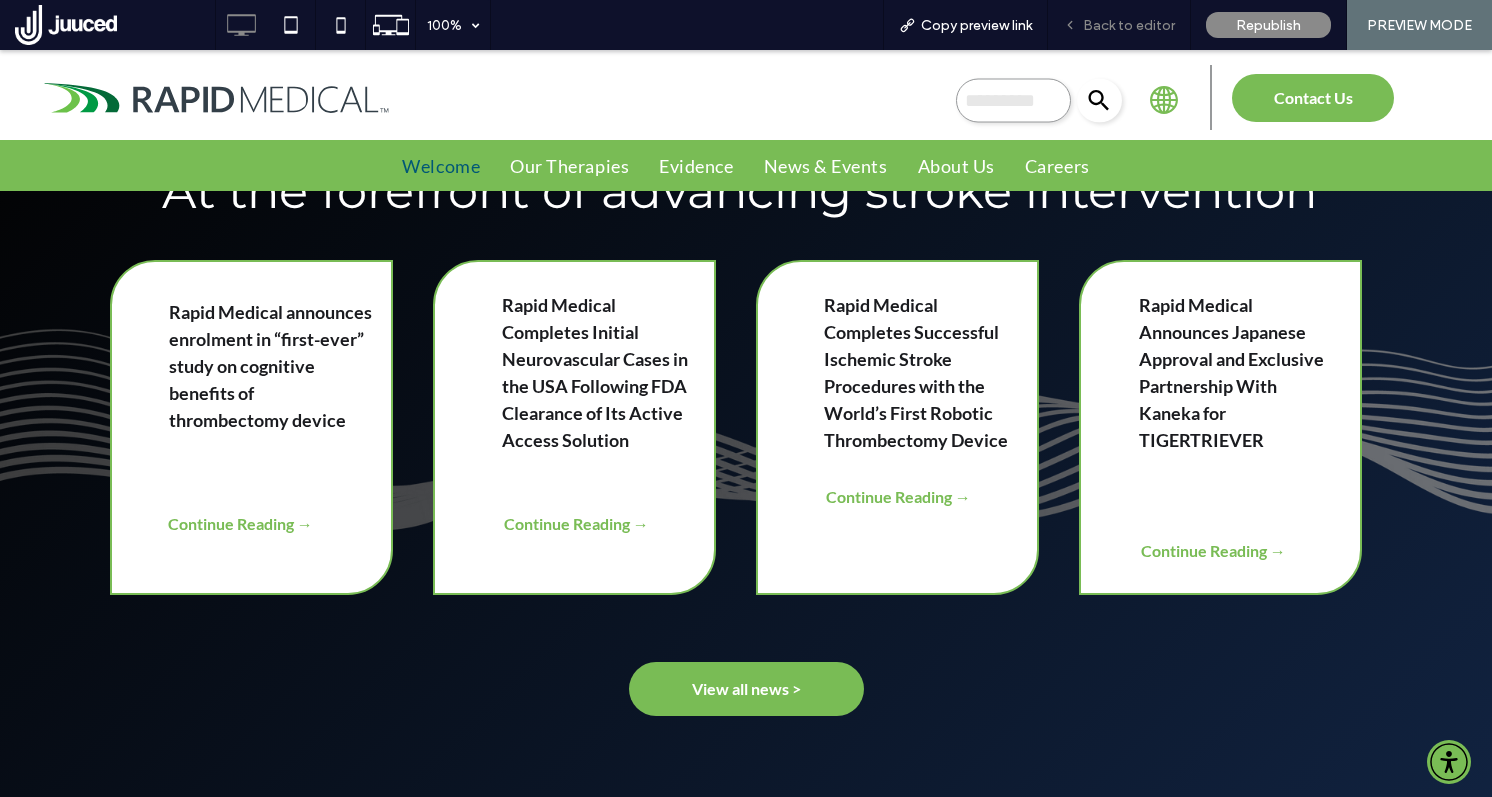 click on "Back to editor" at bounding box center [1129, 25] 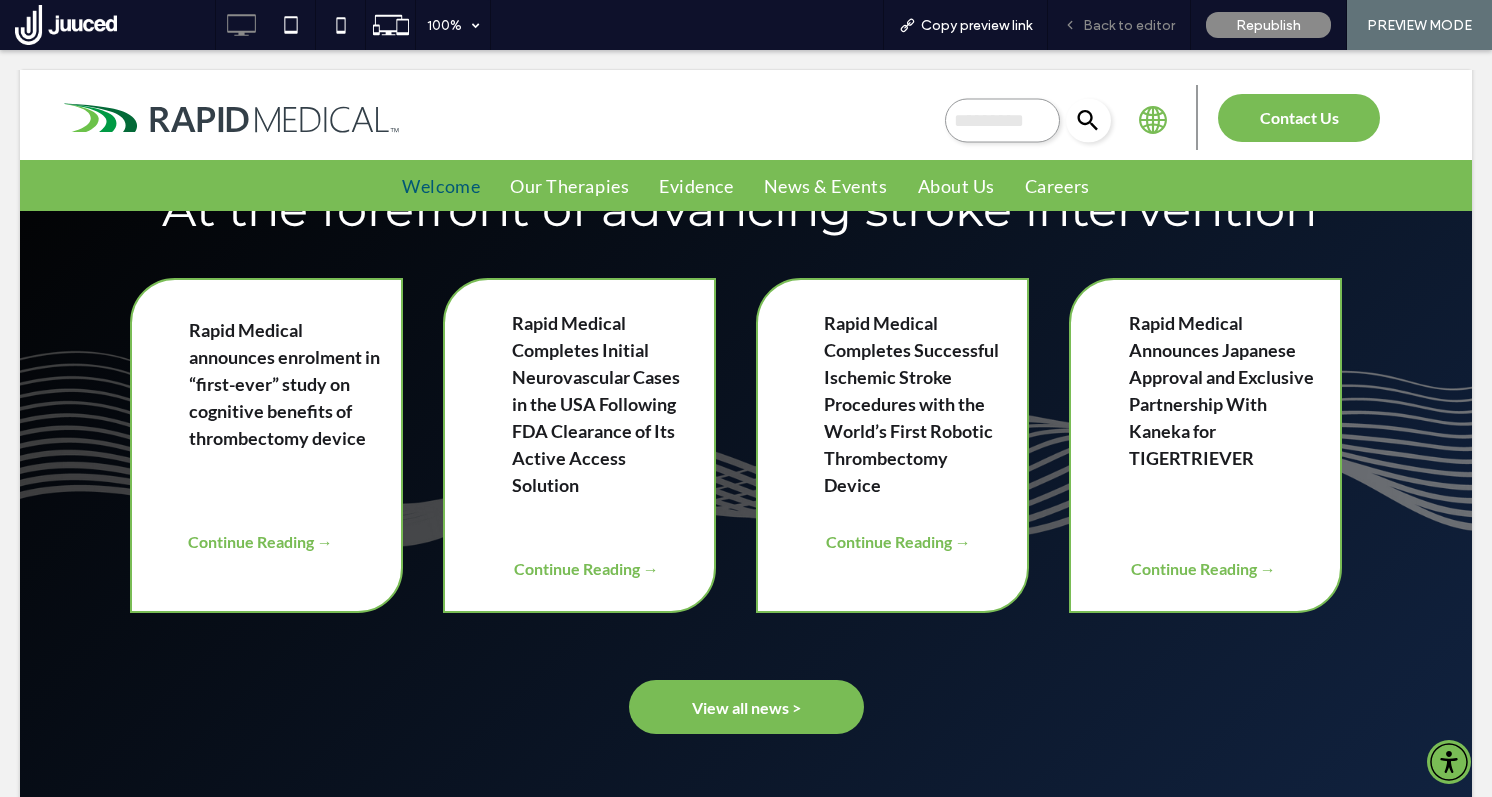 scroll, scrollTop: 1929, scrollLeft: 0, axis: vertical 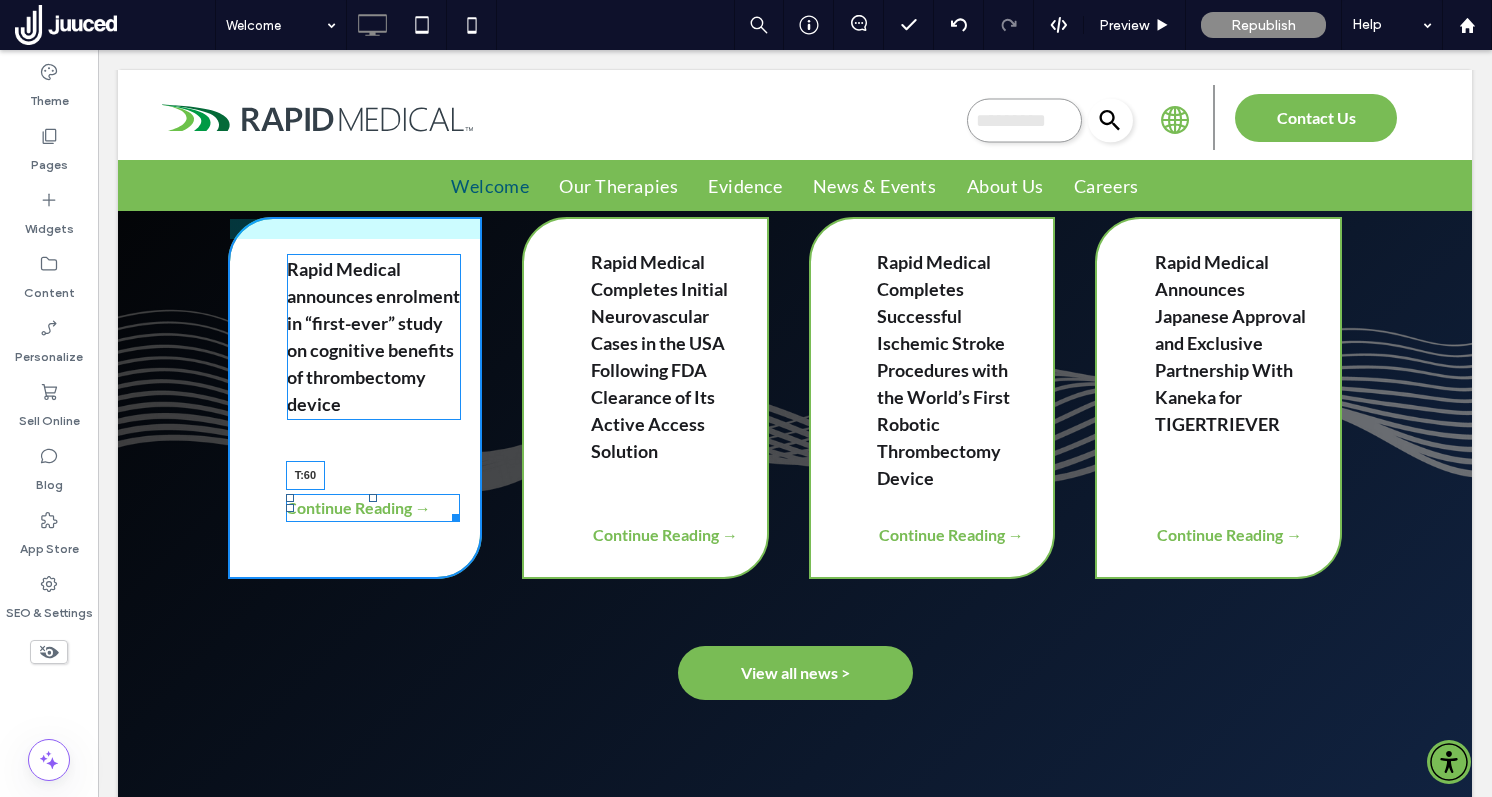 drag, startPoint x: 370, startPoint y: 574, endPoint x: 370, endPoint y: 560, distance: 14 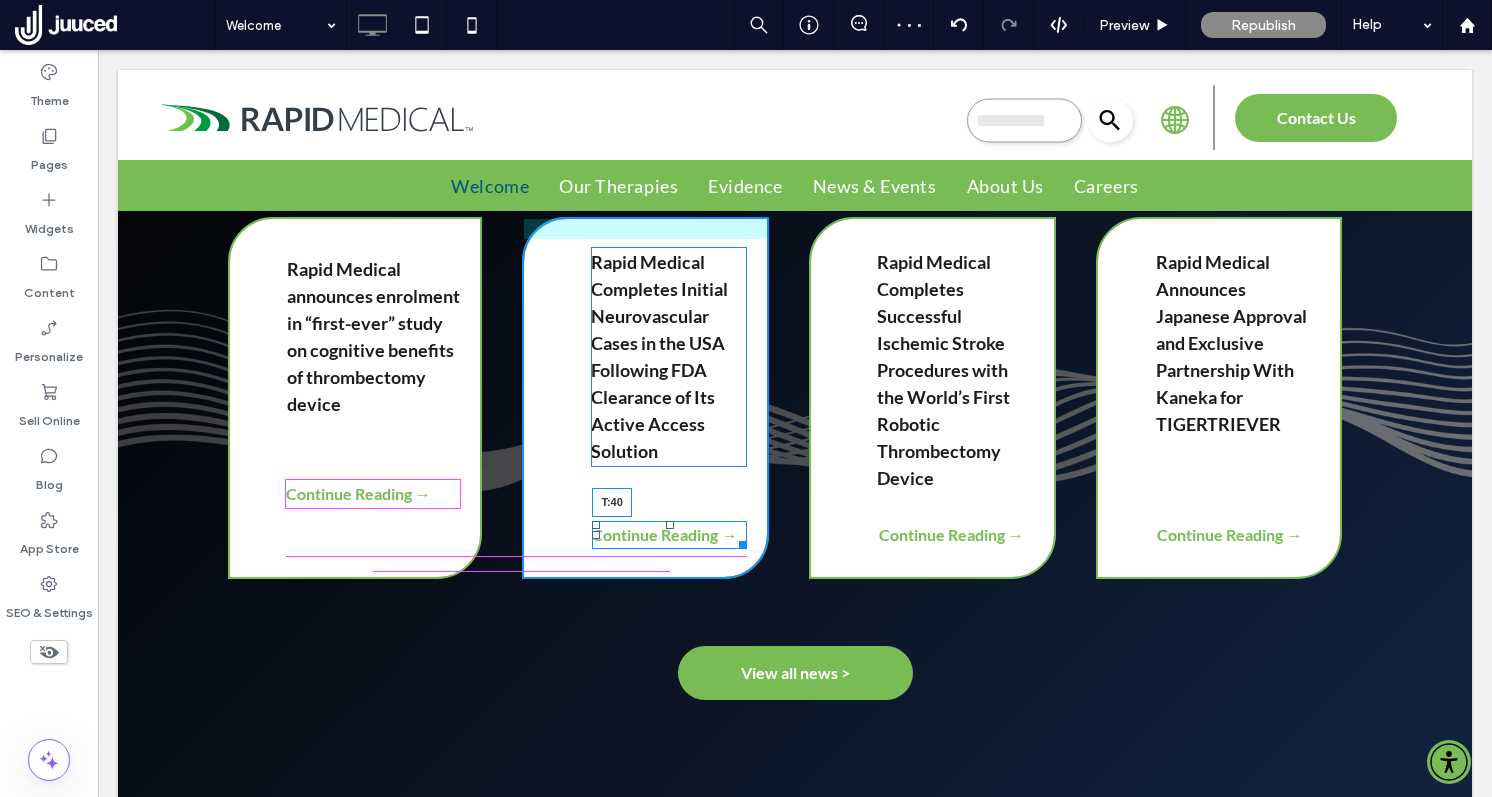 drag, startPoint x: 668, startPoint y: 575, endPoint x: 666, endPoint y: 556, distance: 19.104973 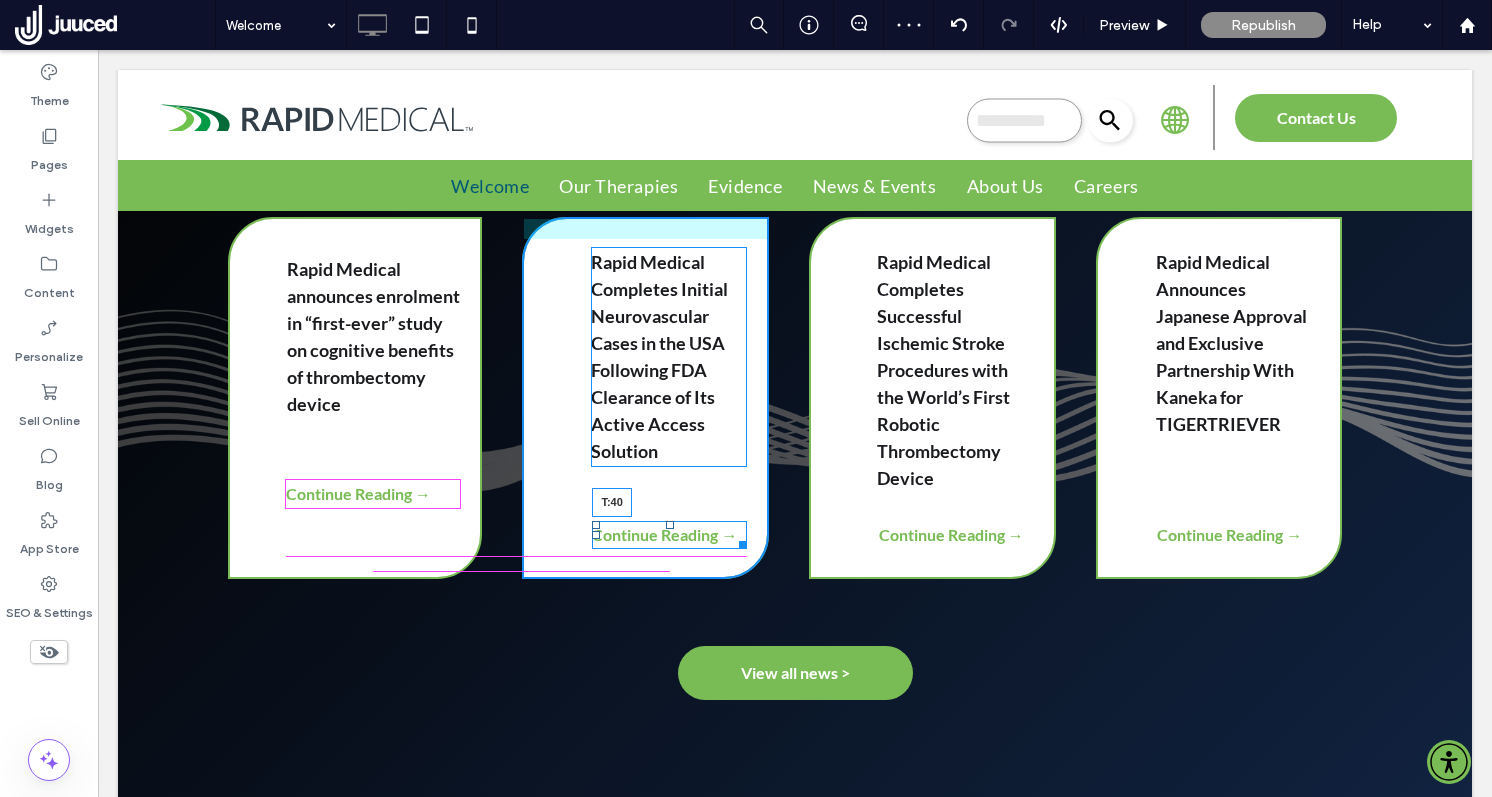 click on "Click To Paste
Row
Welcome
Our Therapies
Evidence
News & Events
About Us
Careers
Contact Us
Click To Paste
Row
Get in touch
HQ: +972-72-250-3331​ US: 1-469-991-7712​
info@rapid-medical.com
Click To Paste
Row
Menu
Click To Paste
Header
Click To Paste
Click To Paste
Use the up and down arrows to select a result. Press enter to go to the selected search result. Touch device users can use touch and swipe gestures.
Click To Paste
Click To Paste
Click To Paste
Contact Us
Click To Paste
Welcome
Our Therapies" at bounding box center (795, -398) 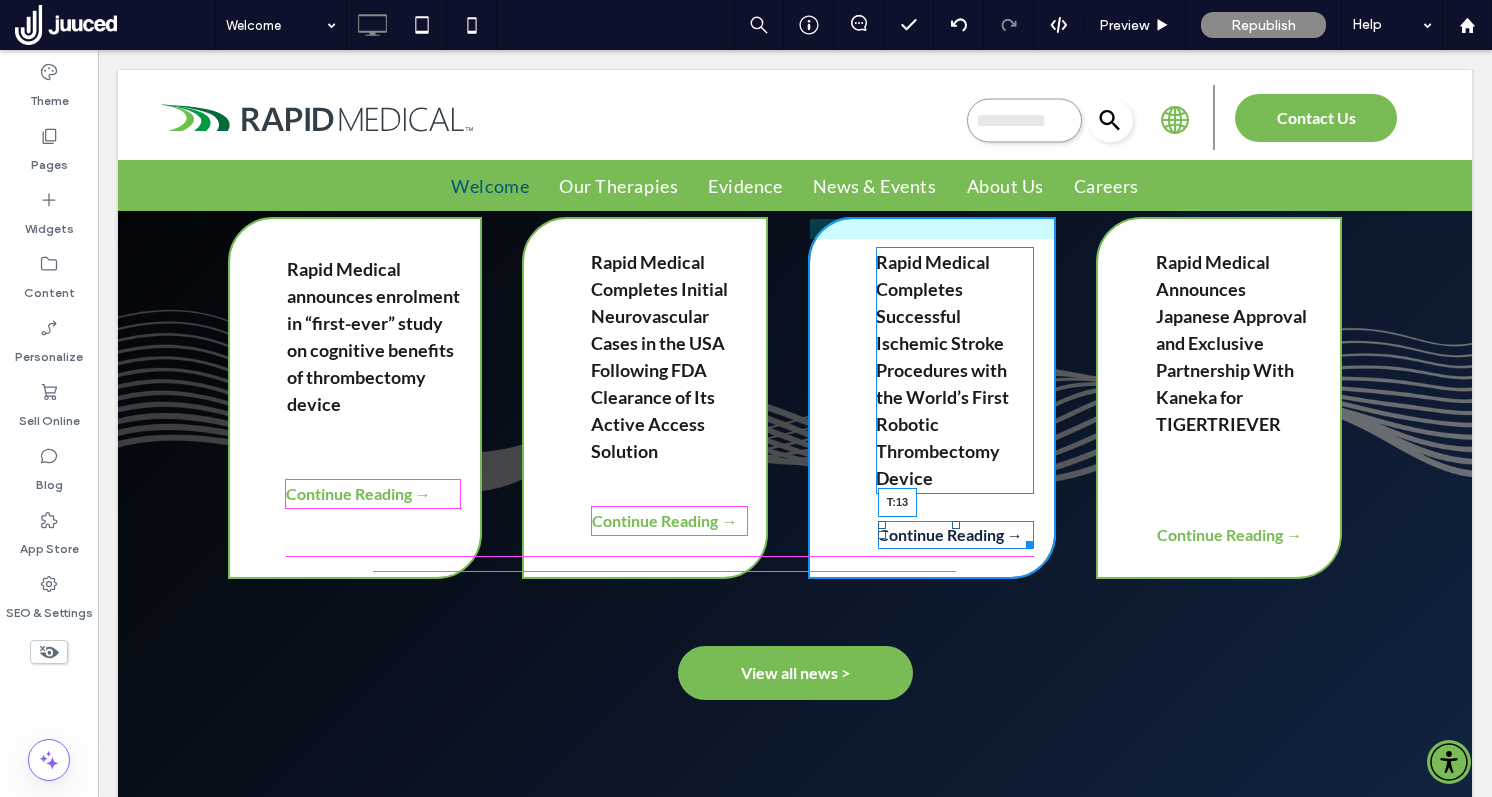 drag, startPoint x: 954, startPoint y: 576, endPoint x: 950, endPoint y: 562, distance: 14.56022 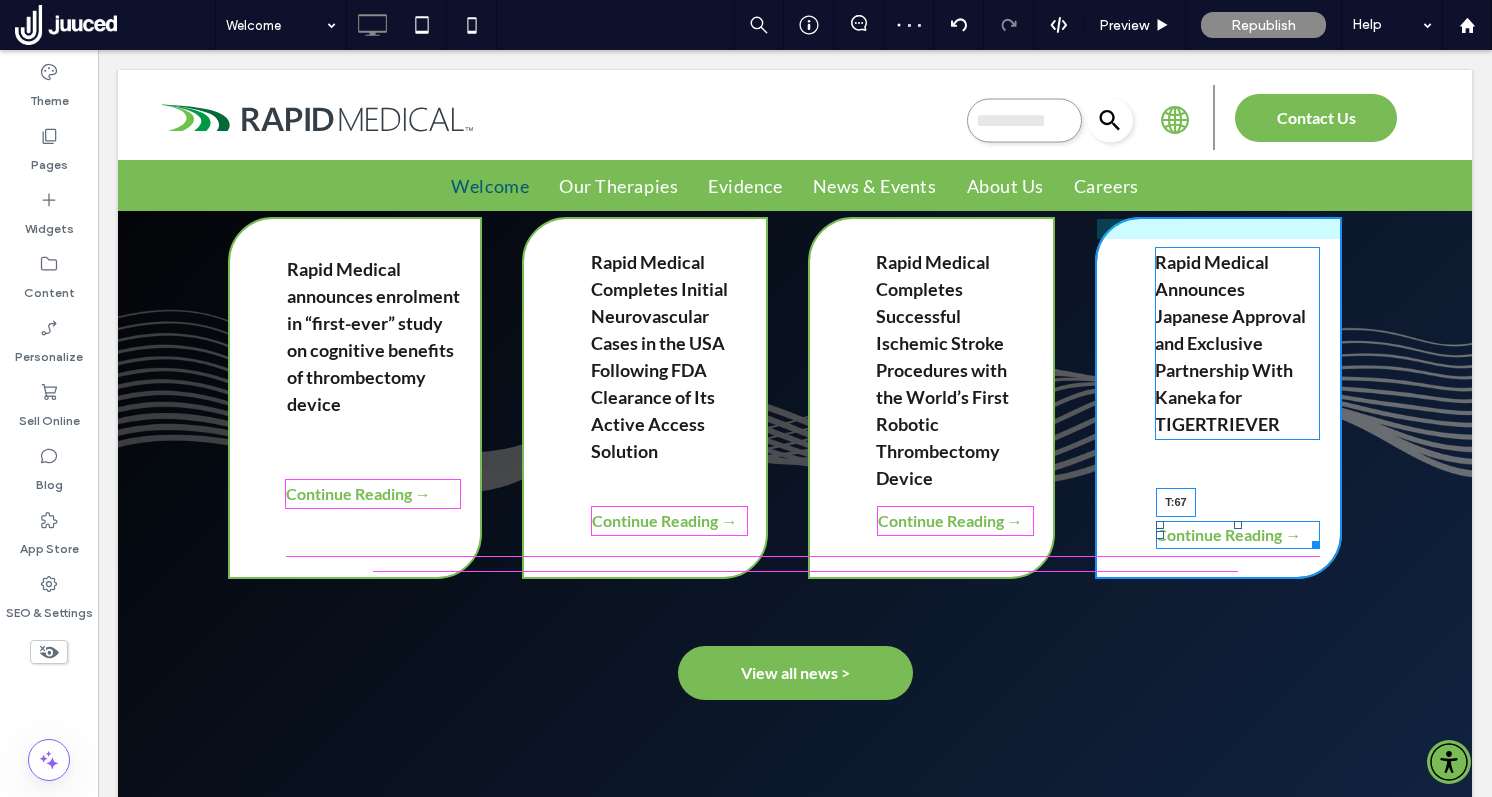 drag, startPoint x: 1238, startPoint y: 576, endPoint x: 1231, endPoint y: 558, distance: 19.313208 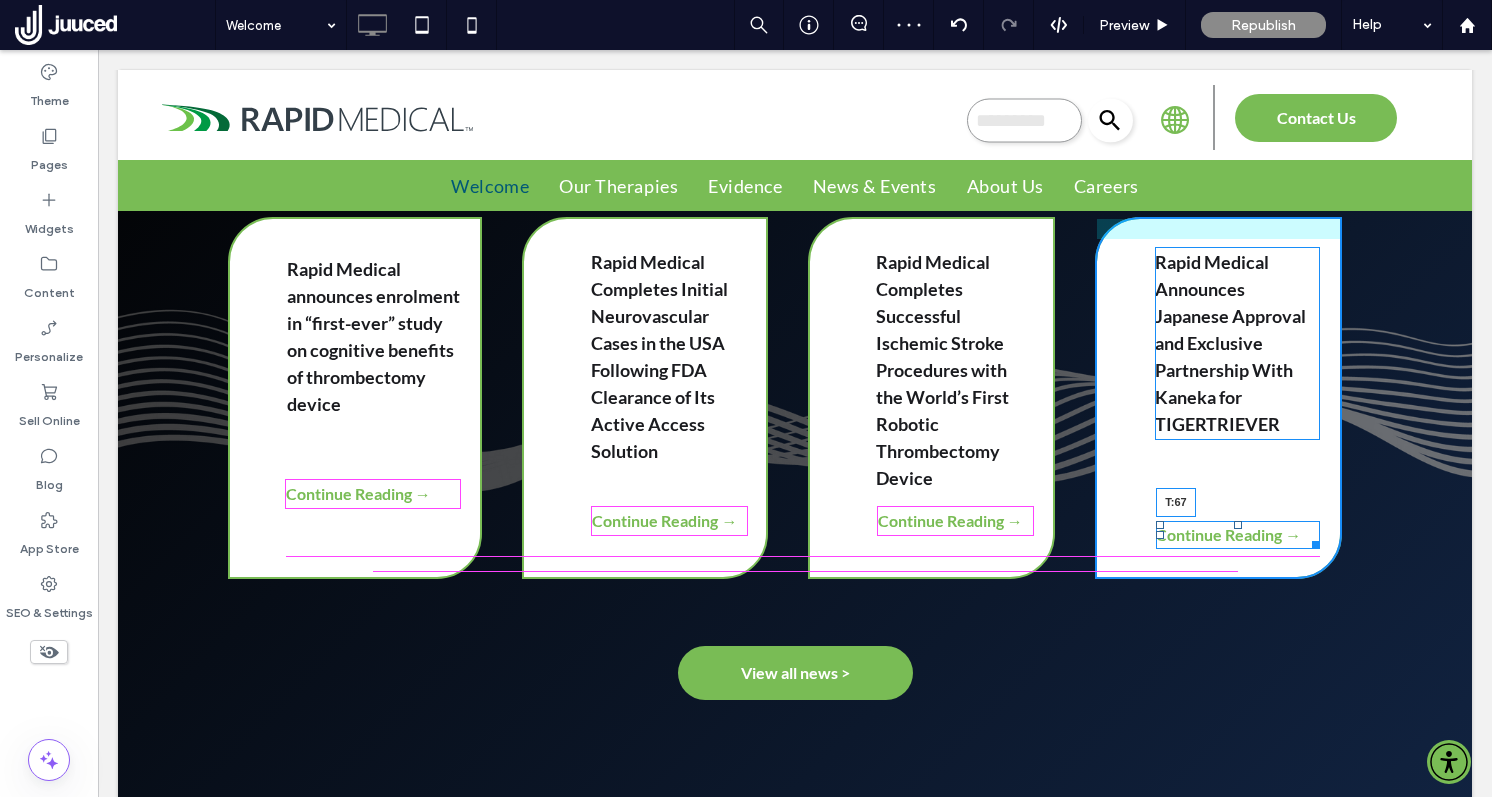 click on "Continue Reading → T:67" at bounding box center [1238, 535] 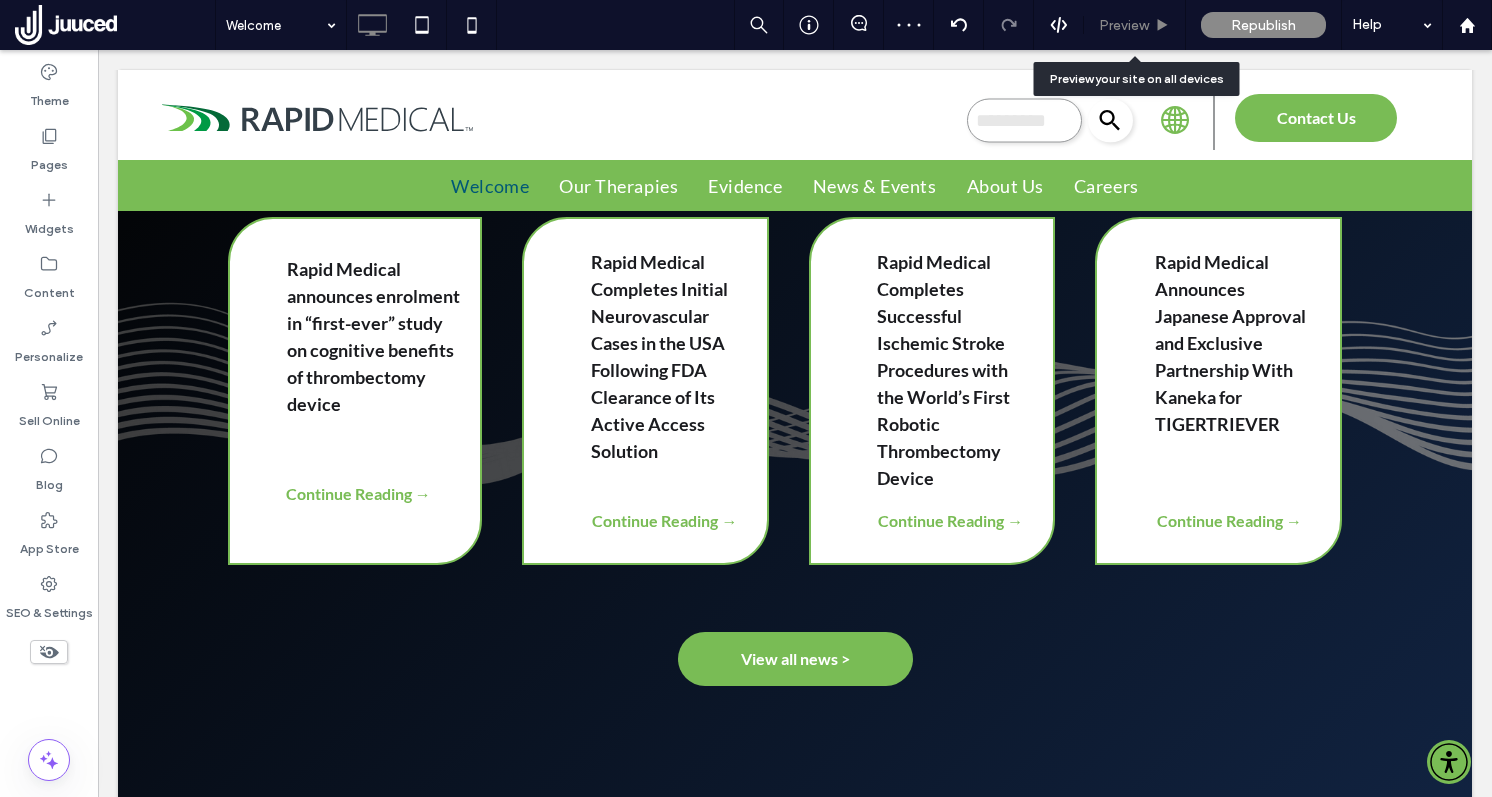 click on "Preview" at bounding box center [1135, 25] 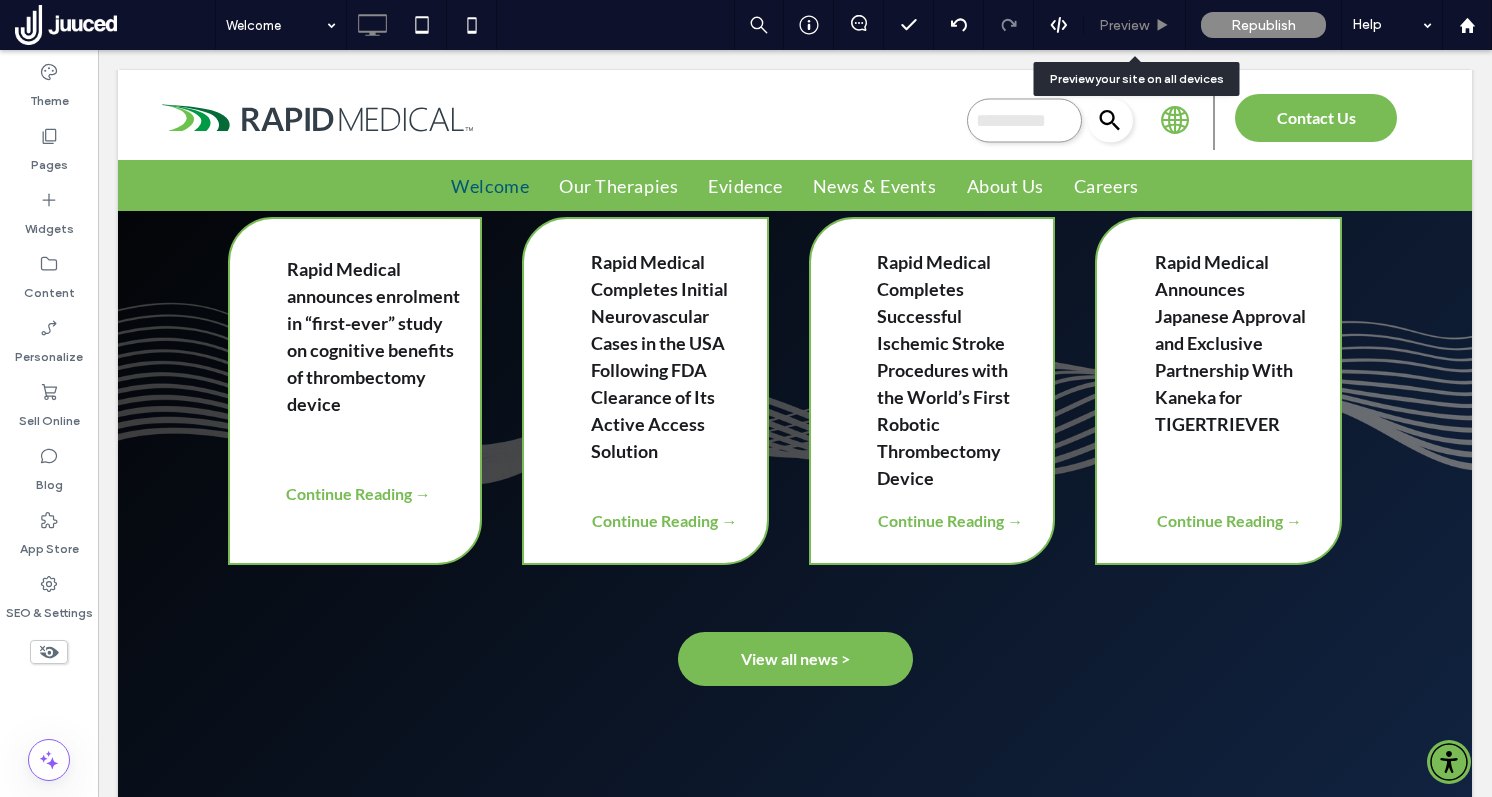 click on "Preview" at bounding box center (1124, 25) 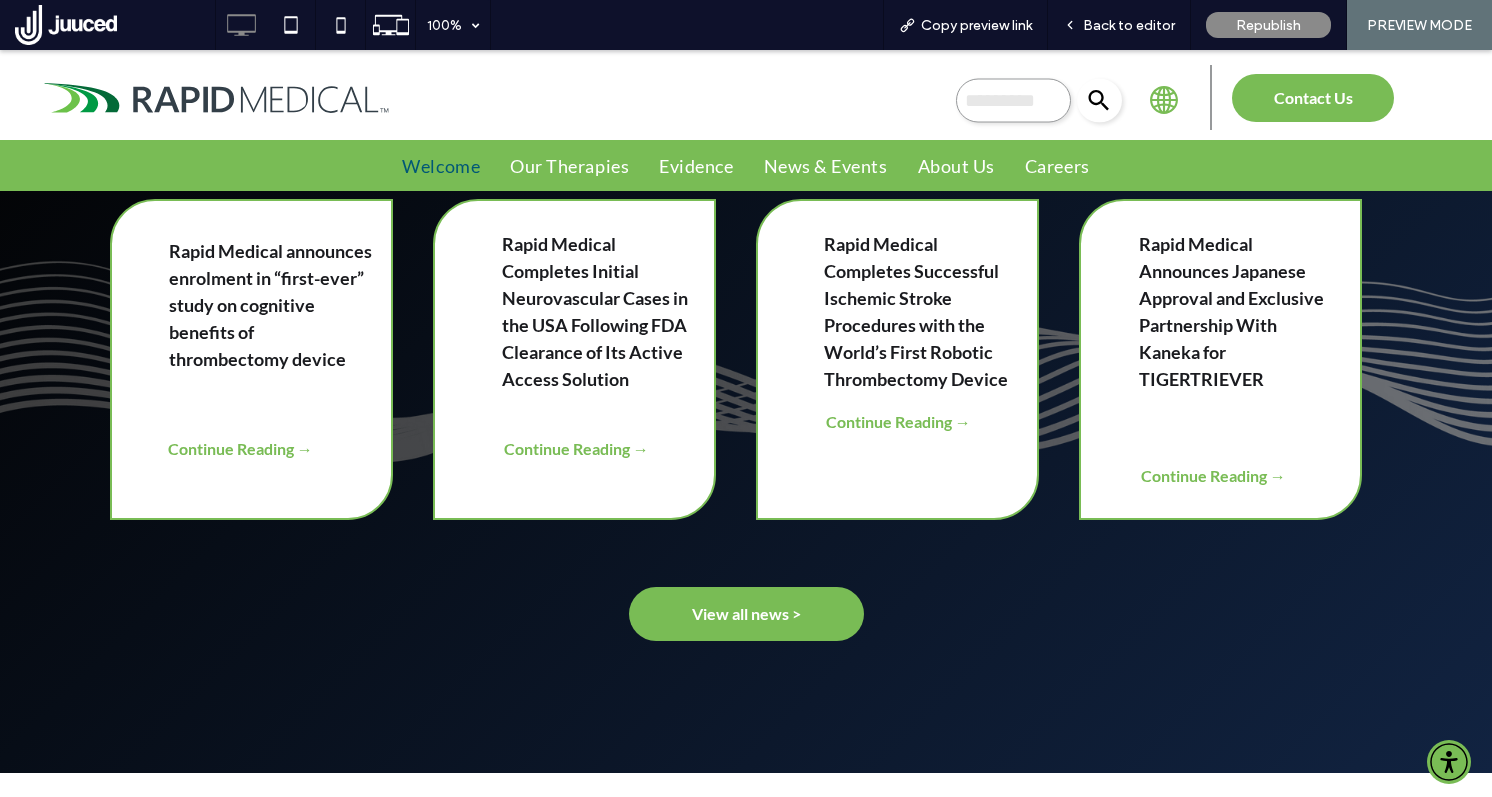 scroll, scrollTop: 1874, scrollLeft: 0, axis: vertical 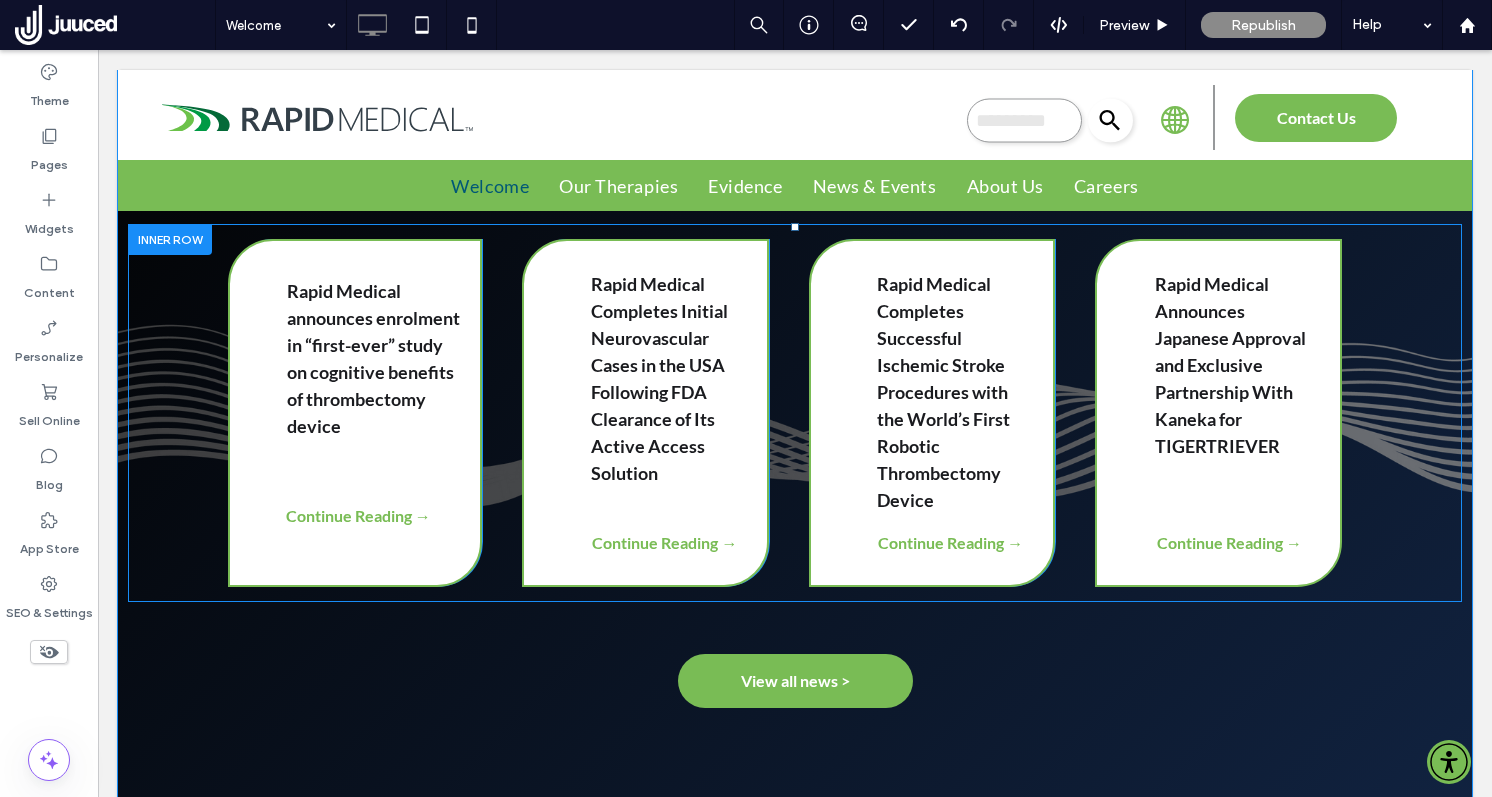click on "Rapid Medical announces enrolment in “first-ever” study on cognitive benefits of thrombectomy device
Continue Reading →
Click To Paste" at bounding box center (355, 413) 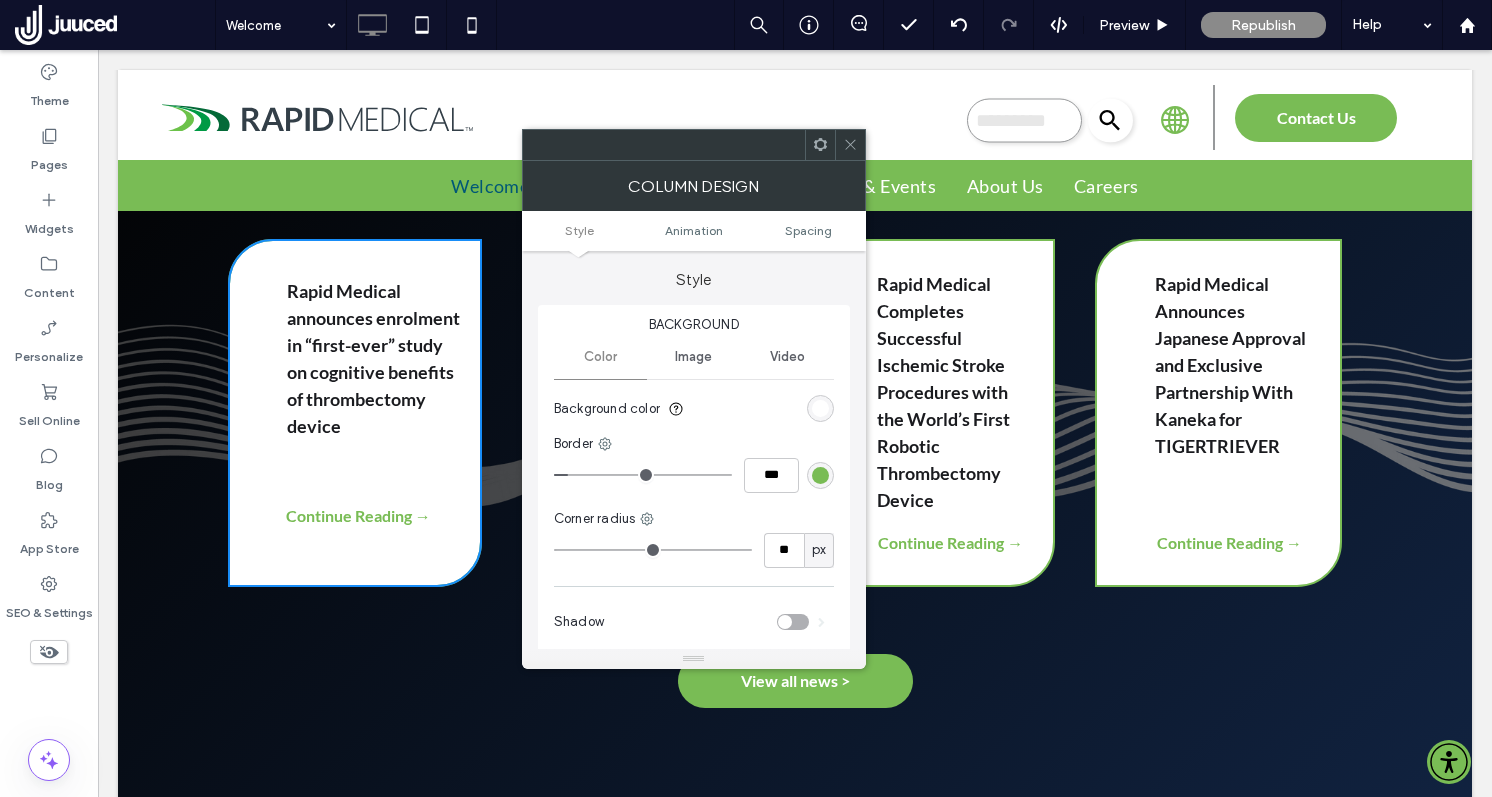 click 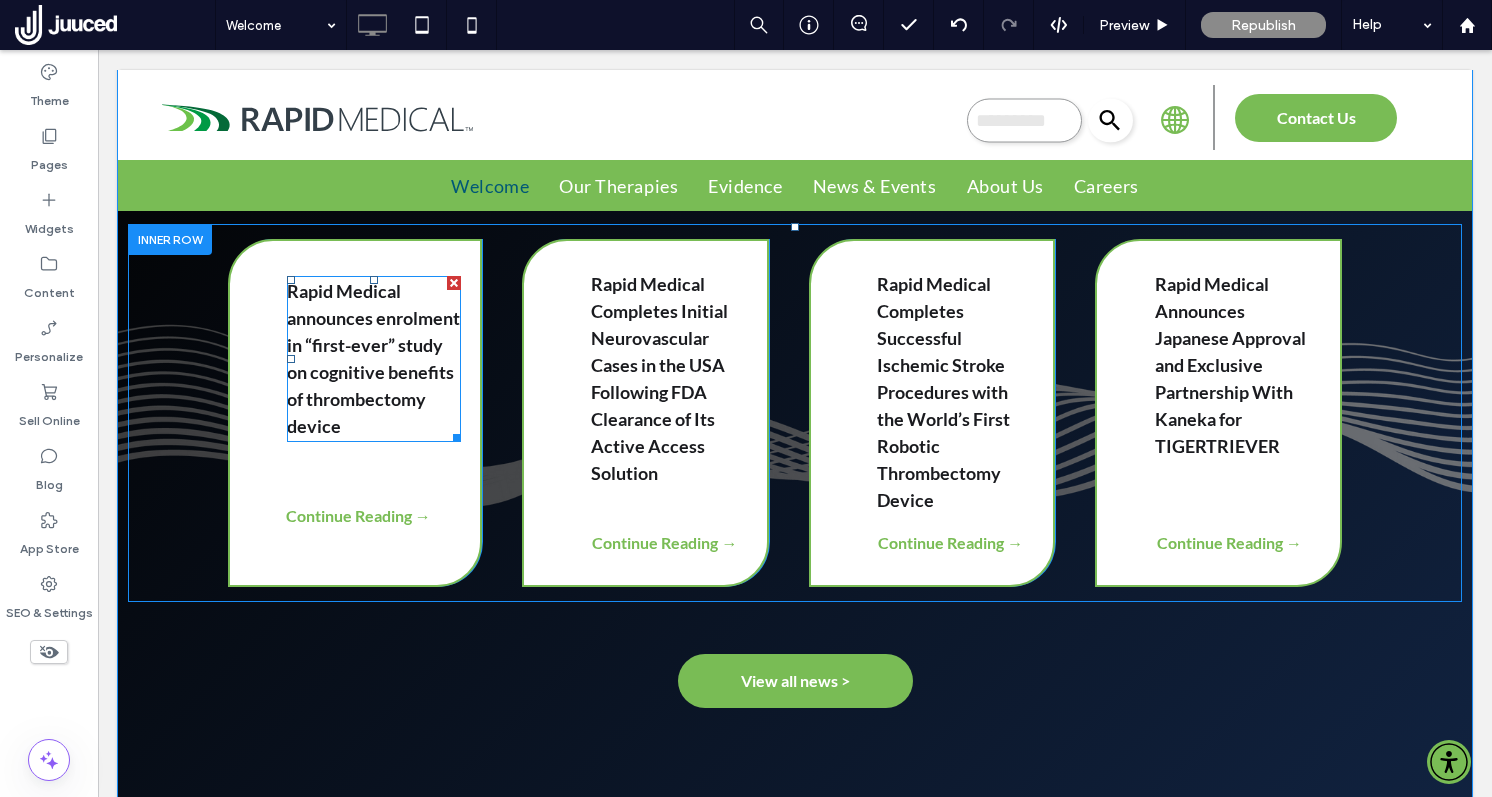 click on "Rapid Medical announces enrolment in “first-ever” study on cognitive benefits of thrombectomy device" at bounding box center [374, 359] 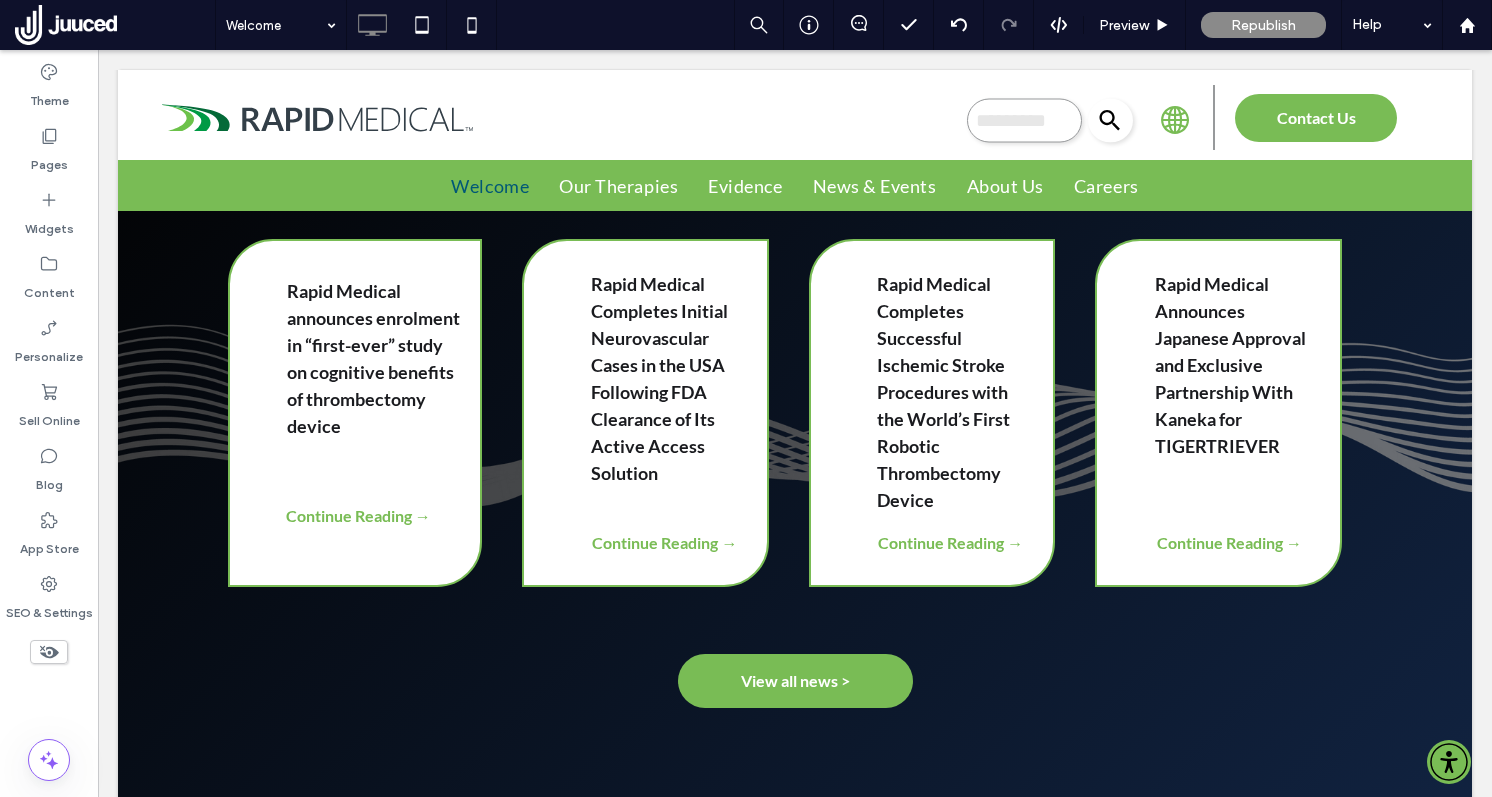 click on "Rapid Medical announces enrolment in “first-ever” study on cognitive benefits of thrombectomy device" at bounding box center [374, 359] 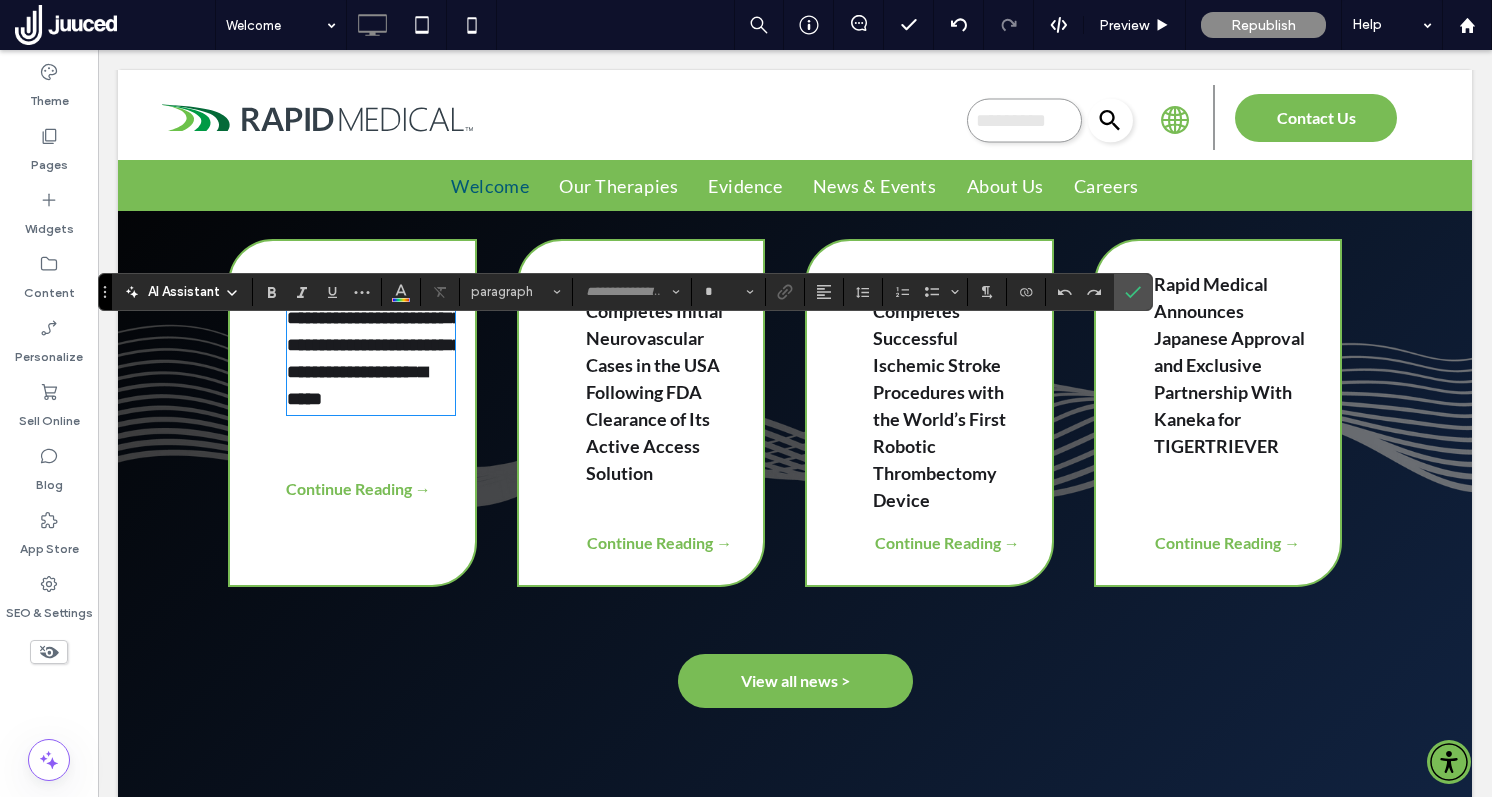 type on "****" 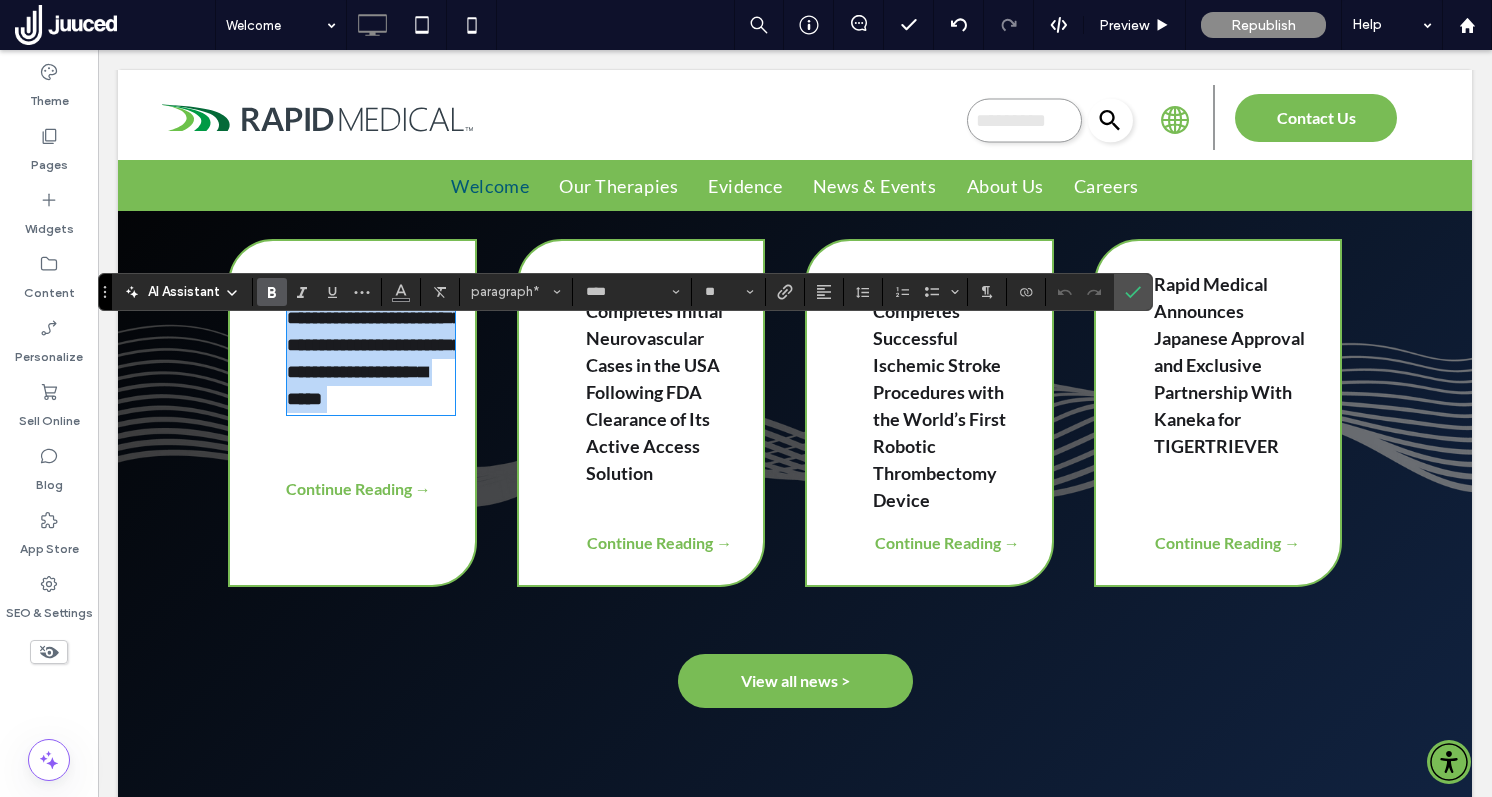 click on "**********" at bounding box center [371, 345] 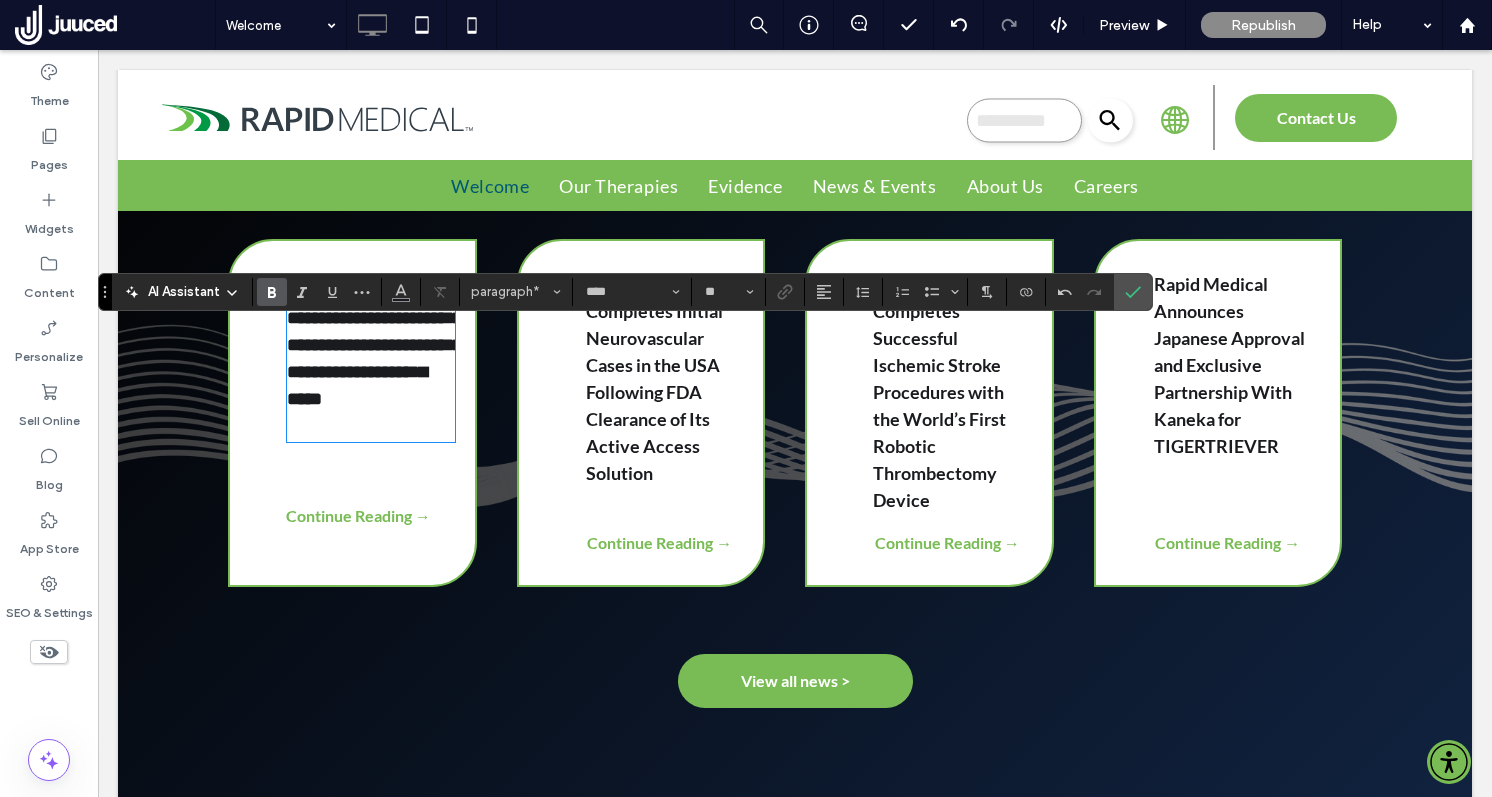 type on "**" 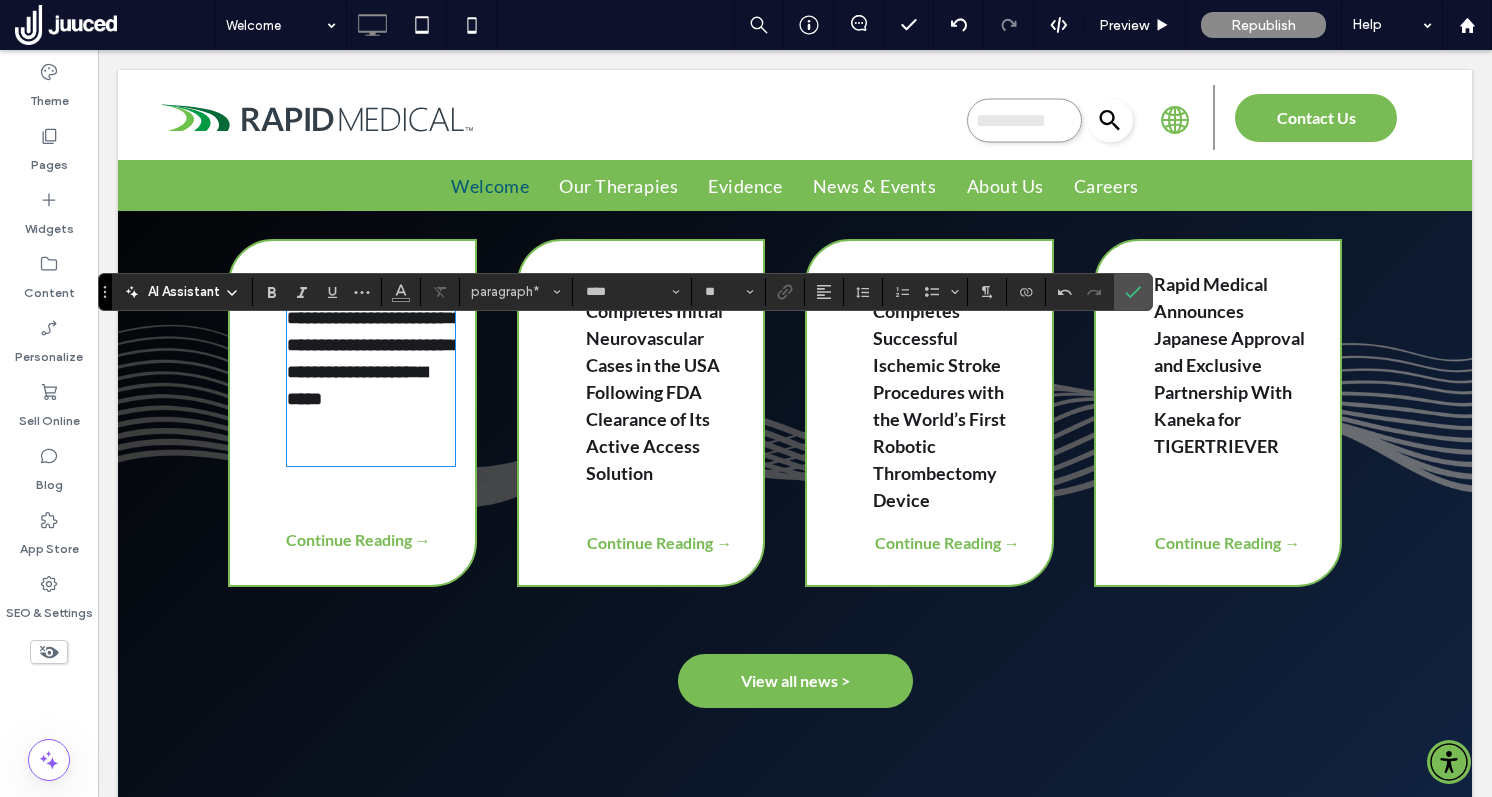 click on "Rapid Medical Completes Initial Neurovascular Cases in the USA Following FDA Clearance of Its Active Access Solution" at bounding box center [665, 379] 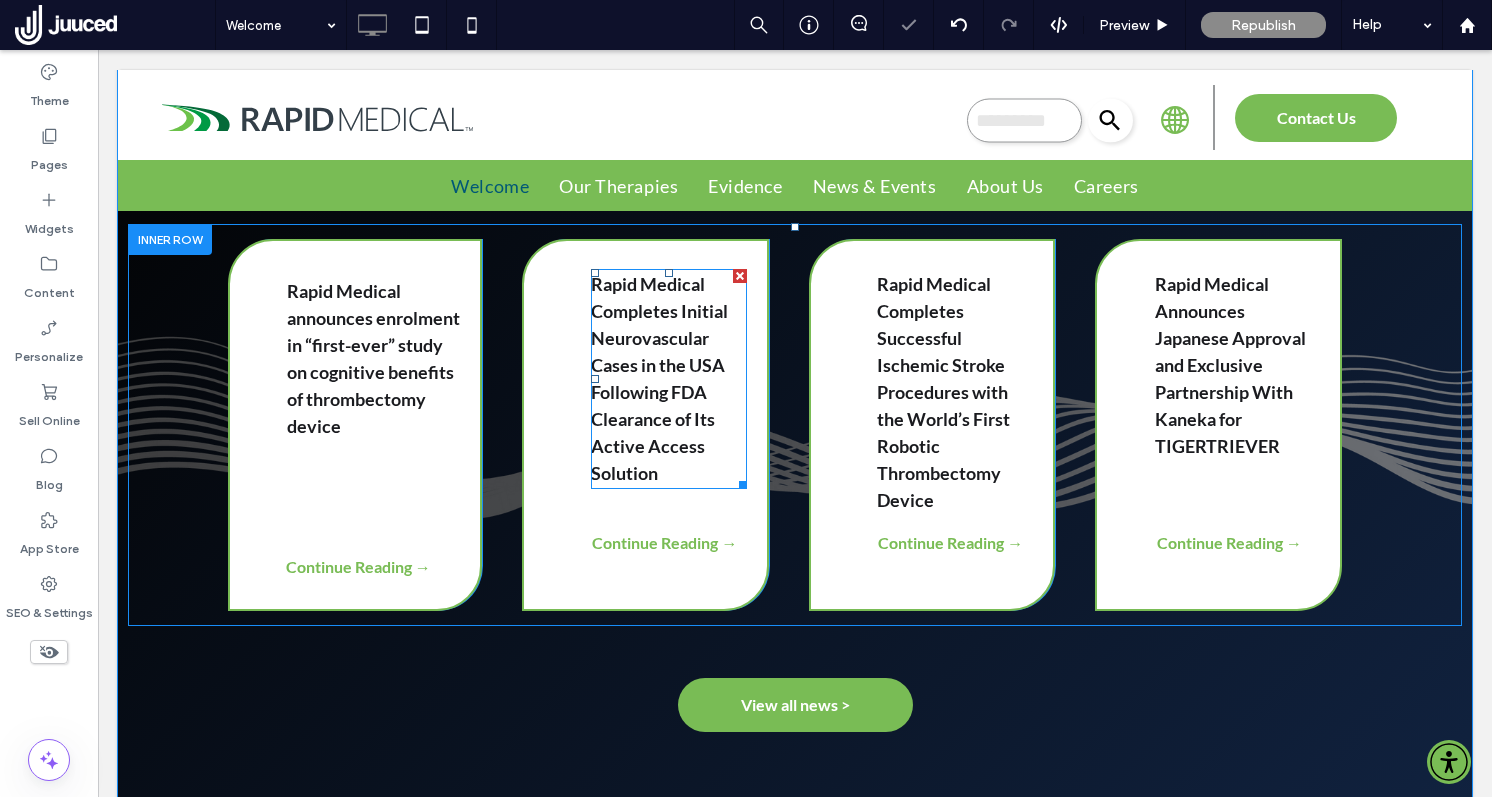 click on "Rapid Medical Completes Initial Neurovascular Cases in the USA Following FDA Clearance of Its Active Access Solution" at bounding box center [669, 379] 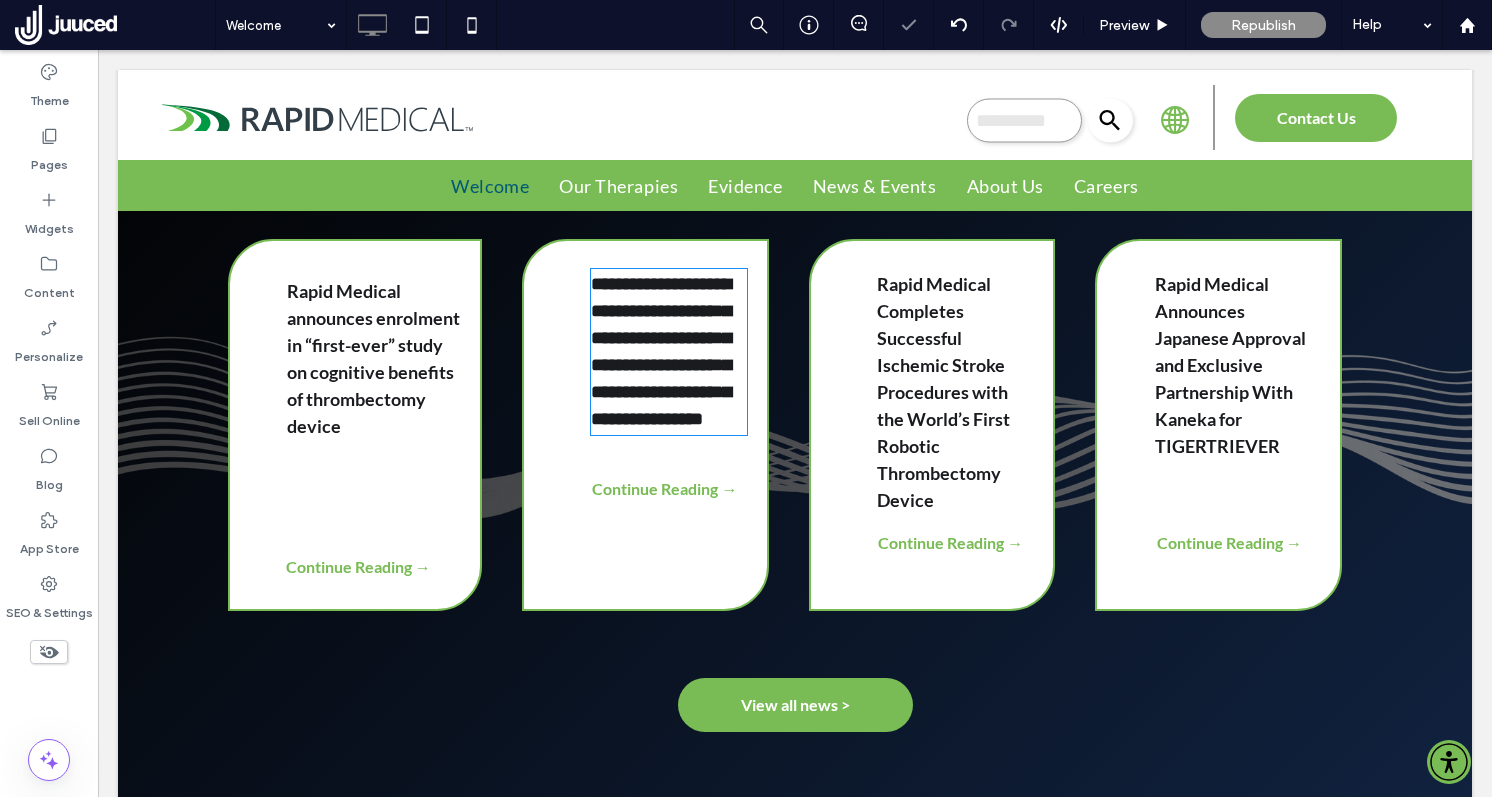 type on "****" 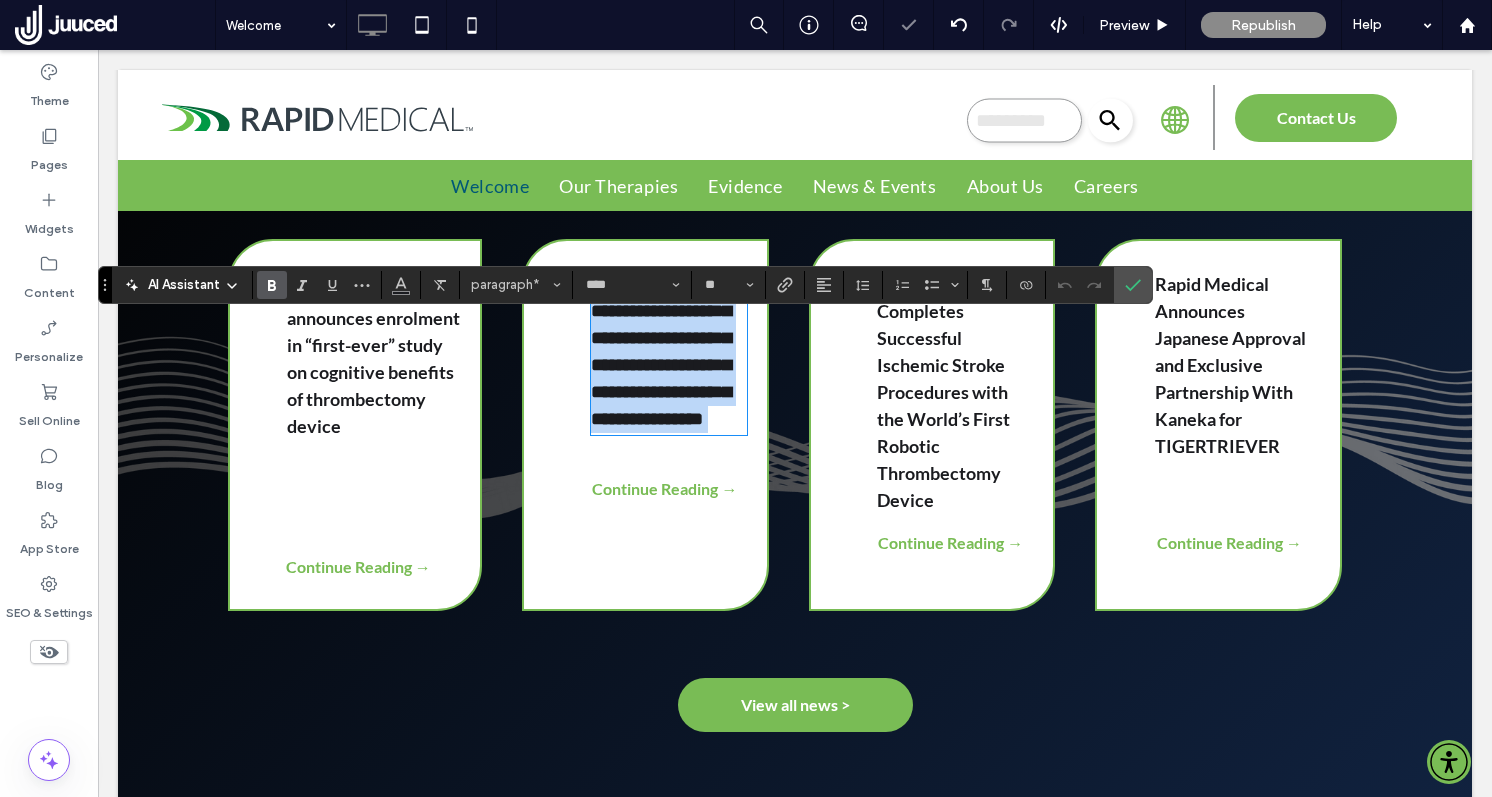 click on "**********" at bounding box center [669, 352] 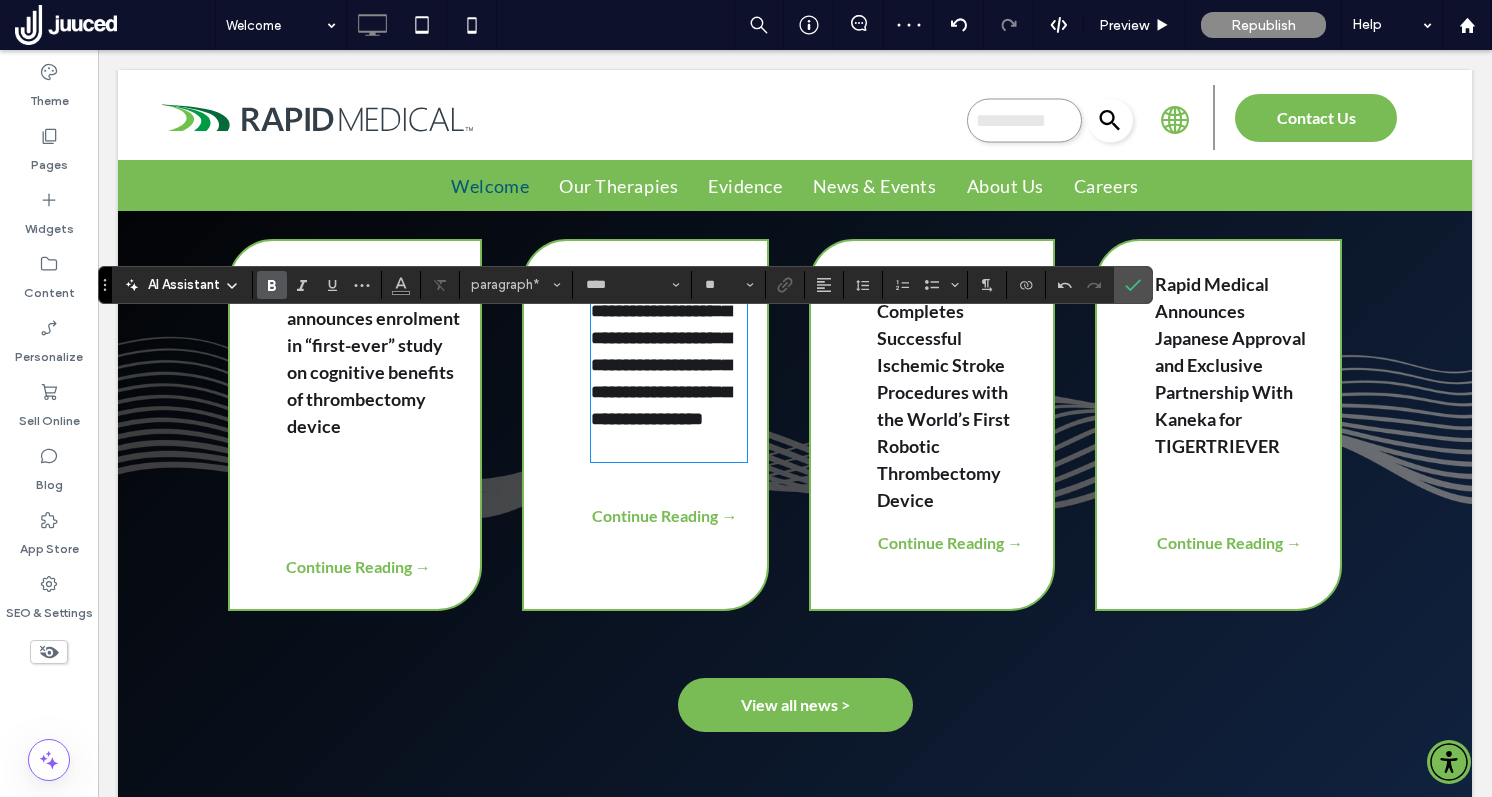 click on "Rapid Medical Announces Japanese Approval and Exclusive Partnership With Kaneka for TIGERTRIEVER" at bounding box center [1230, 365] 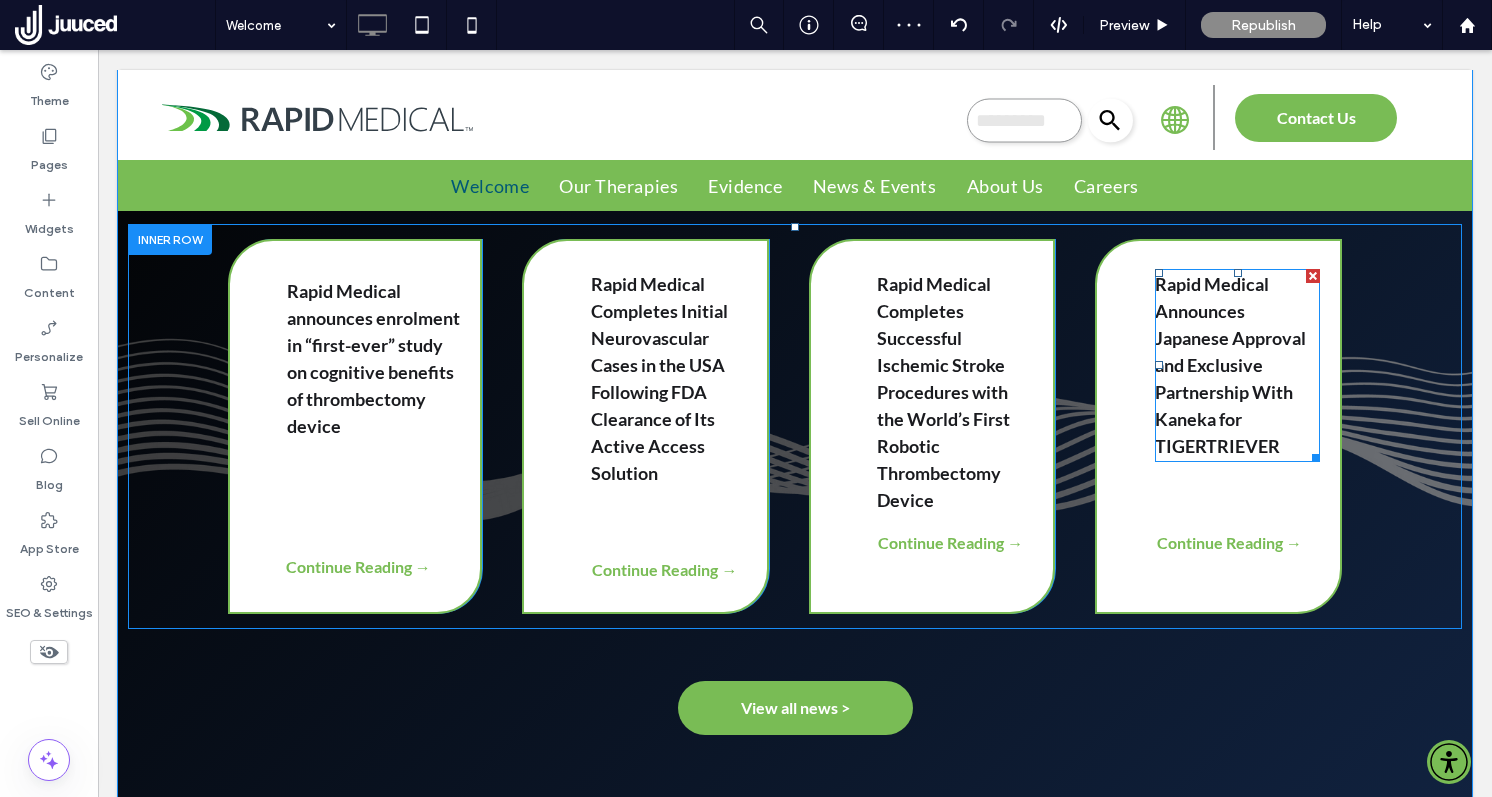 click on "Rapid Medical Announces Japanese Approval and Exclusive Partnership With Kaneka for TIGERTRIEVER" at bounding box center [1230, 365] 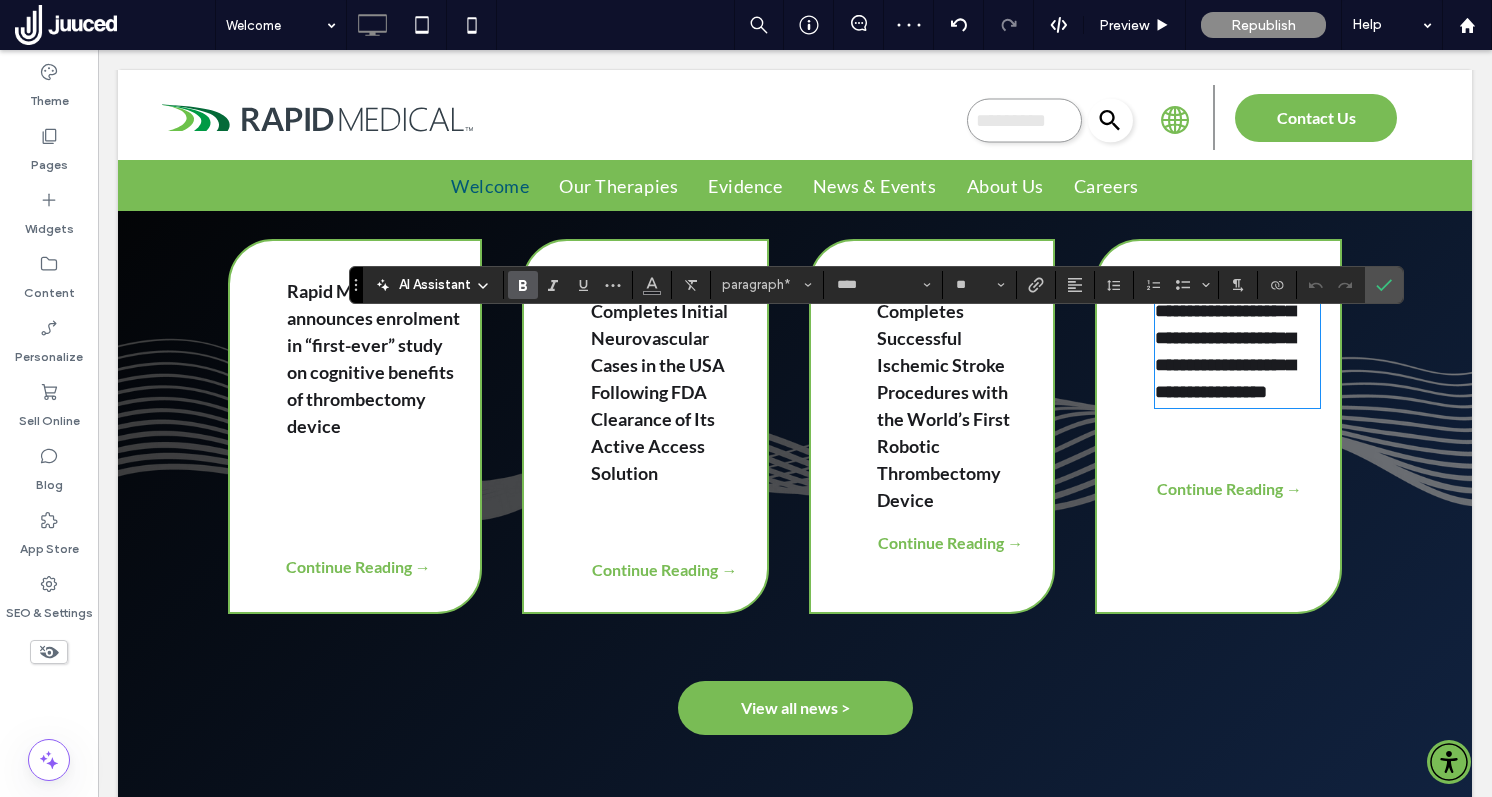 click on "**********" at bounding box center [1237, 338] 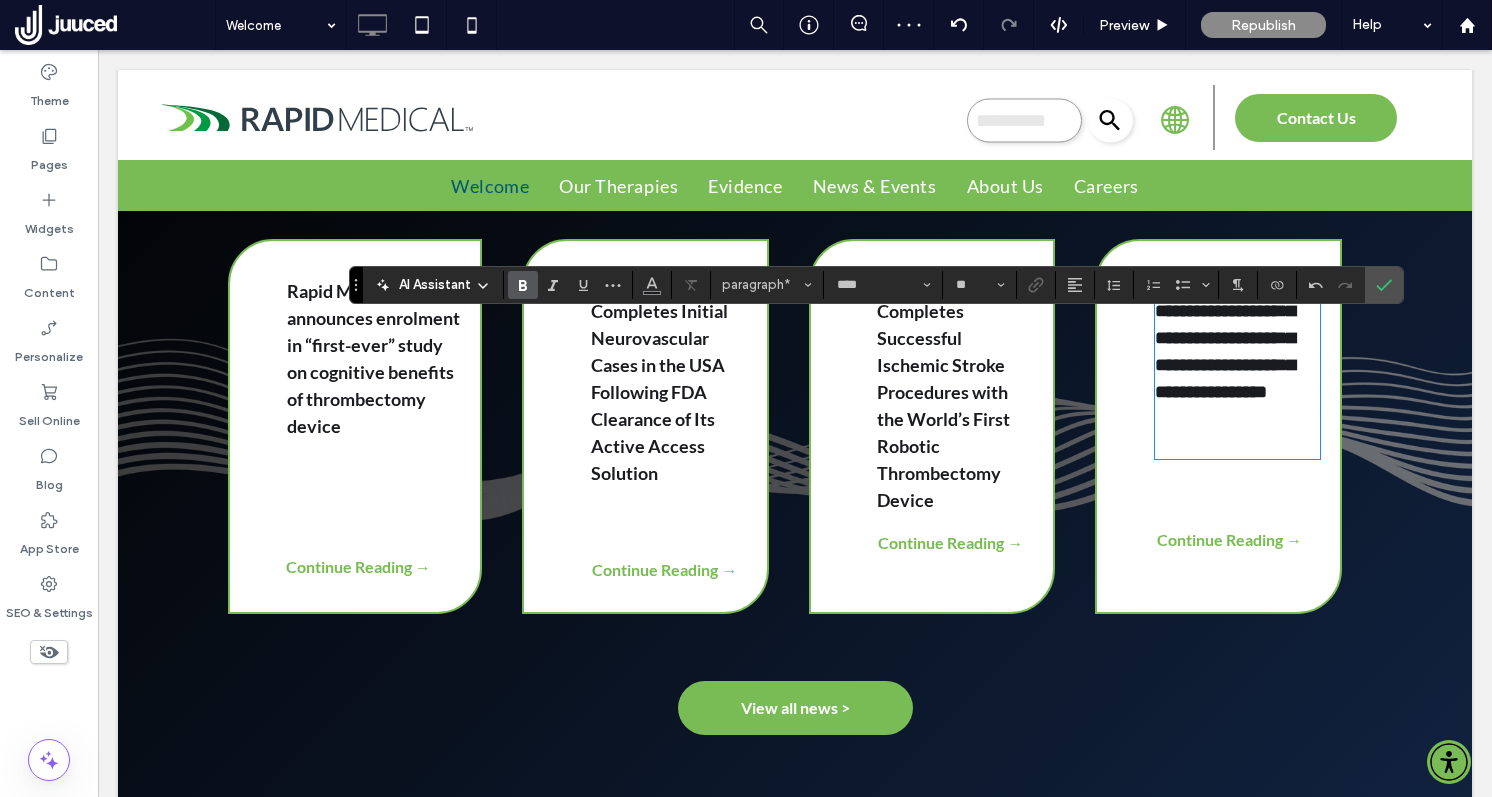 type on "**" 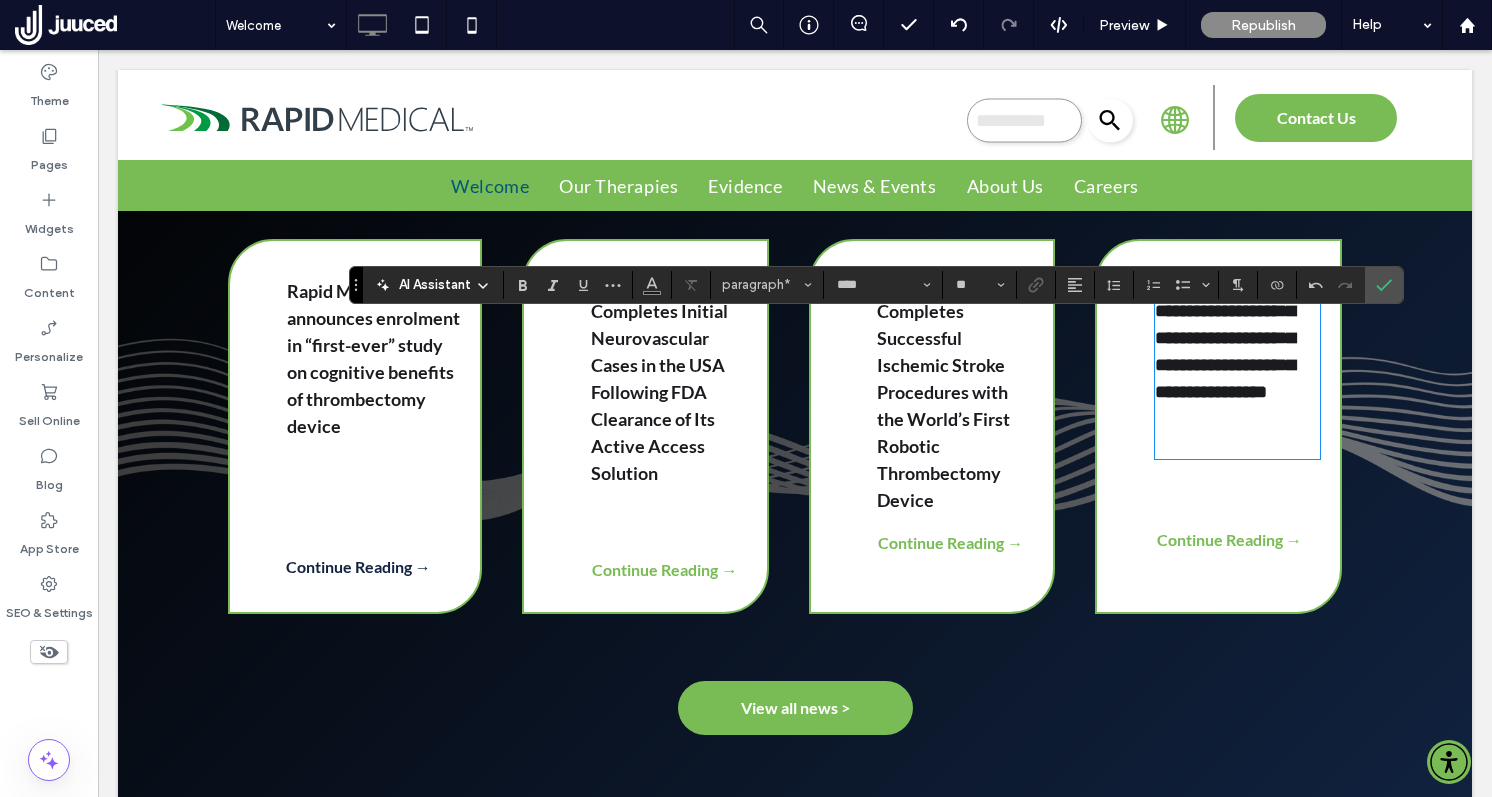 click on "Continue Reading →" at bounding box center [358, 566] 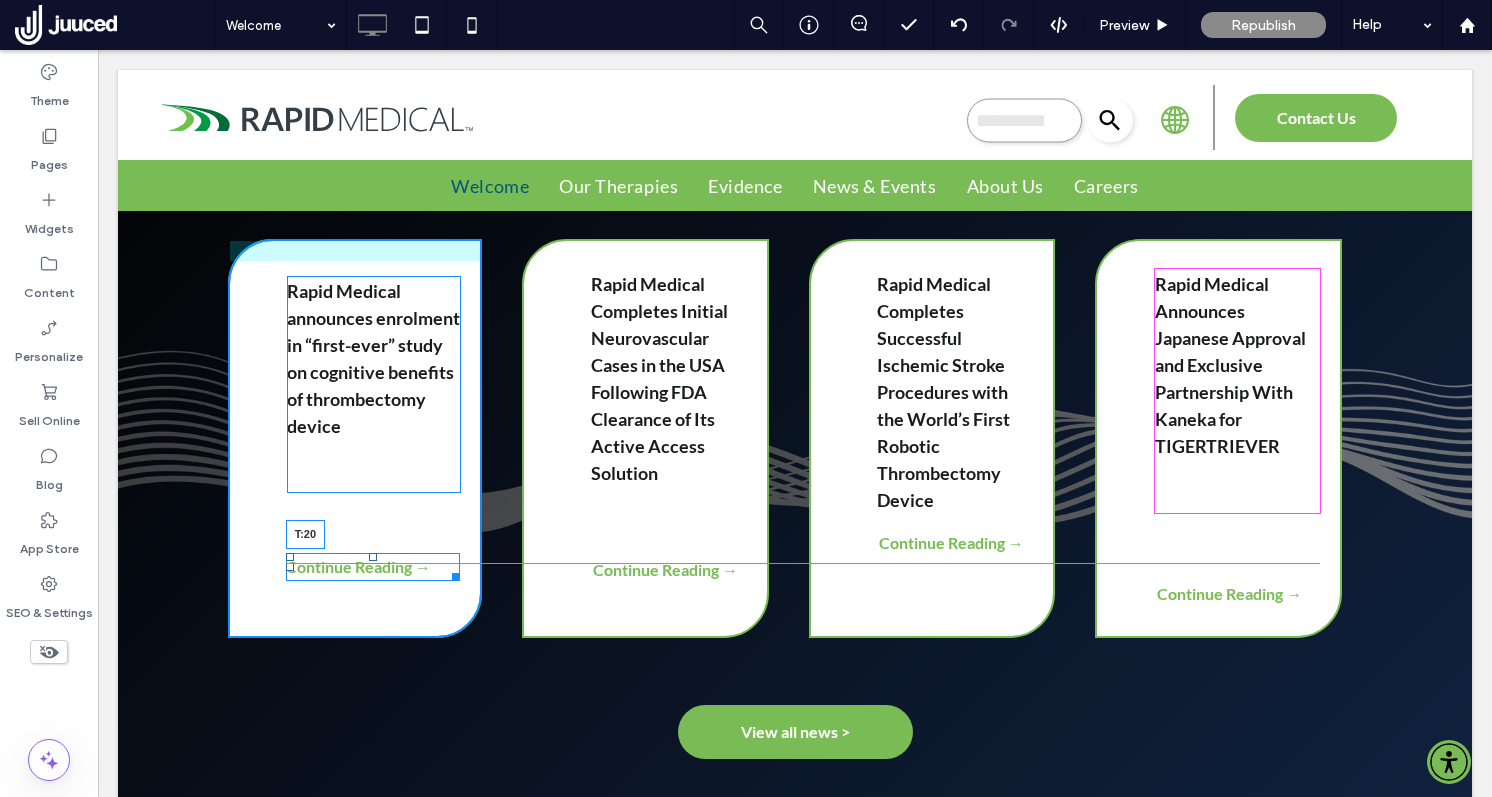 drag, startPoint x: 376, startPoint y: 633, endPoint x: 377, endPoint y: 589, distance: 44.011364 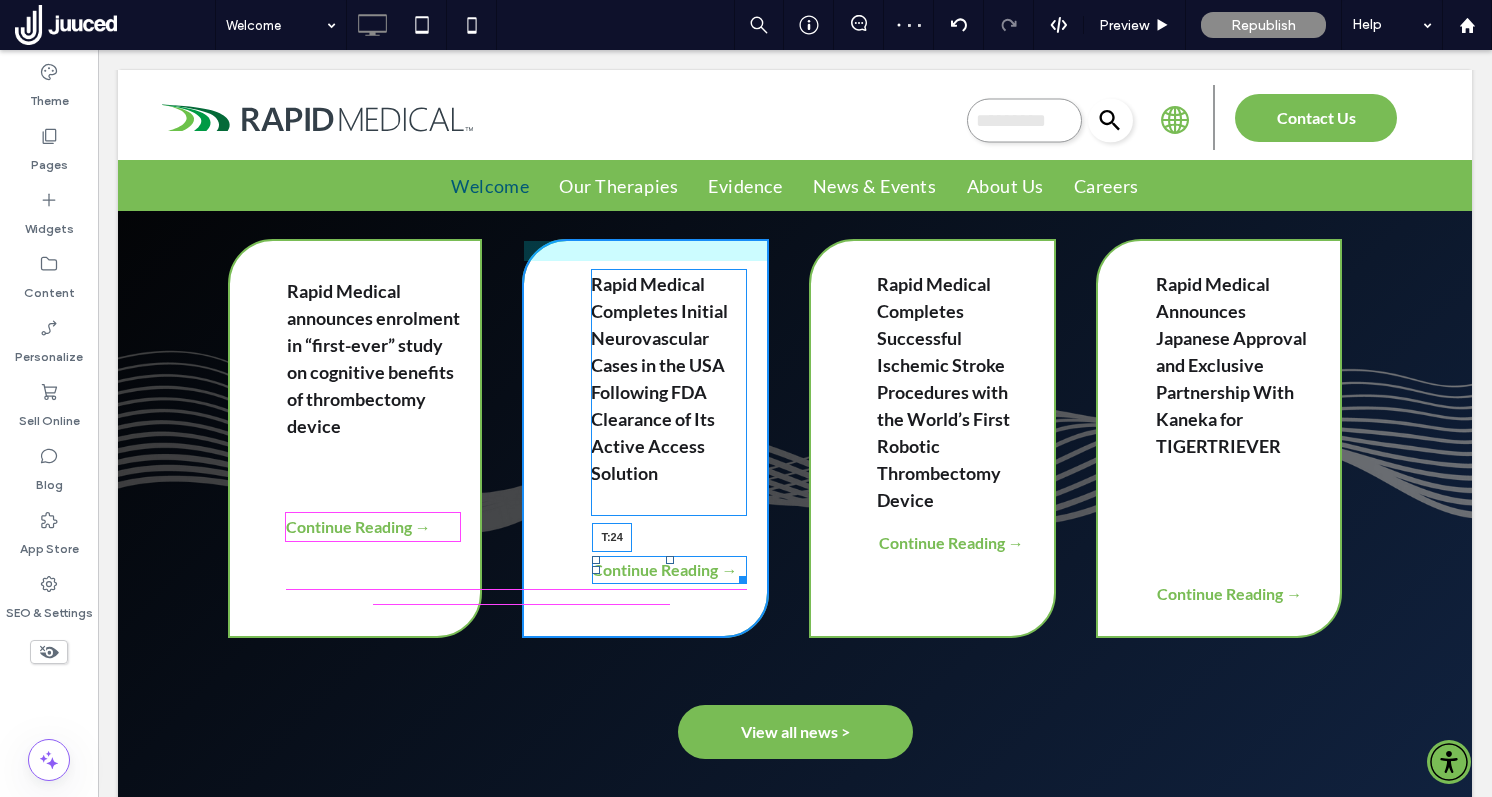 drag, startPoint x: 672, startPoint y: 610, endPoint x: 672, endPoint y: 596, distance: 14 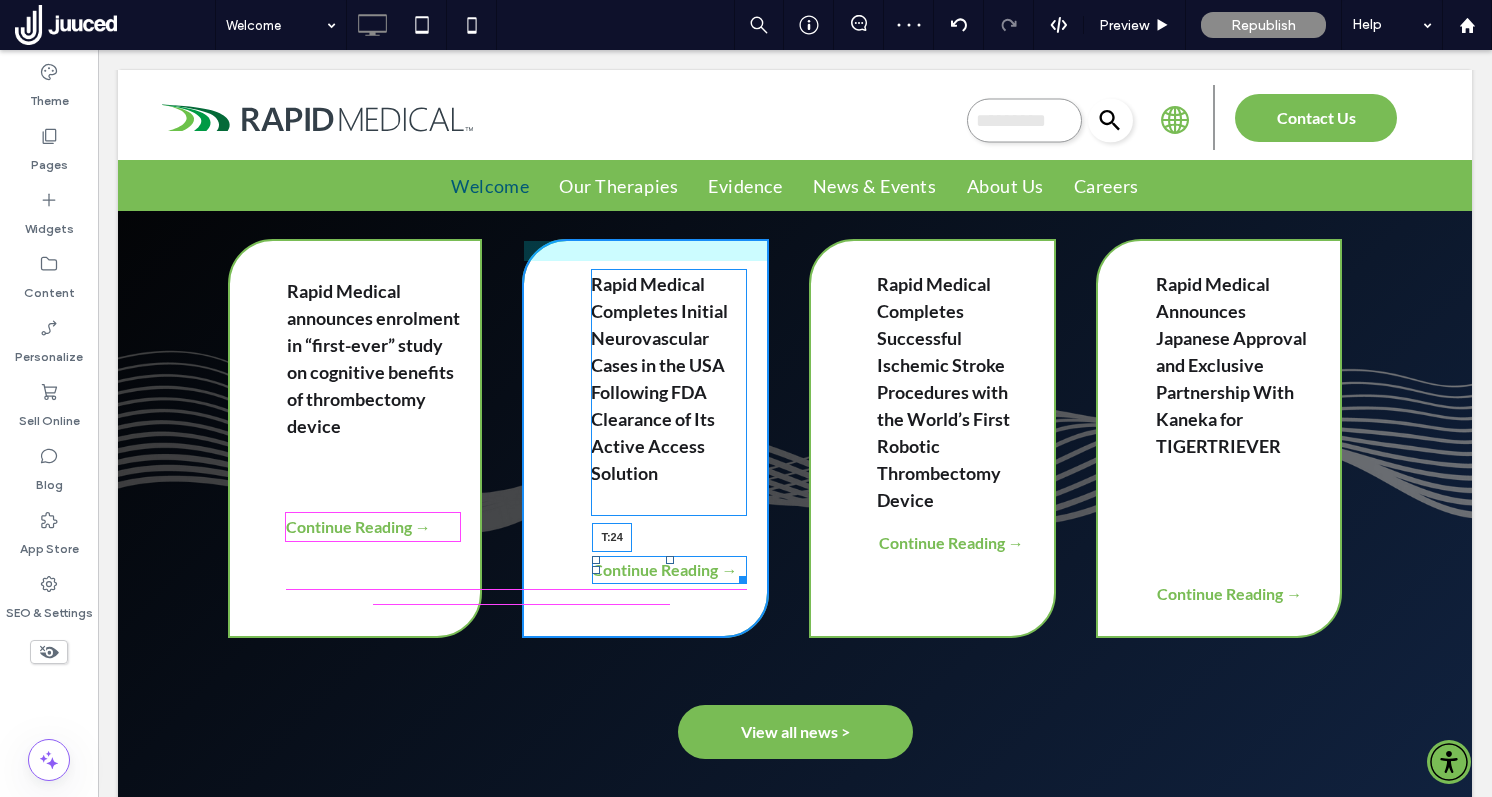 click at bounding box center [670, 560] 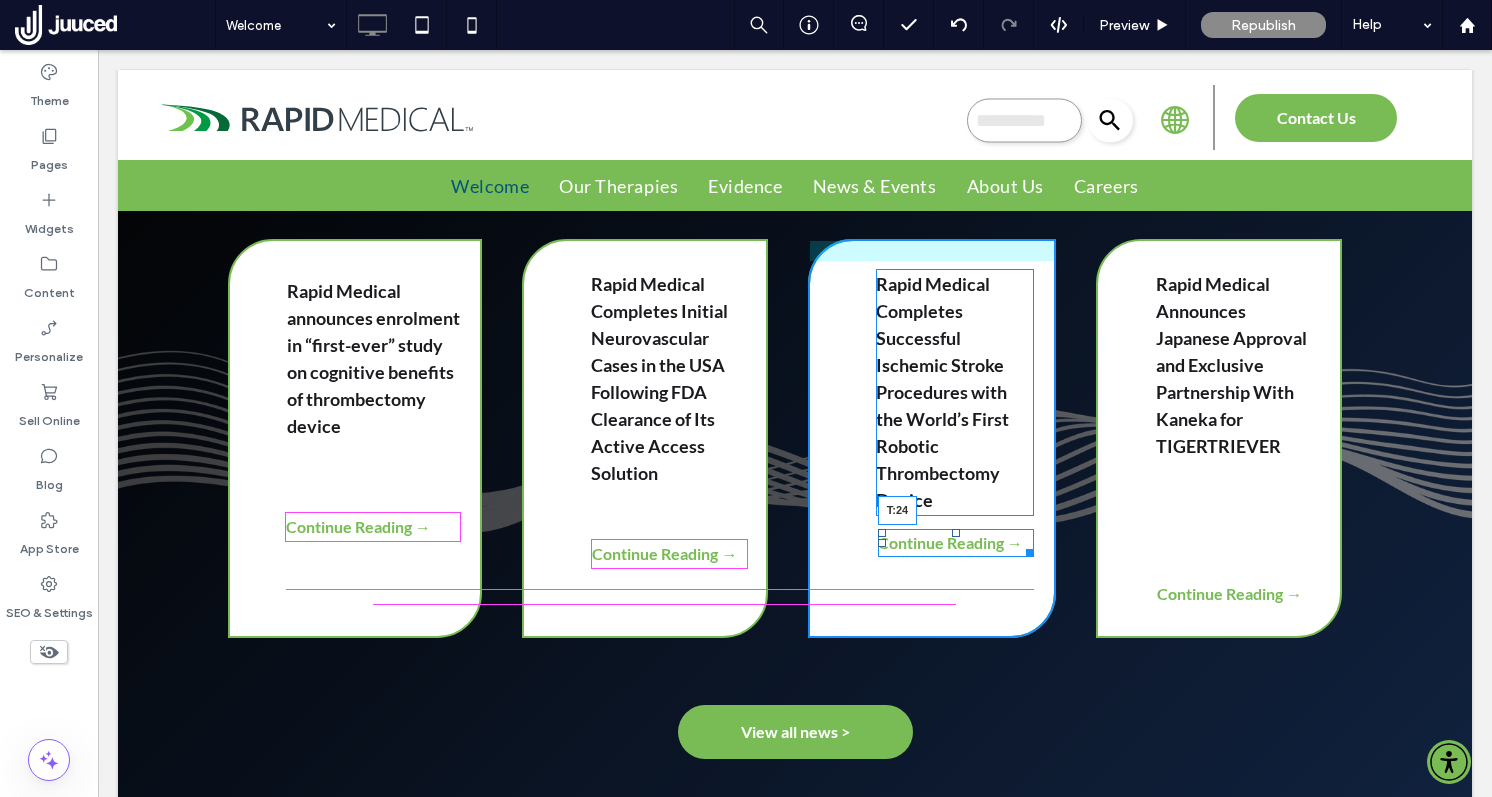 click at bounding box center [956, 533] 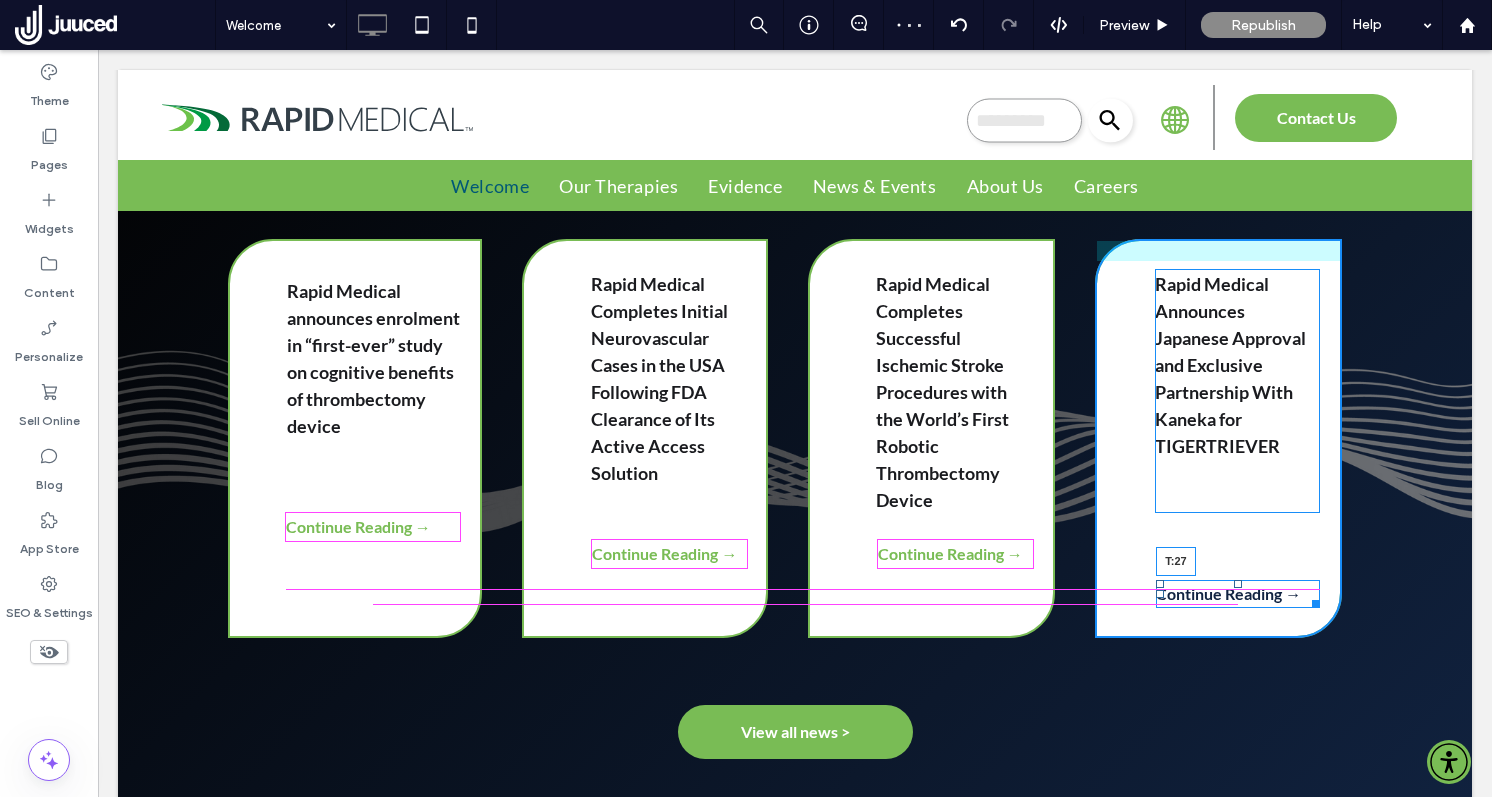 drag, startPoint x: 1238, startPoint y: 635, endPoint x: 1232, endPoint y: 595, distance: 40.4475 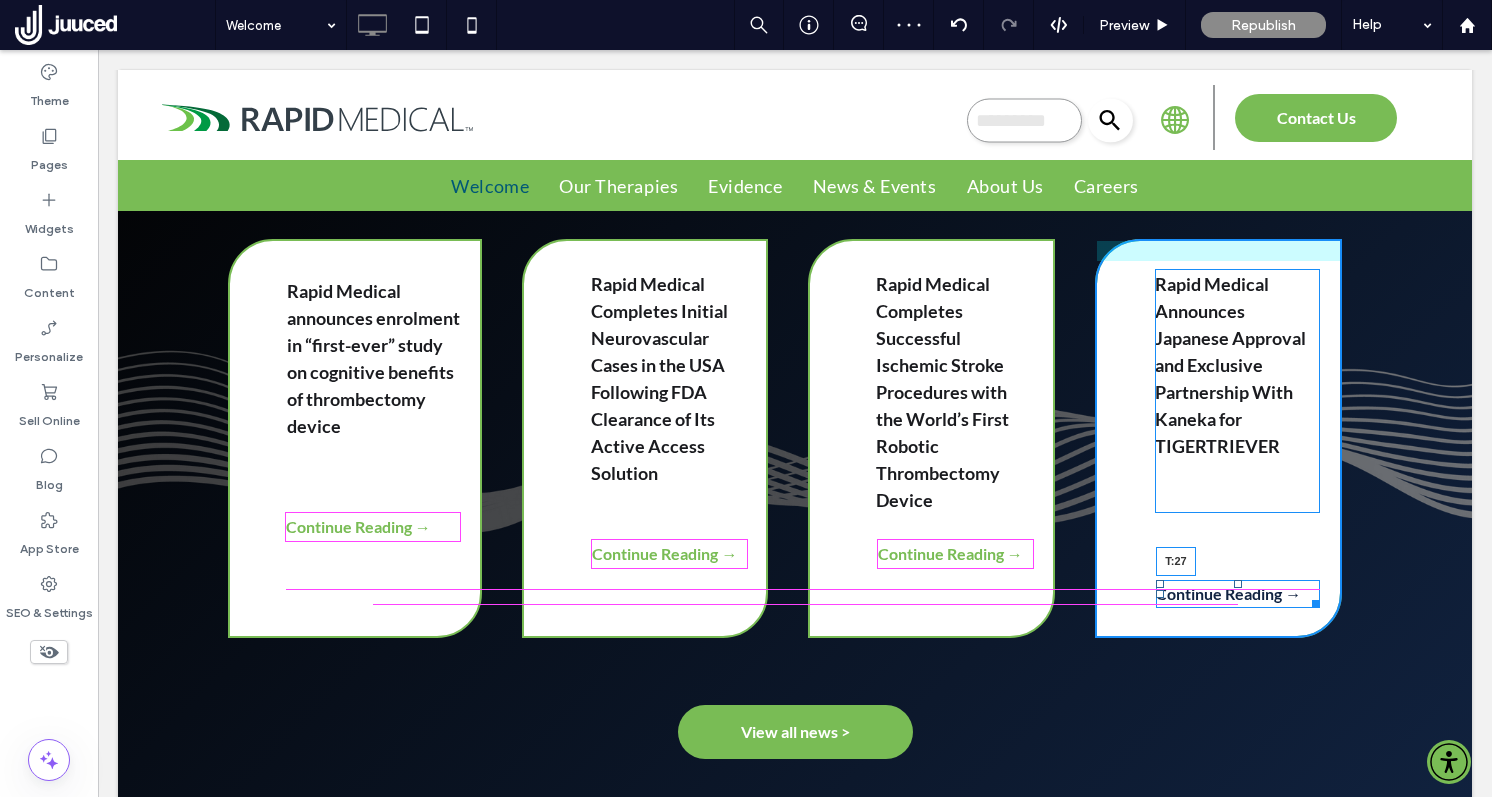 click on "Continue Reading → T:27" at bounding box center (1238, 594) 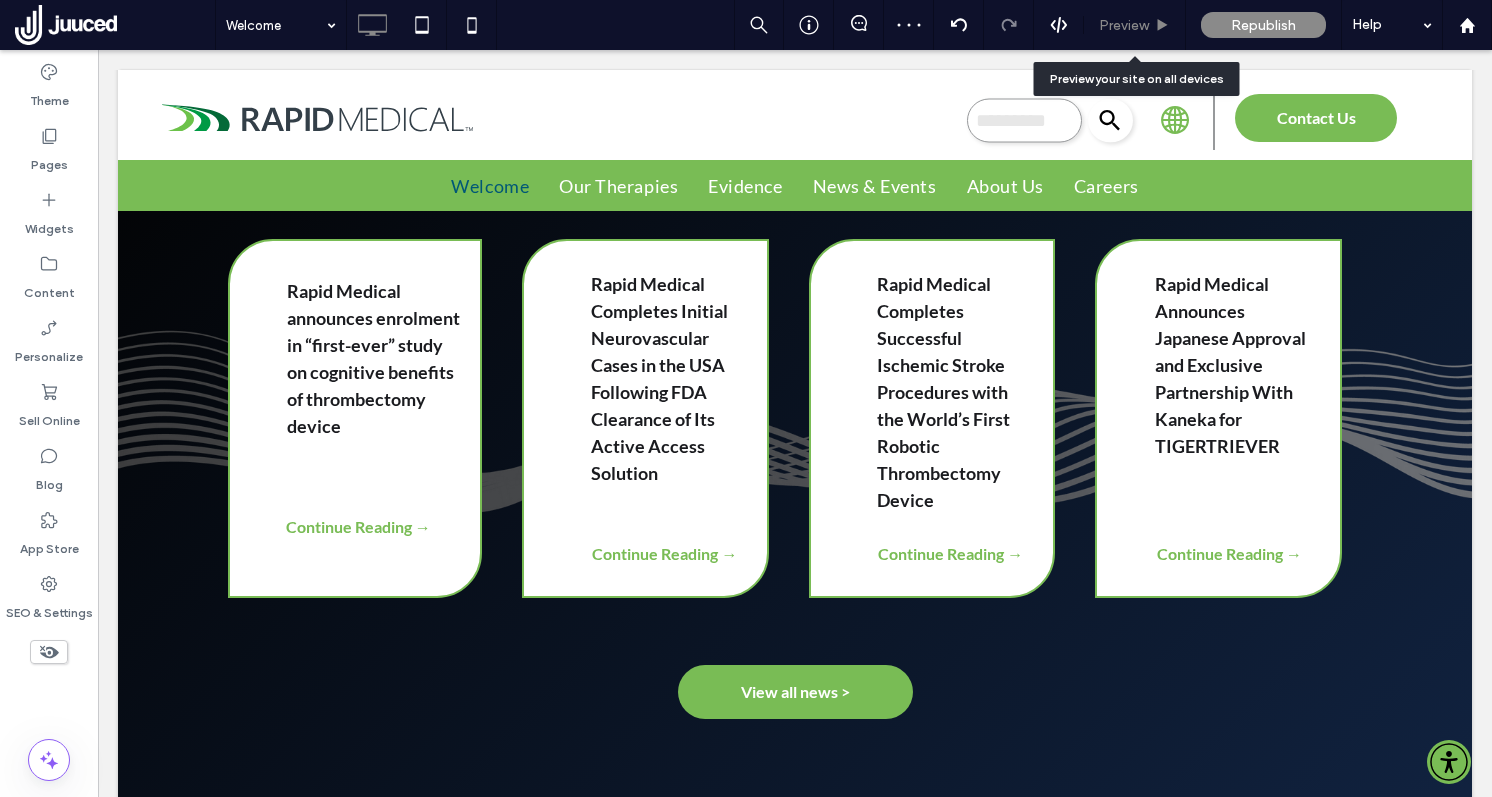 click on "Preview" at bounding box center (1124, 25) 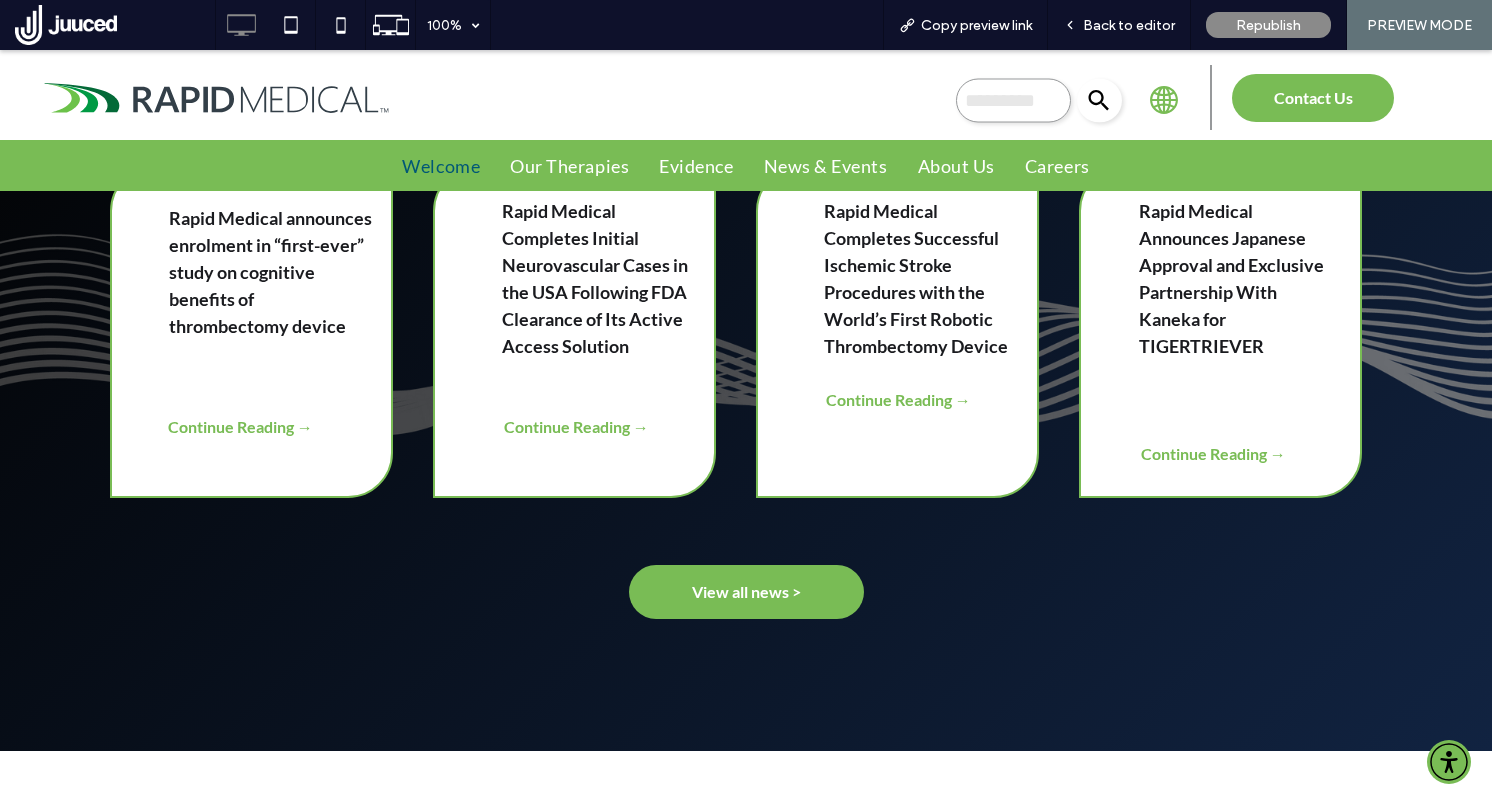 scroll, scrollTop: 1853, scrollLeft: 0, axis: vertical 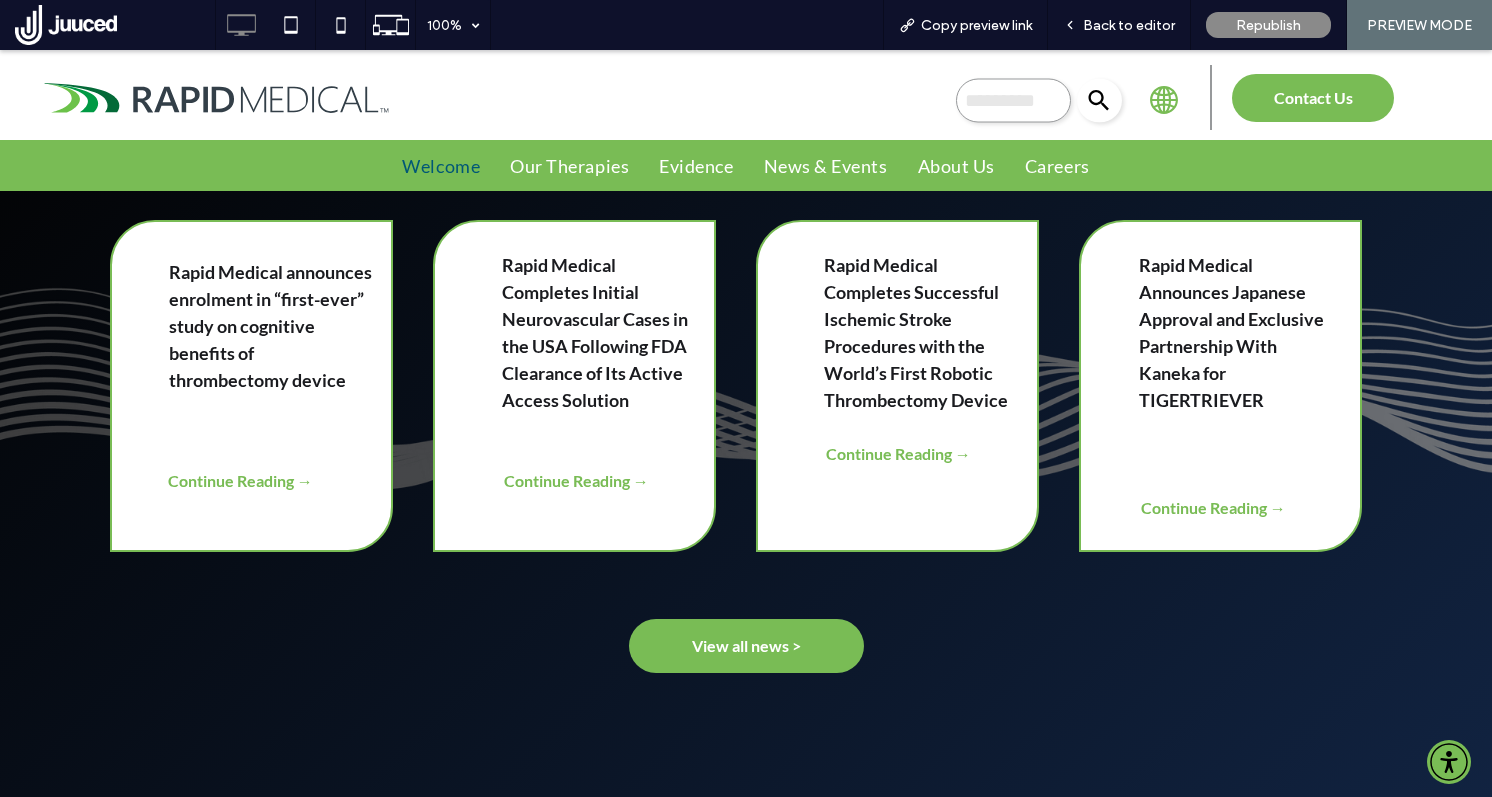 click on "Back to editor" at bounding box center (1129, 25) 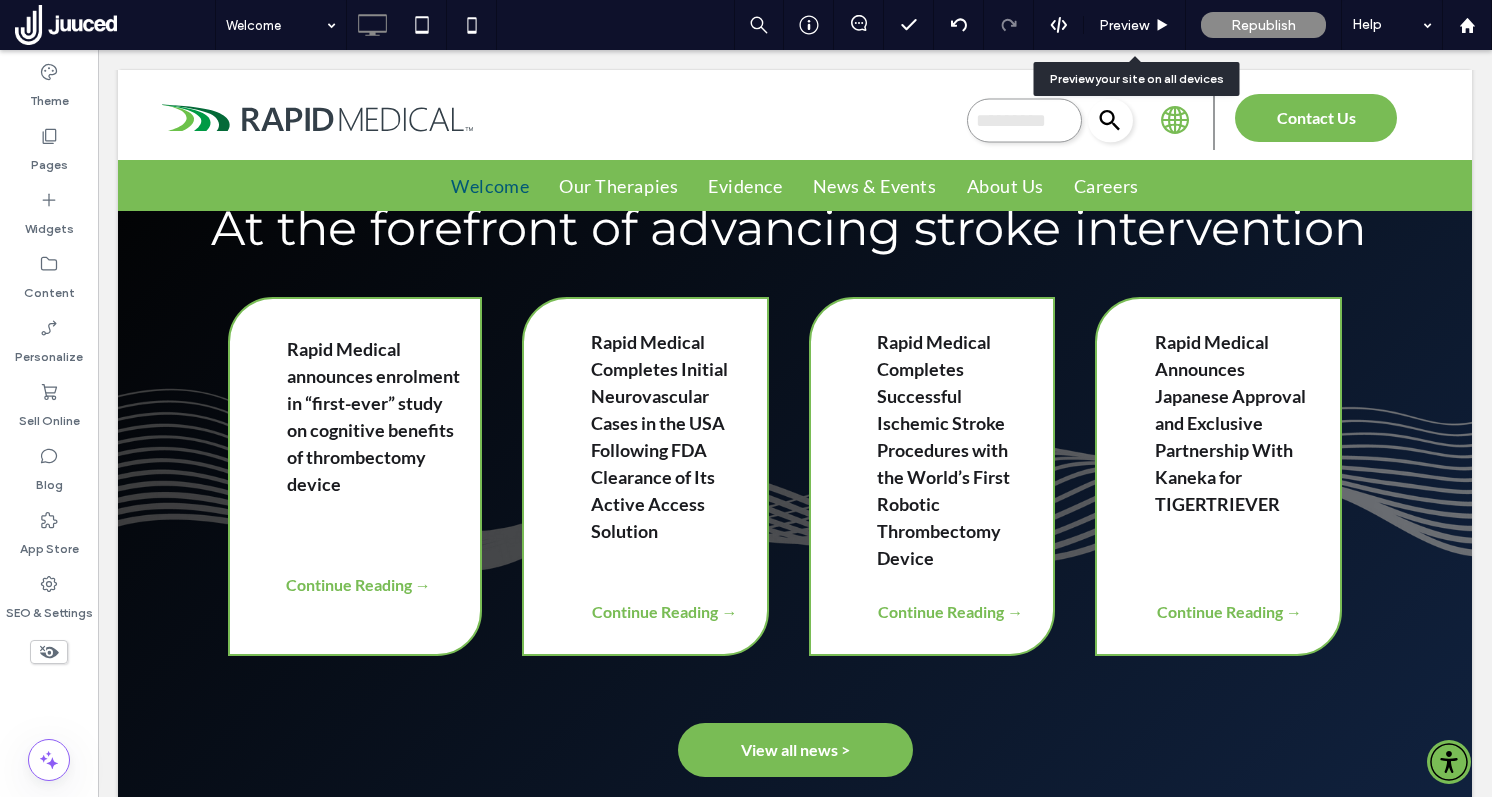scroll, scrollTop: 1969, scrollLeft: 0, axis: vertical 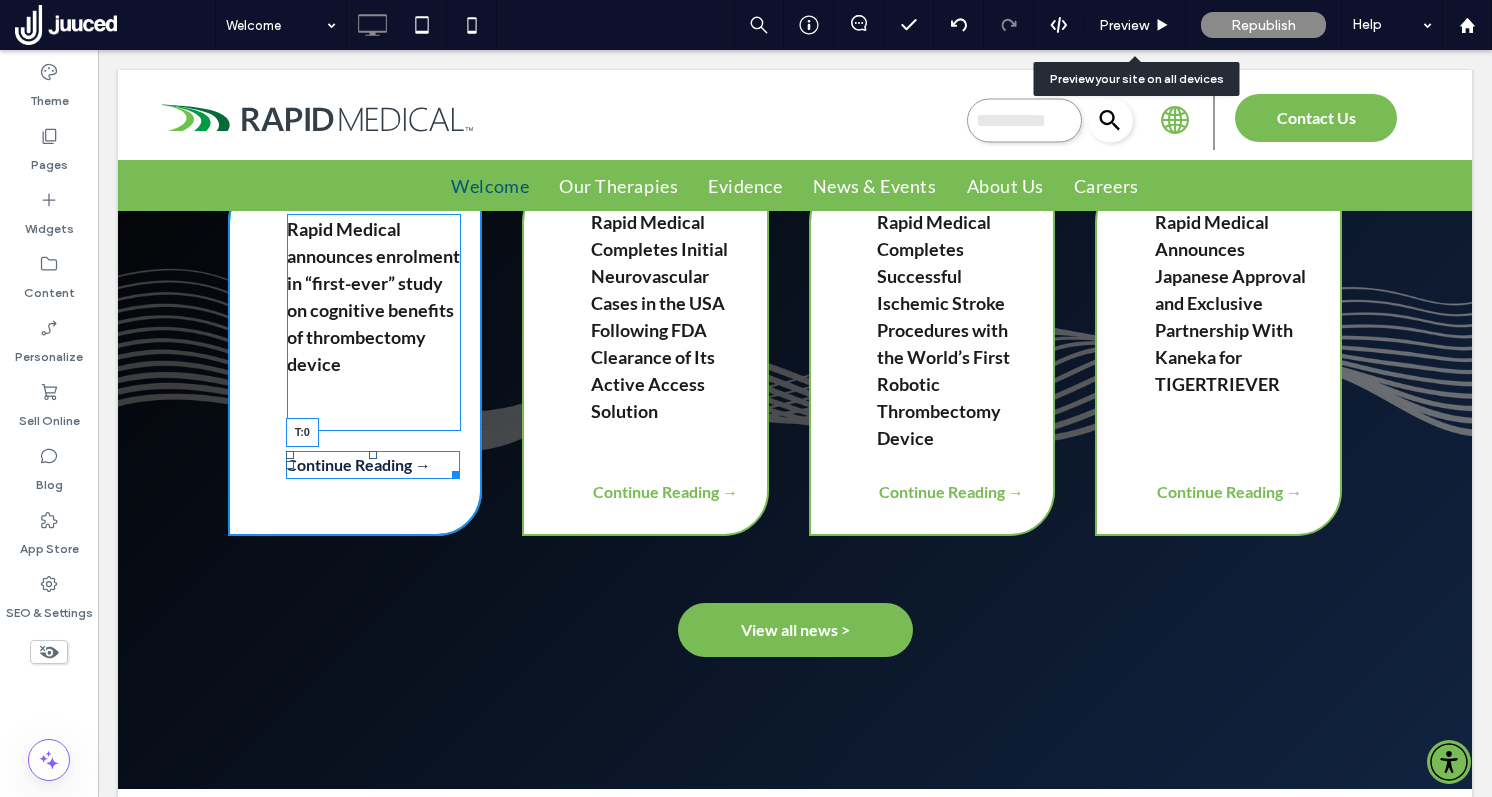 drag, startPoint x: 372, startPoint y: 533, endPoint x: 370, endPoint y: 510, distance: 23.086792 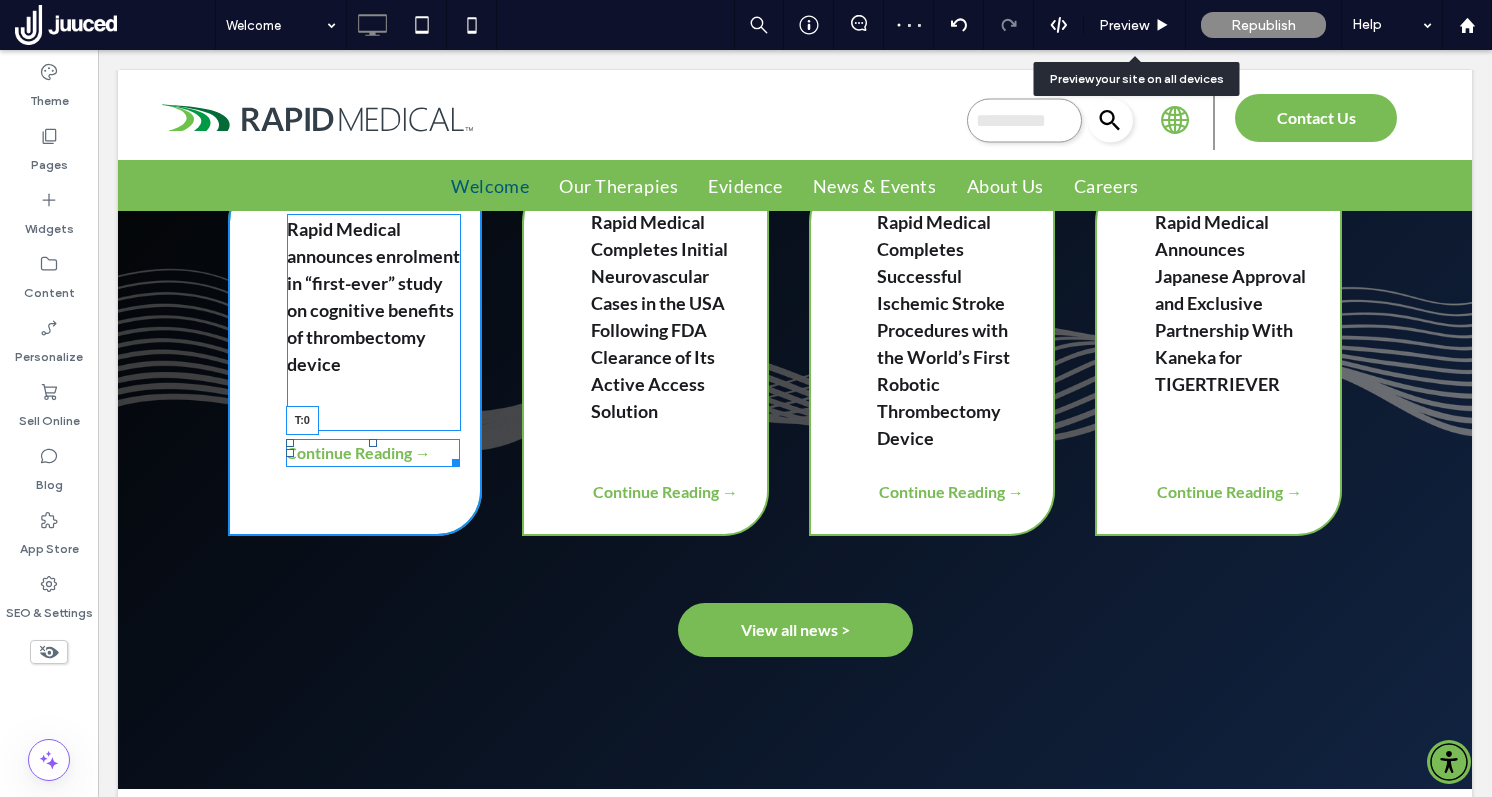 click on "Rapid Medical announces enrolment in “first-ever” study on cognitive benefits of thrombectomy device ﻿
Continue Reading → T:0
Click To Paste" at bounding box center (355, 356) 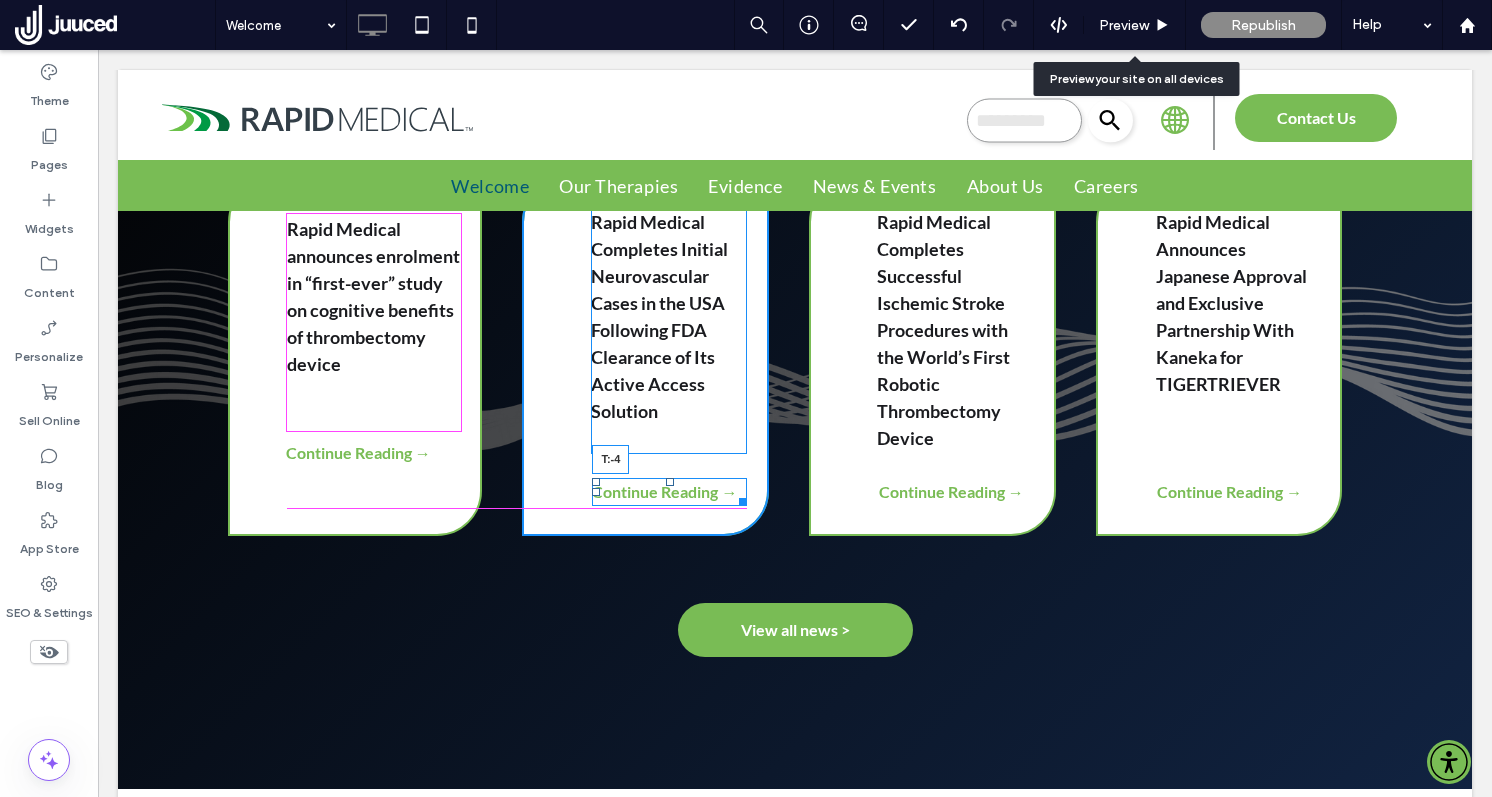 drag, startPoint x: 669, startPoint y: 534, endPoint x: 667, endPoint y: 512, distance: 22.090721 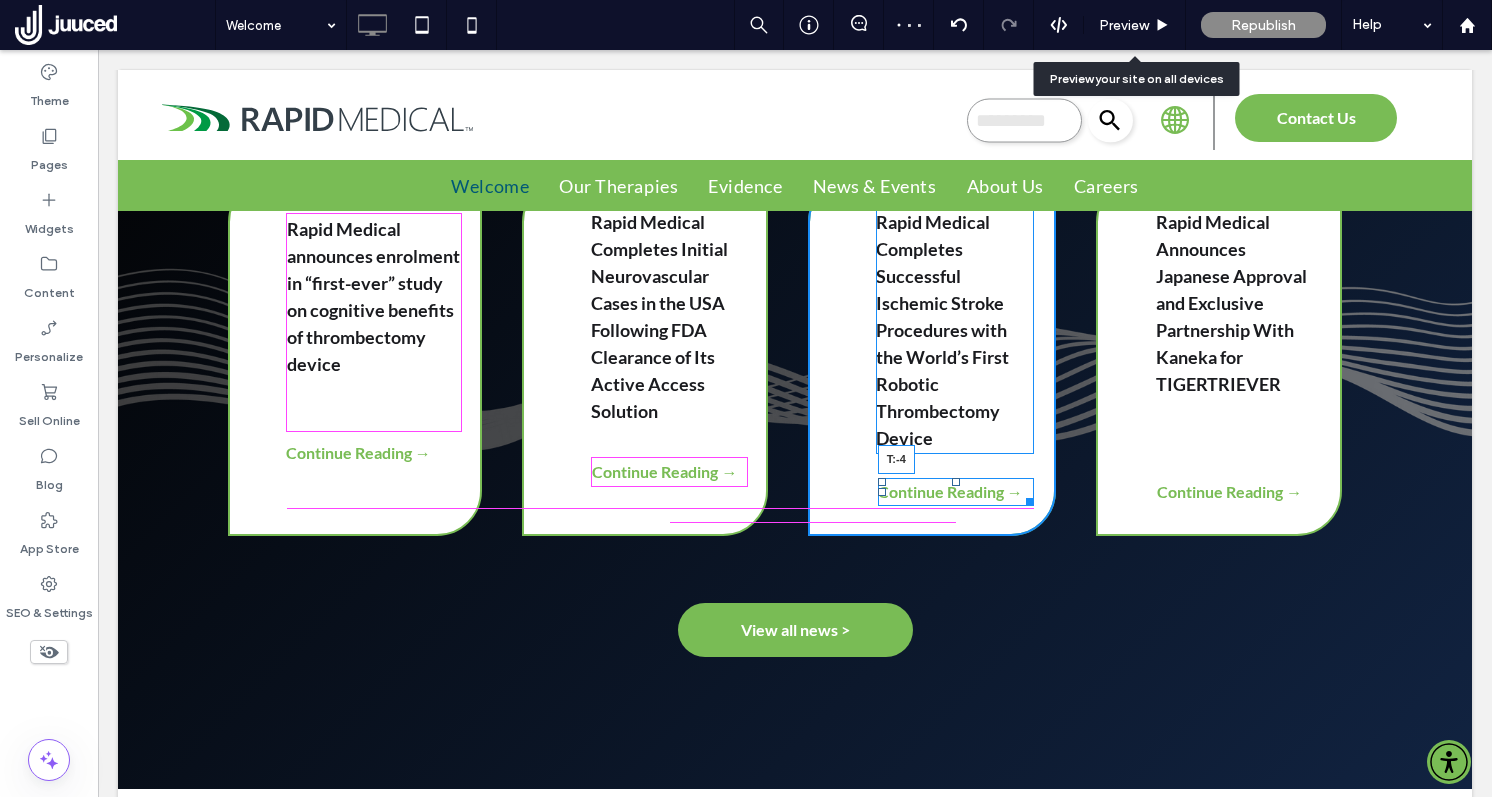 drag, startPoint x: 957, startPoint y: 531, endPoint x: 955, endPoint y: 512, distance: 19.104973 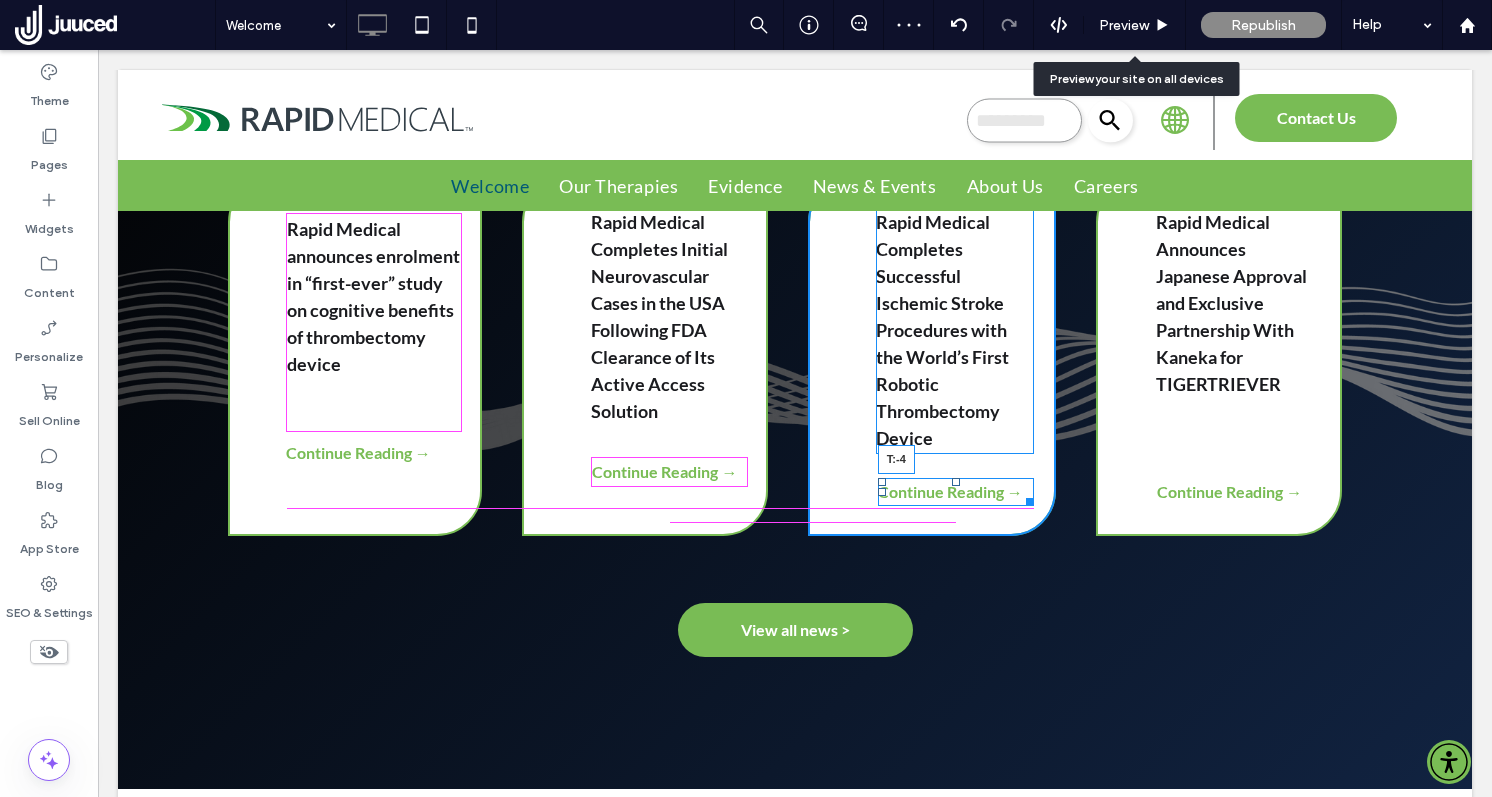 click at bounding box center [956, 482] 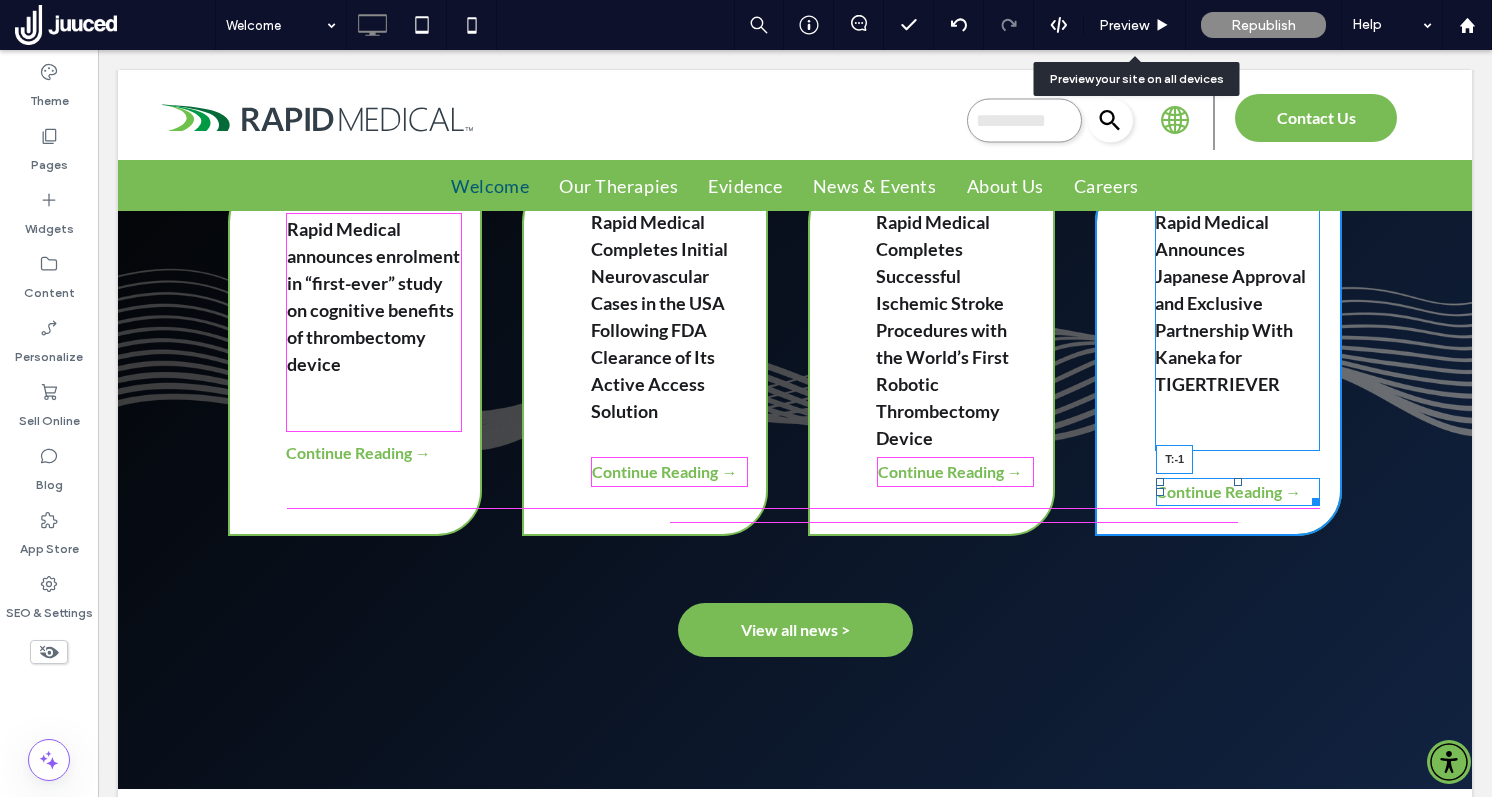 drag, startPoint x: 1236, startPoint y: 532, endPoint x: 1232, endPoint y: 511, distance: 21.377558 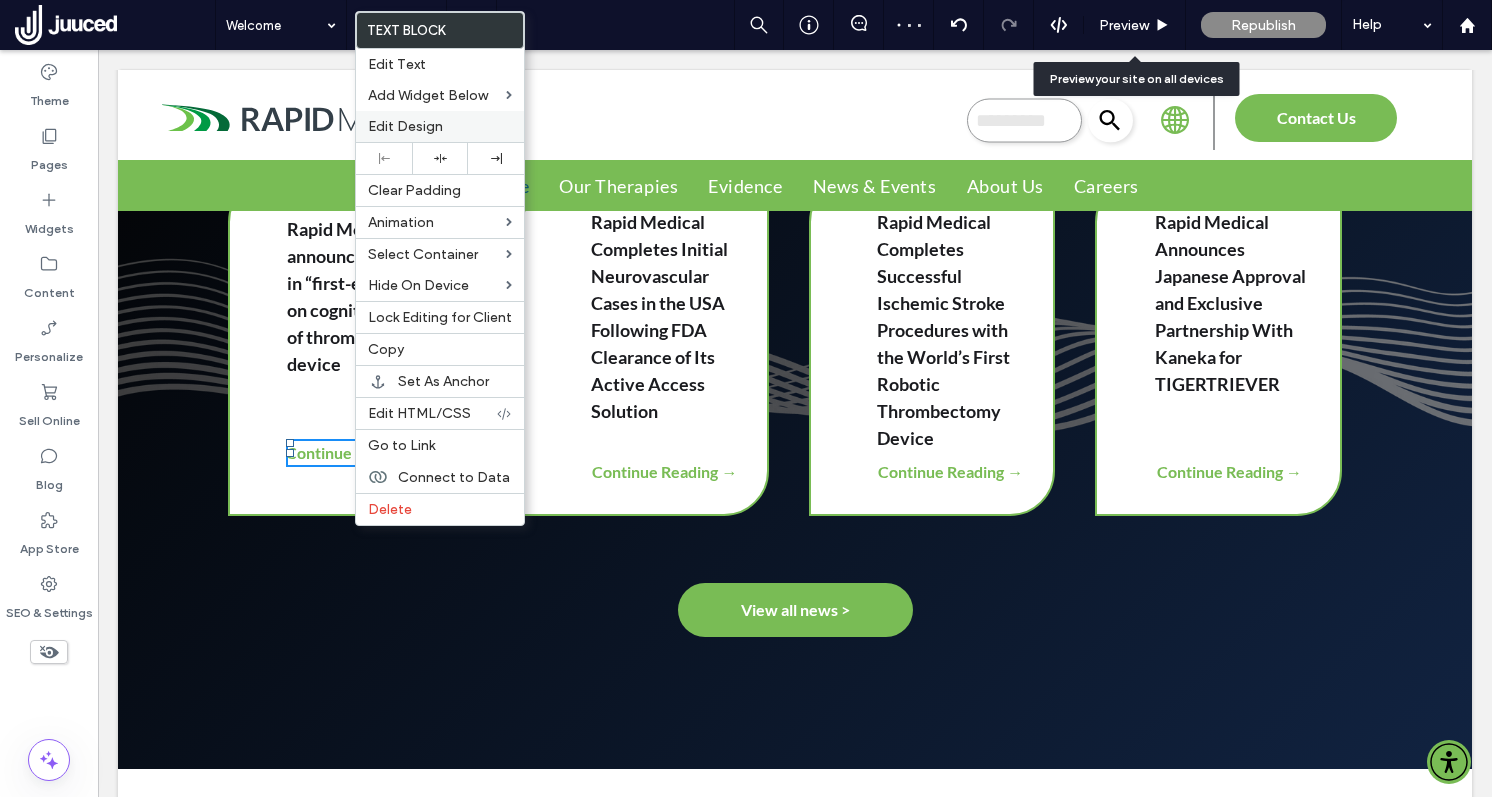 click on "Edit Design" at bounding box center (405, 126) 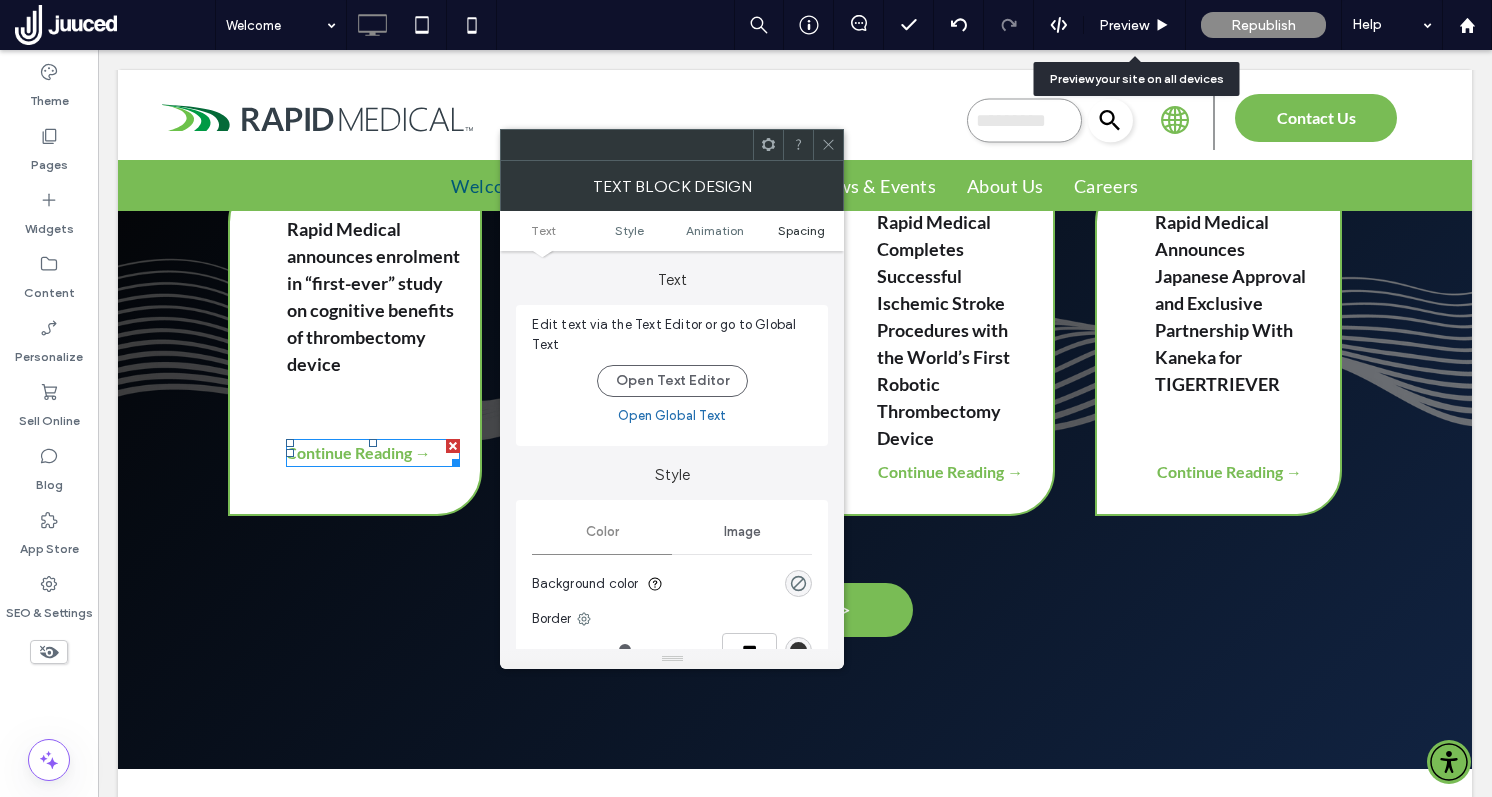 click on "Spacing" at bounding box center [801, 230] 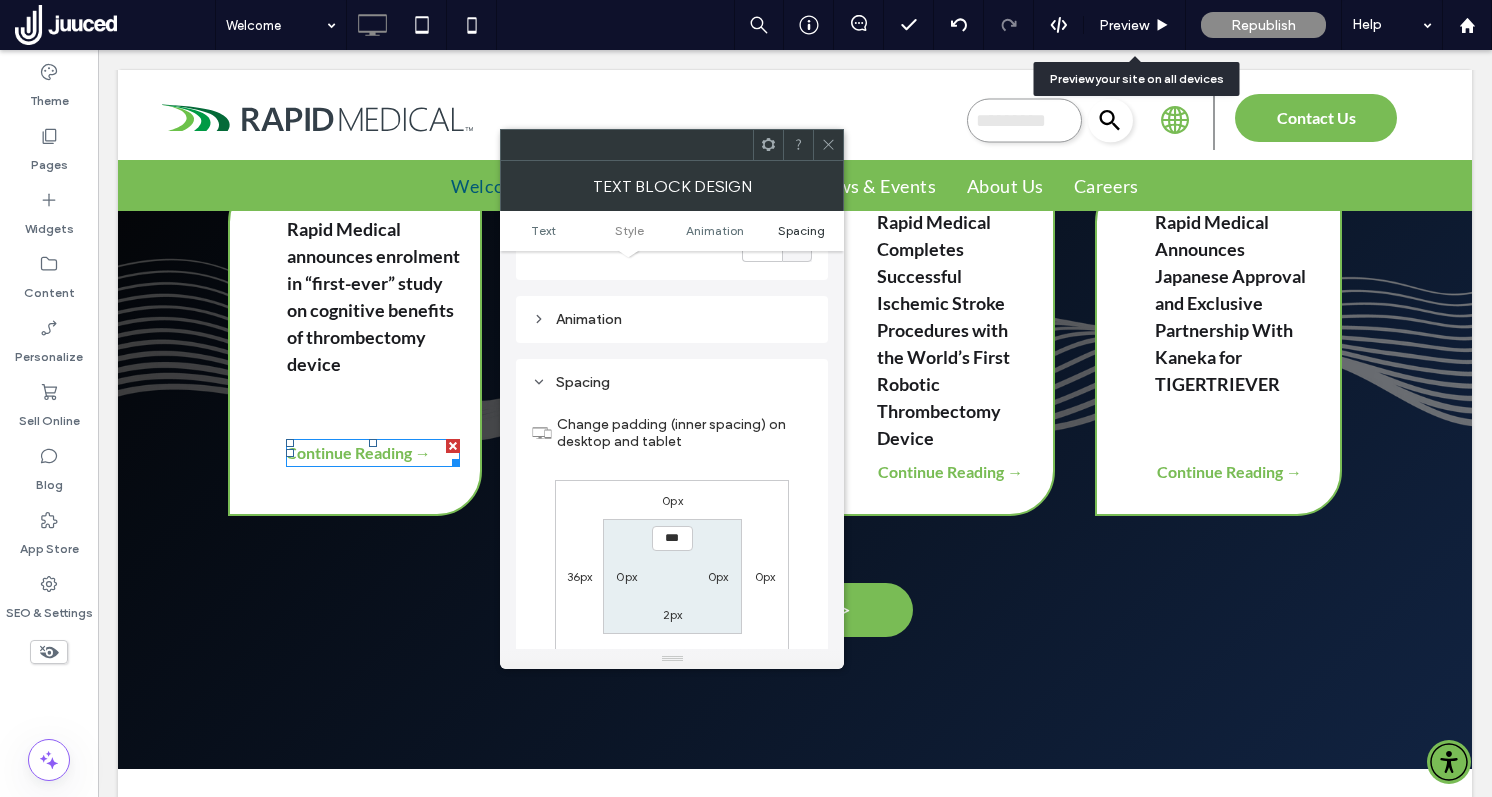 scroll, scrollTop: 574, scrollLeft: 0, axis: vertical 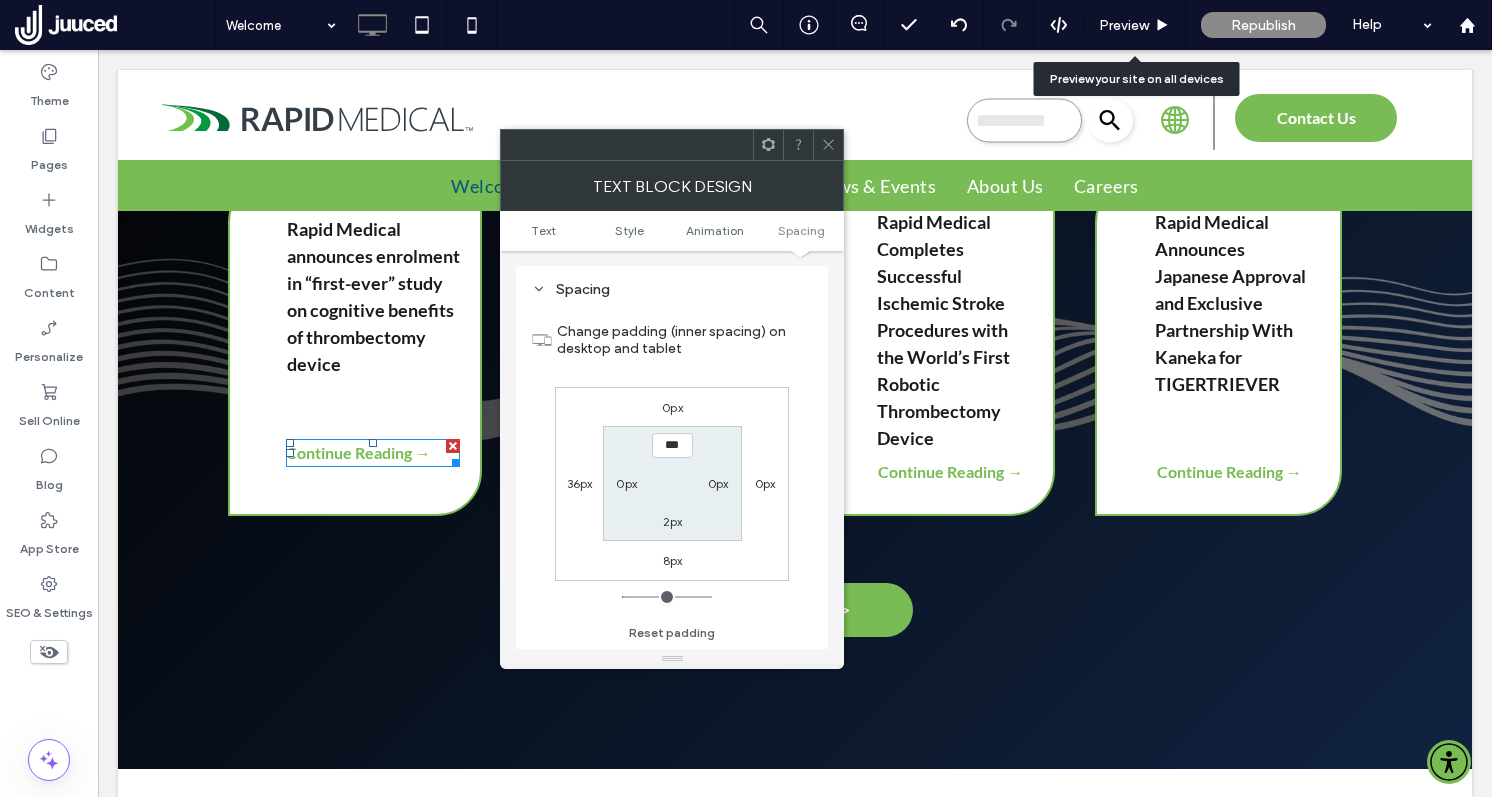 click on "0px" at bounding box center (672, 407) 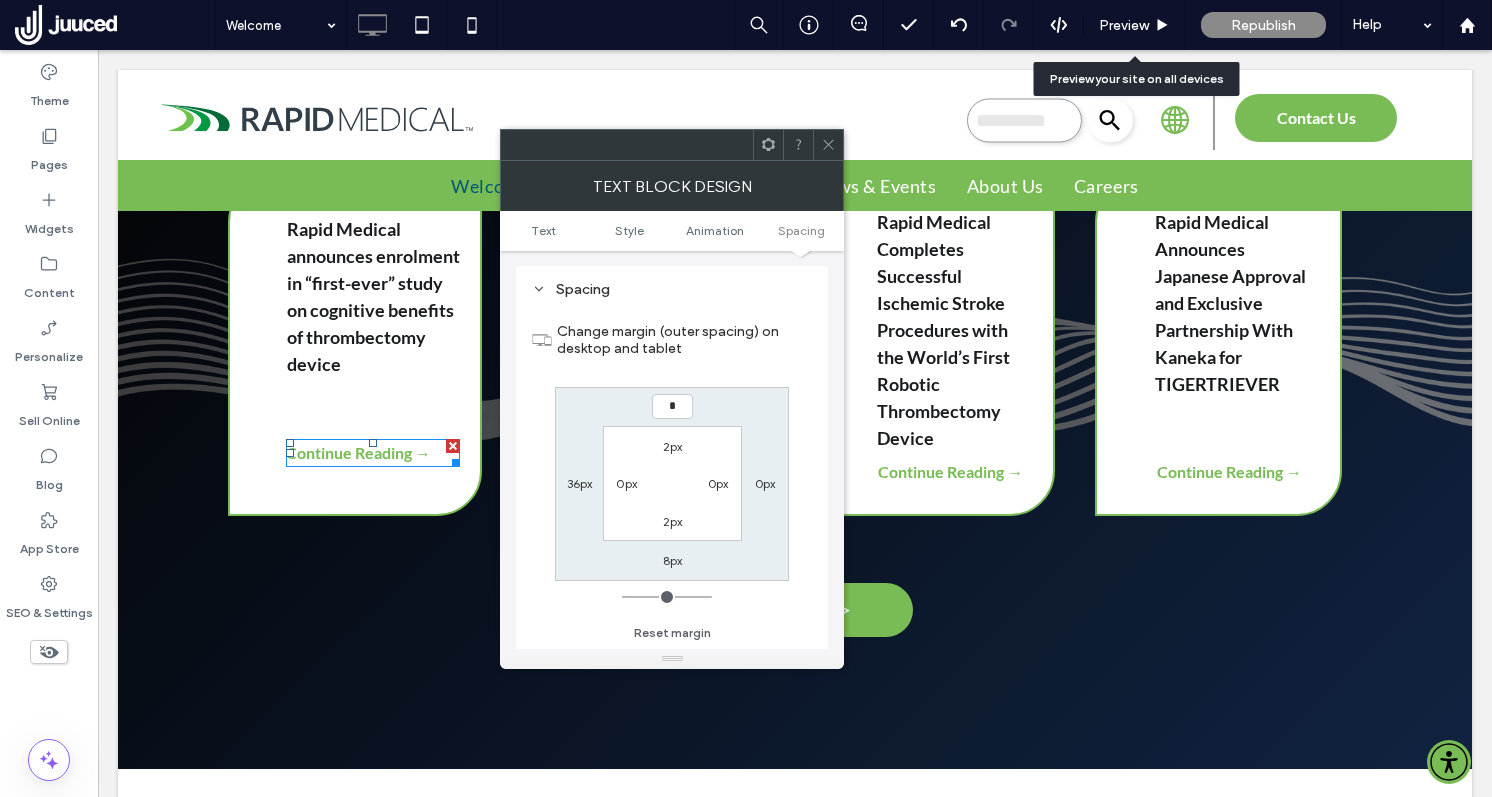 type on "*" 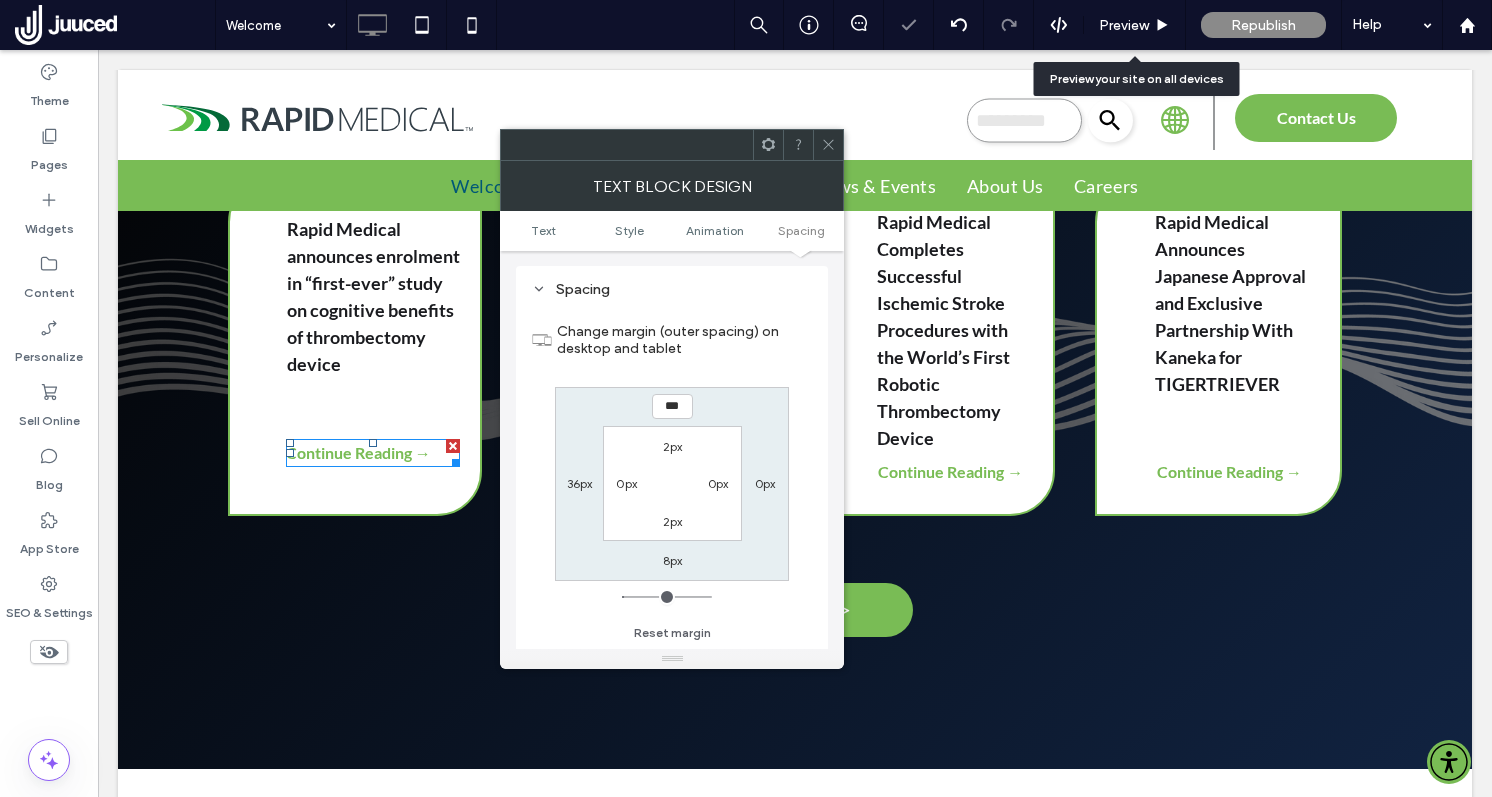 click 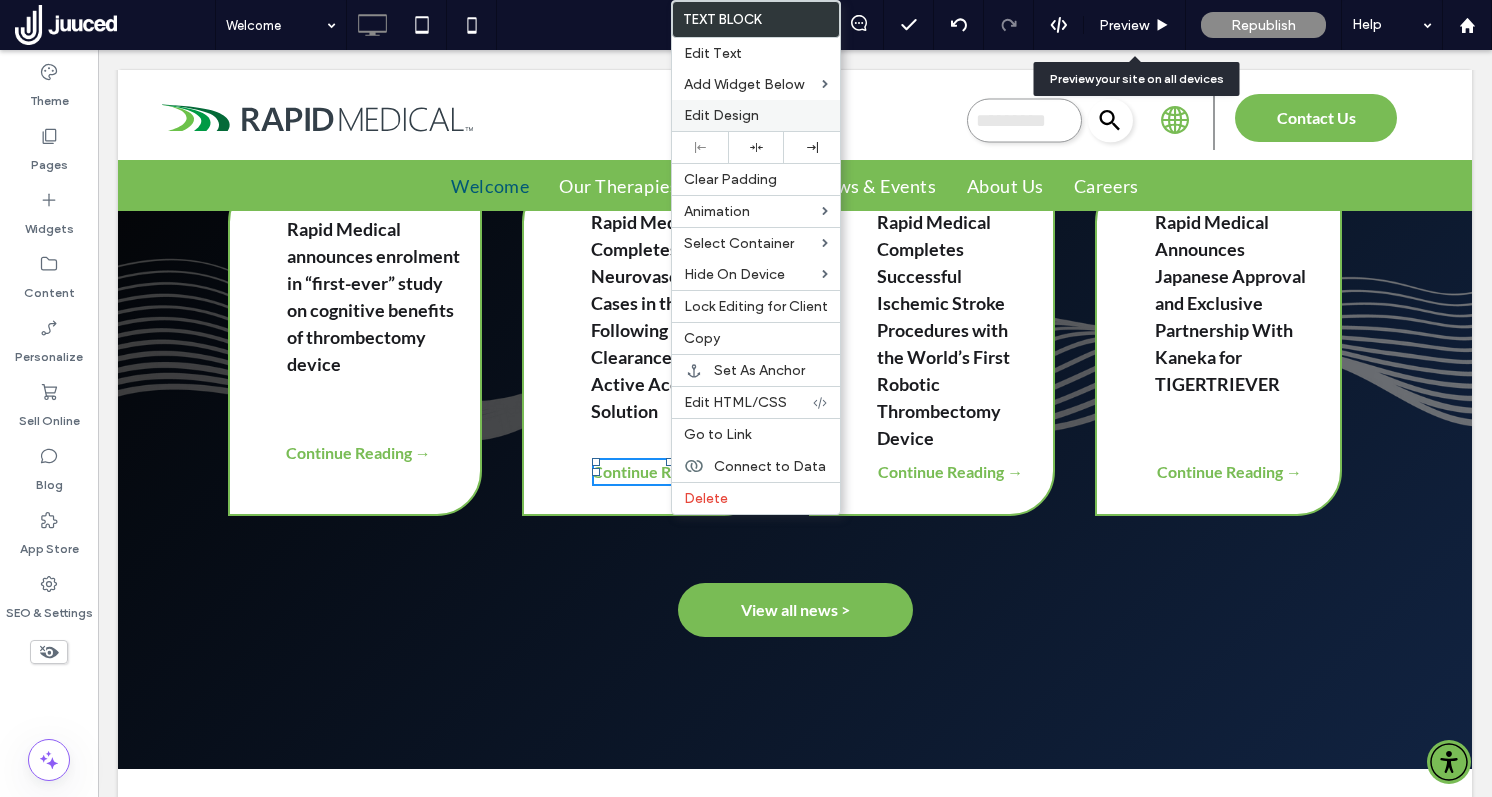 click on "Edit Design" at bounding box center [721, 115] 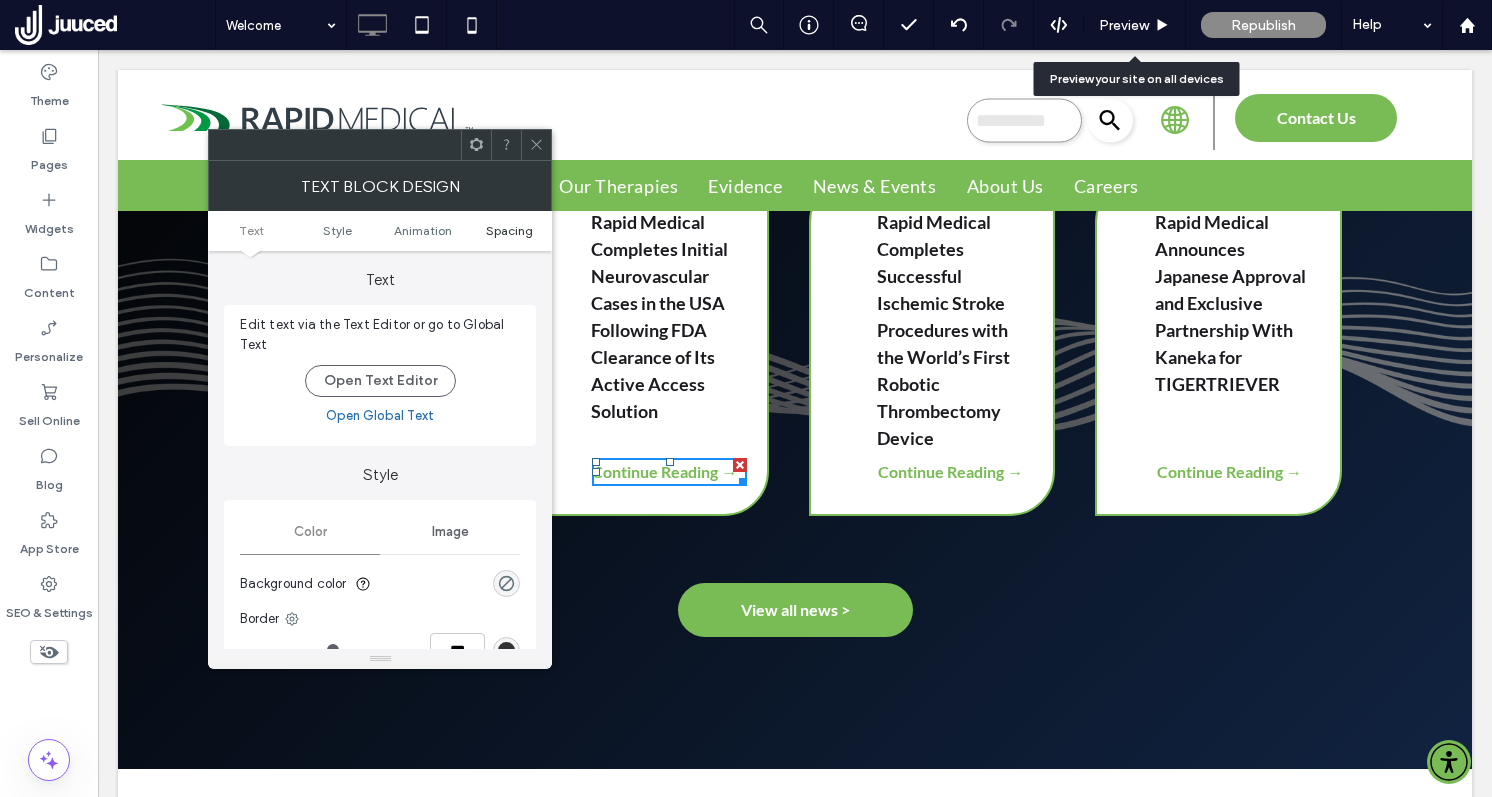 click on "Spacing" at bounding box center (509, 230) 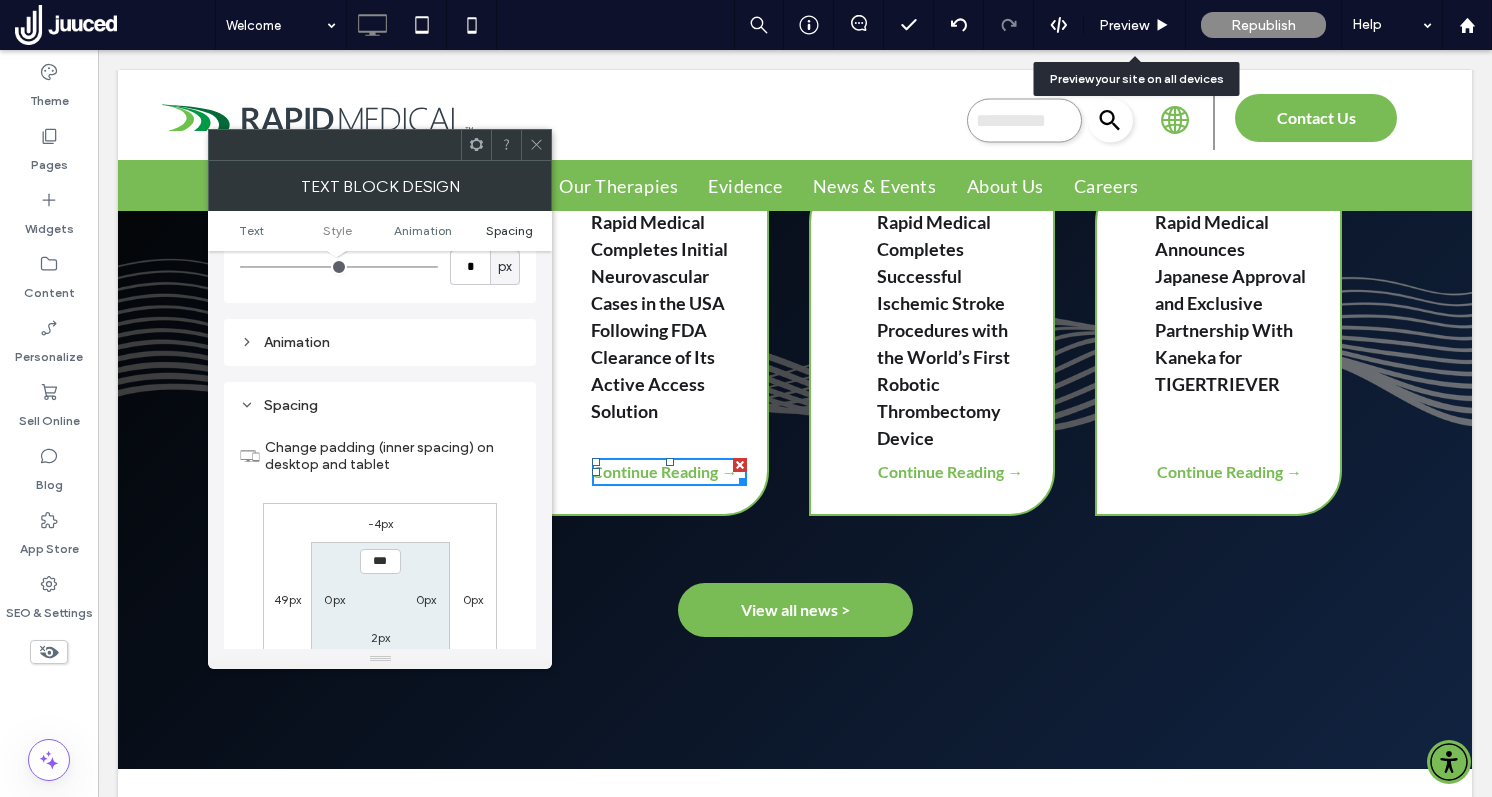 scroll, scrollTop: 574, scrollLeft: 0, axis: vertical 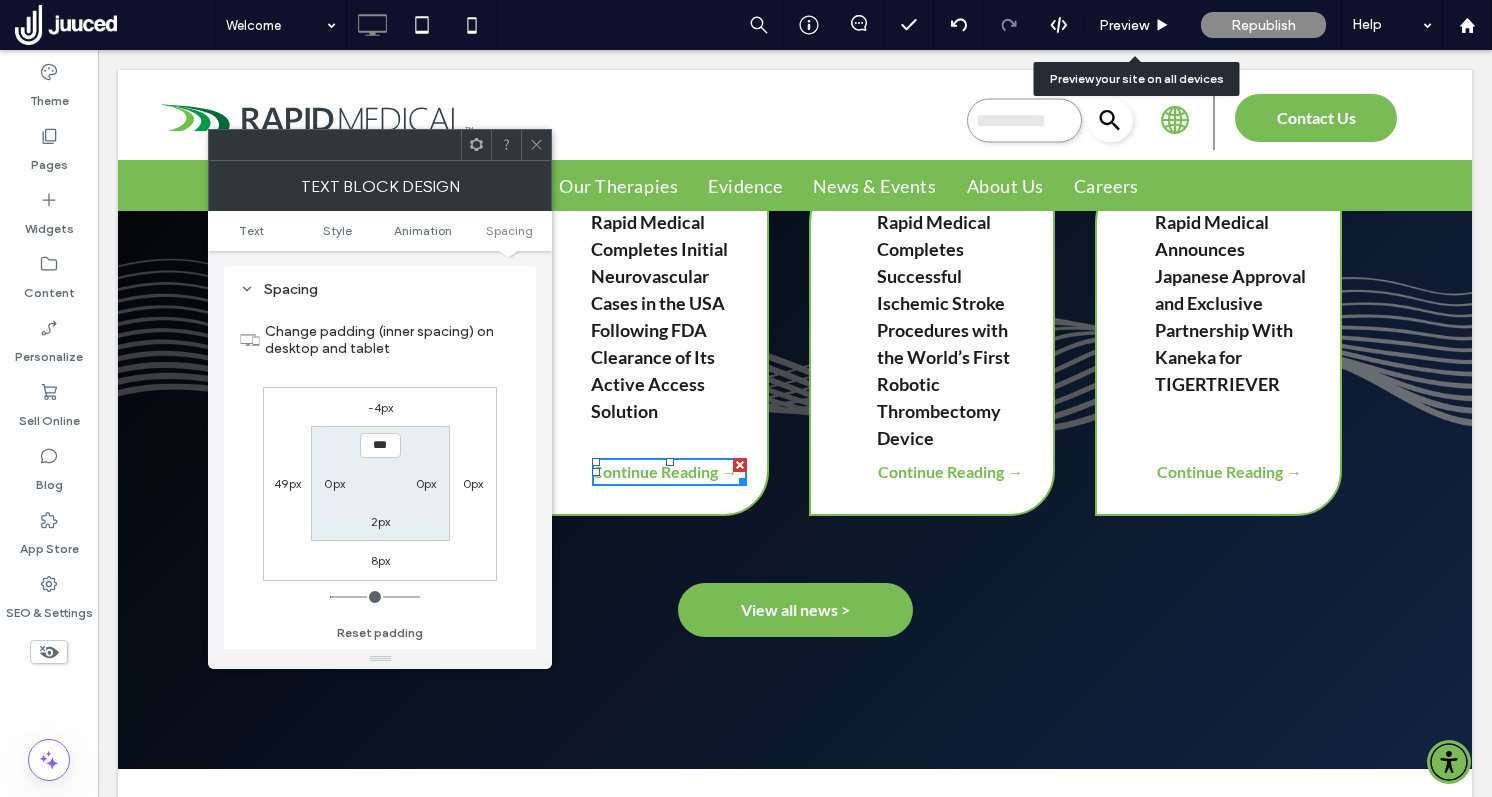 click on "-4px" at bounding box center (381, 407) 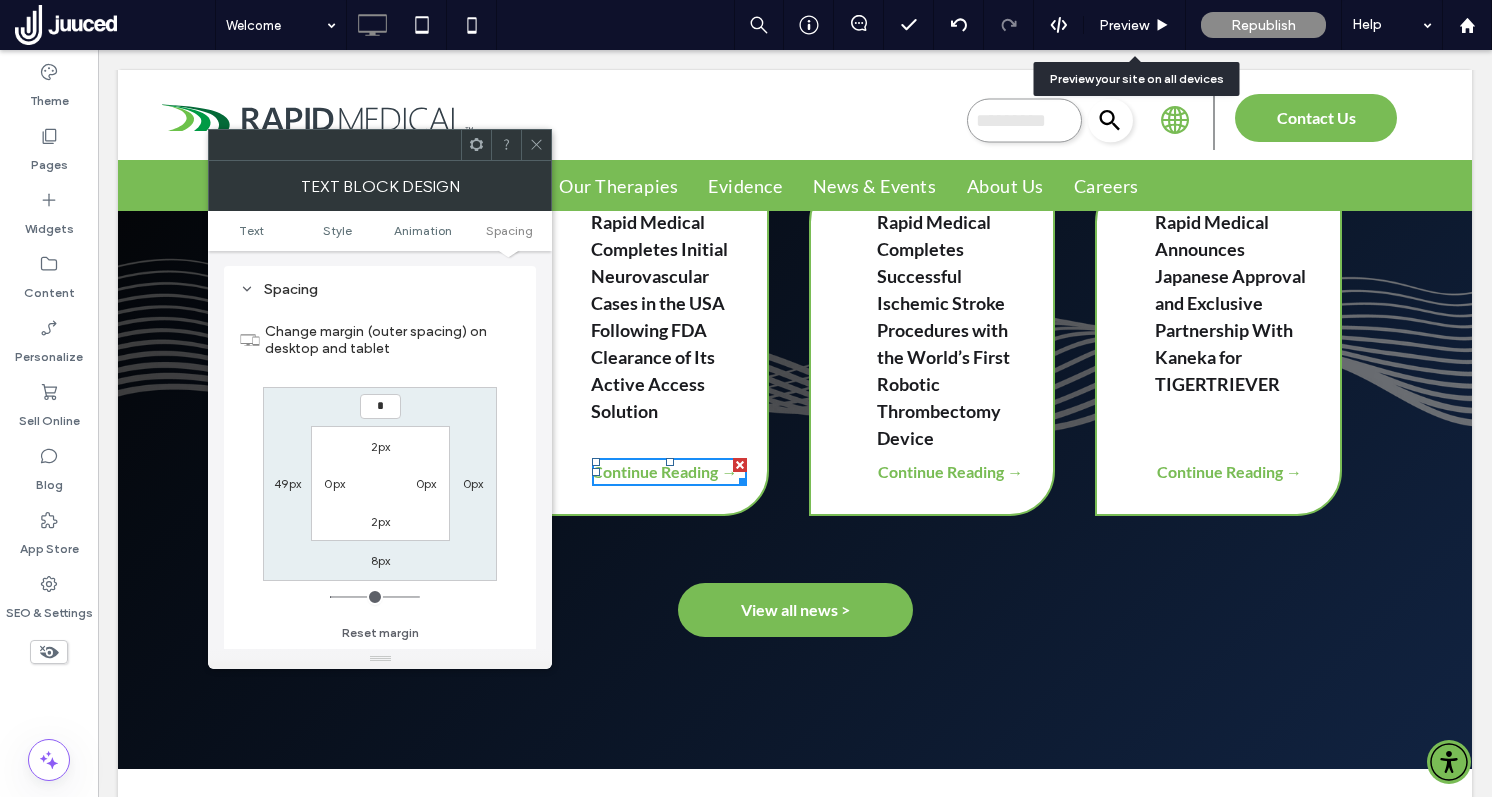 type on "*" 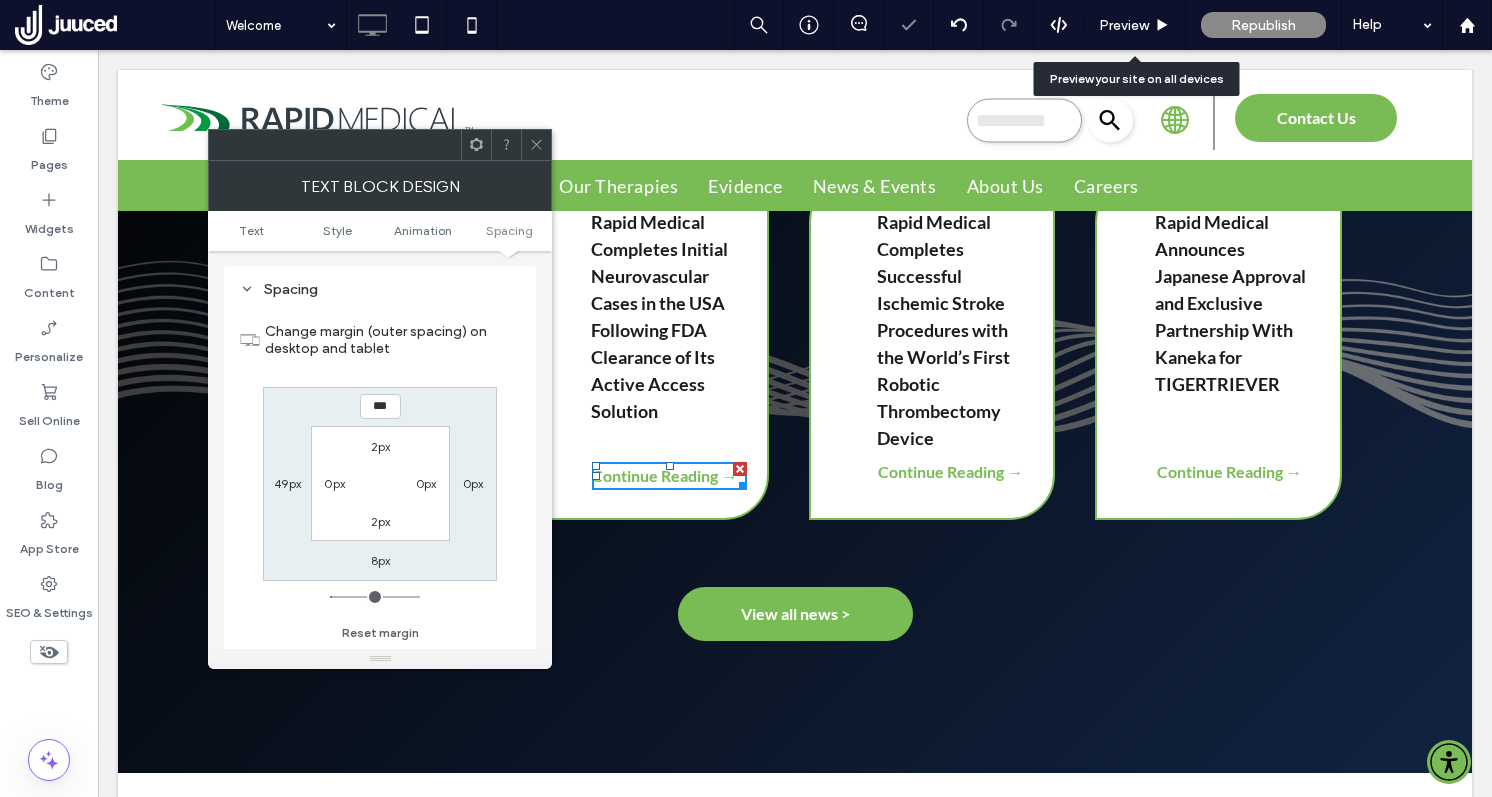 click 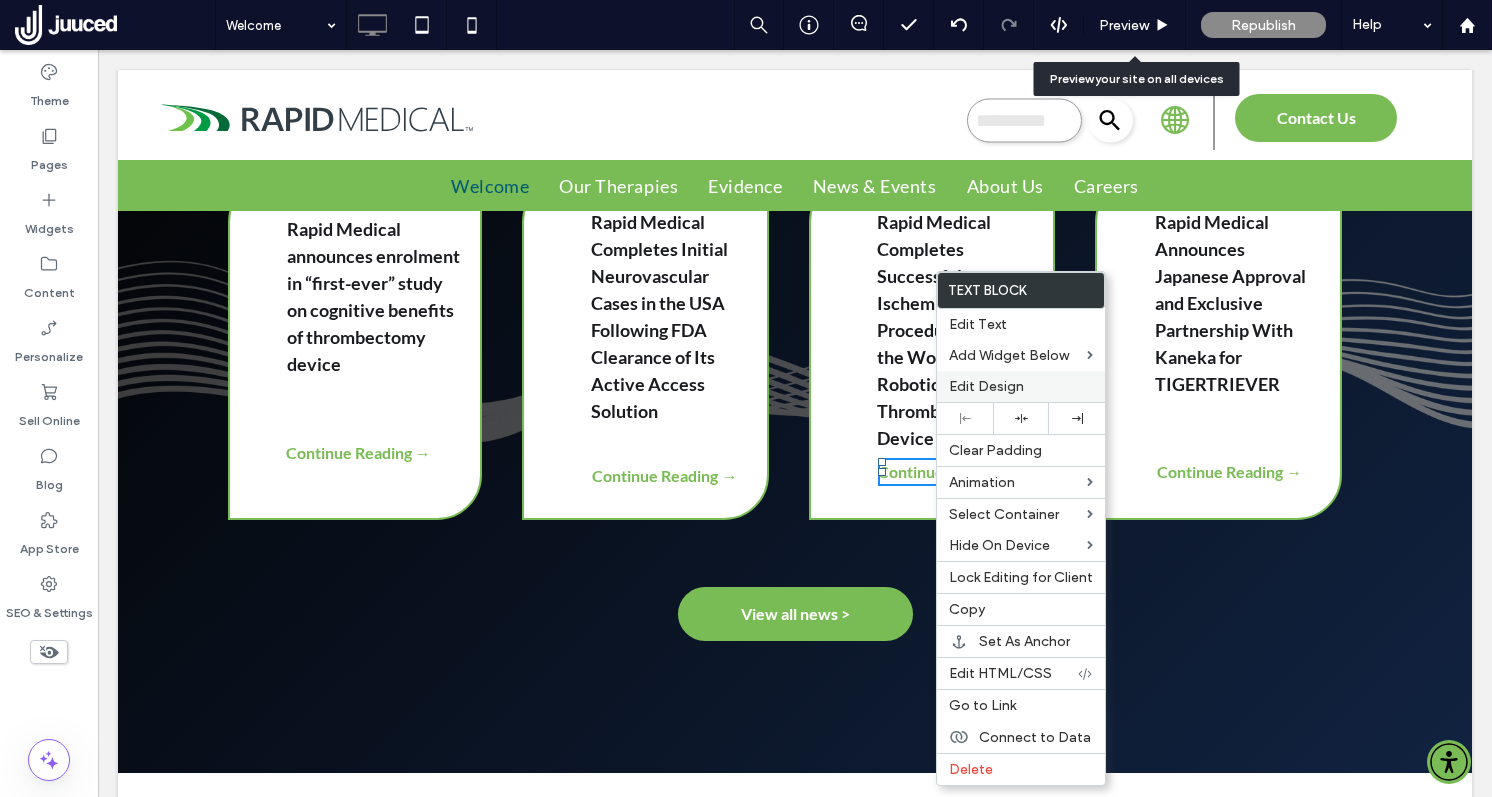 click on "Edit Design" at bounding box center [986, 386] 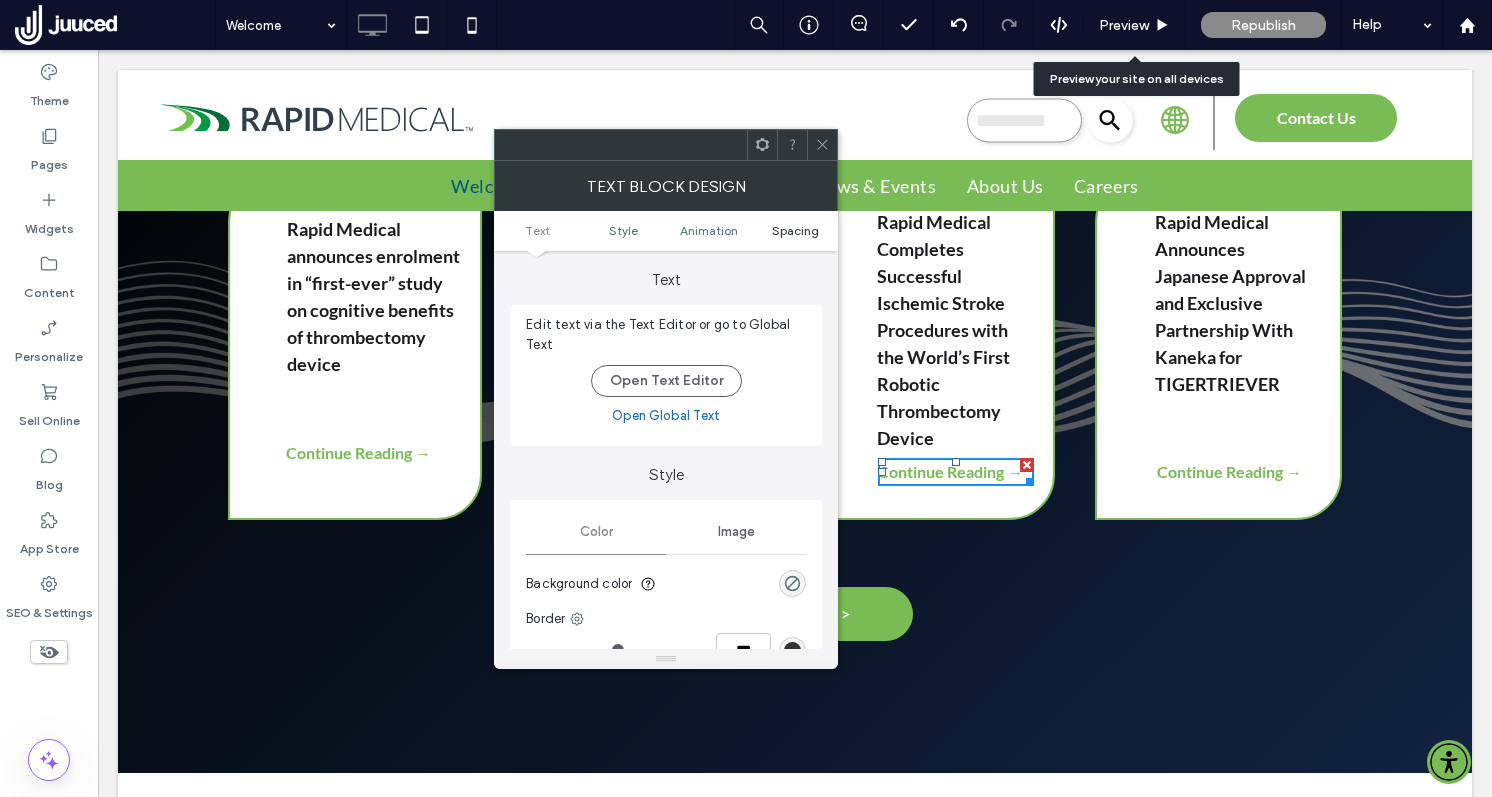 click on "Spacing" at bounding box center [795, 230] 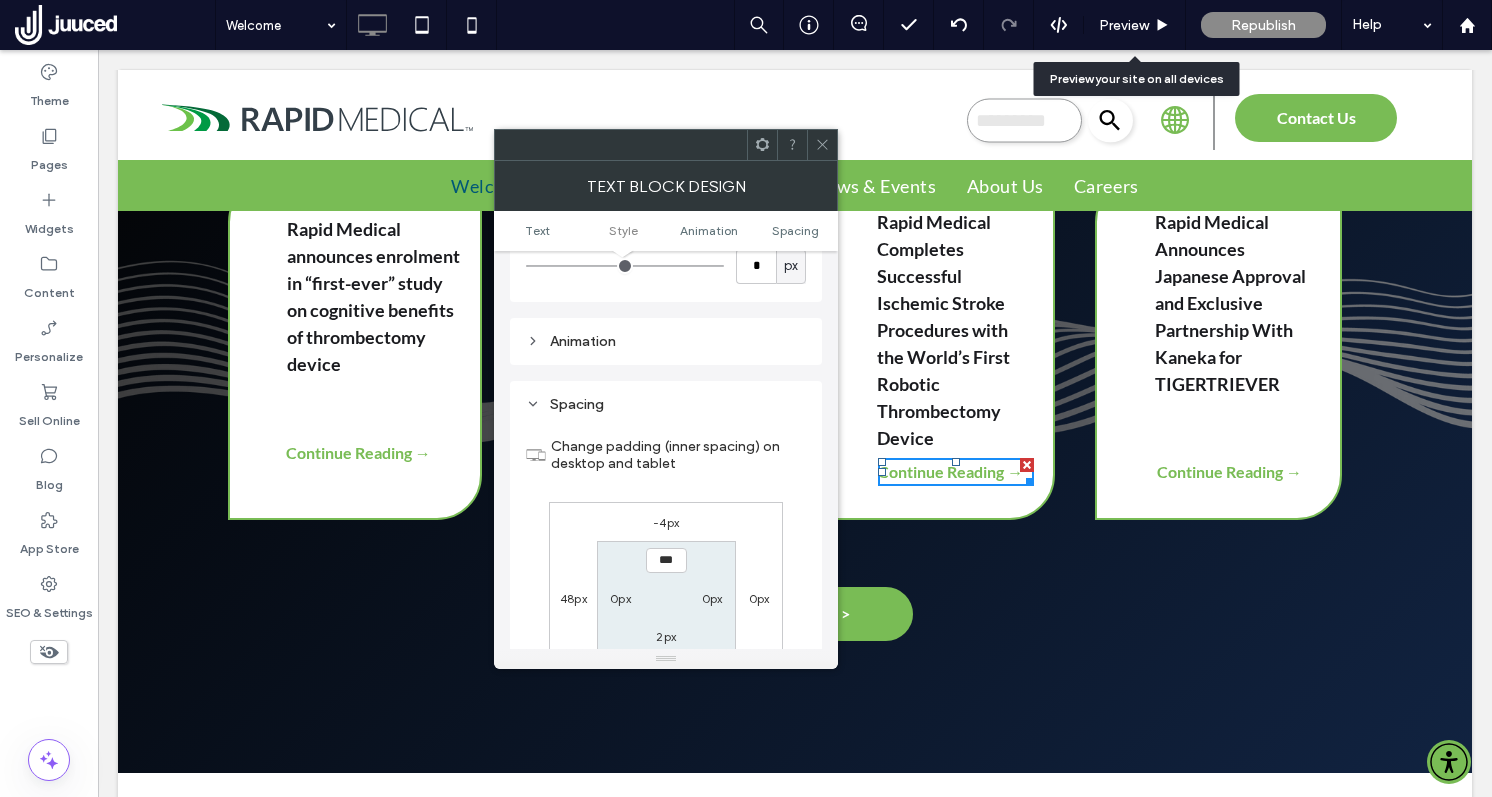 scroll, scrollTop: 574, scrollLeft: 0, axis: vertical 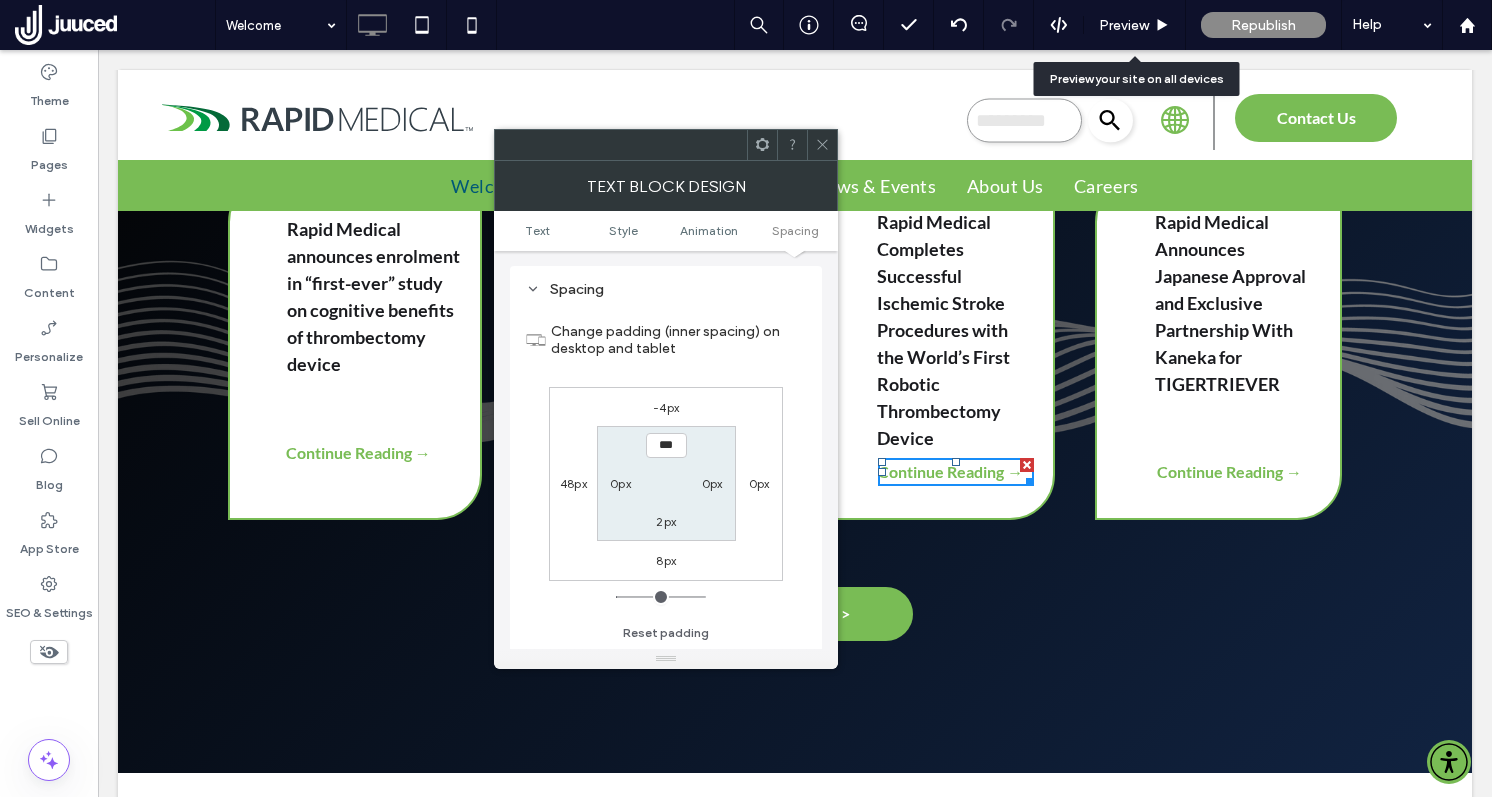 click on "-4px" at bounding box center [666, 407] 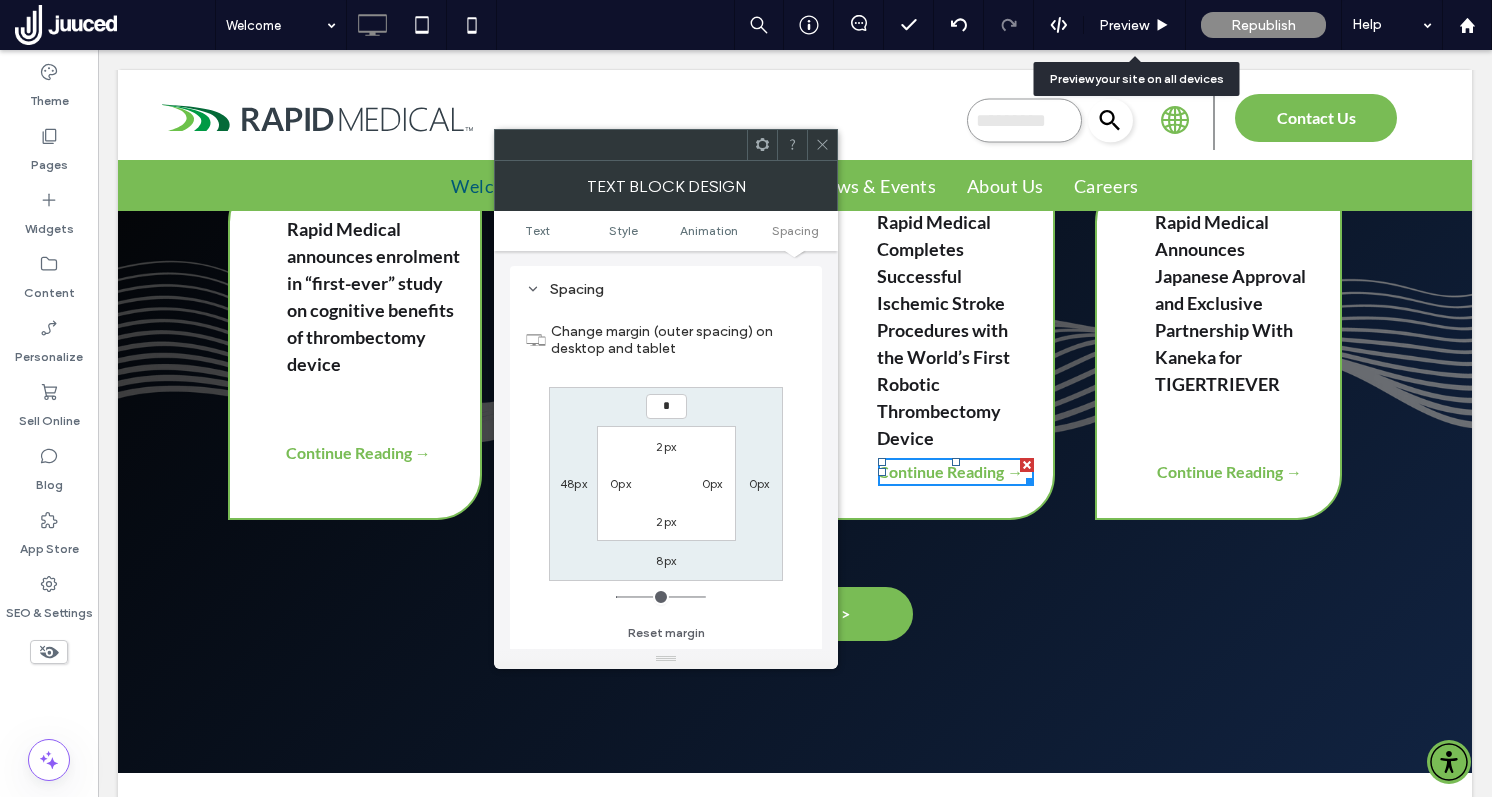 type on "*" 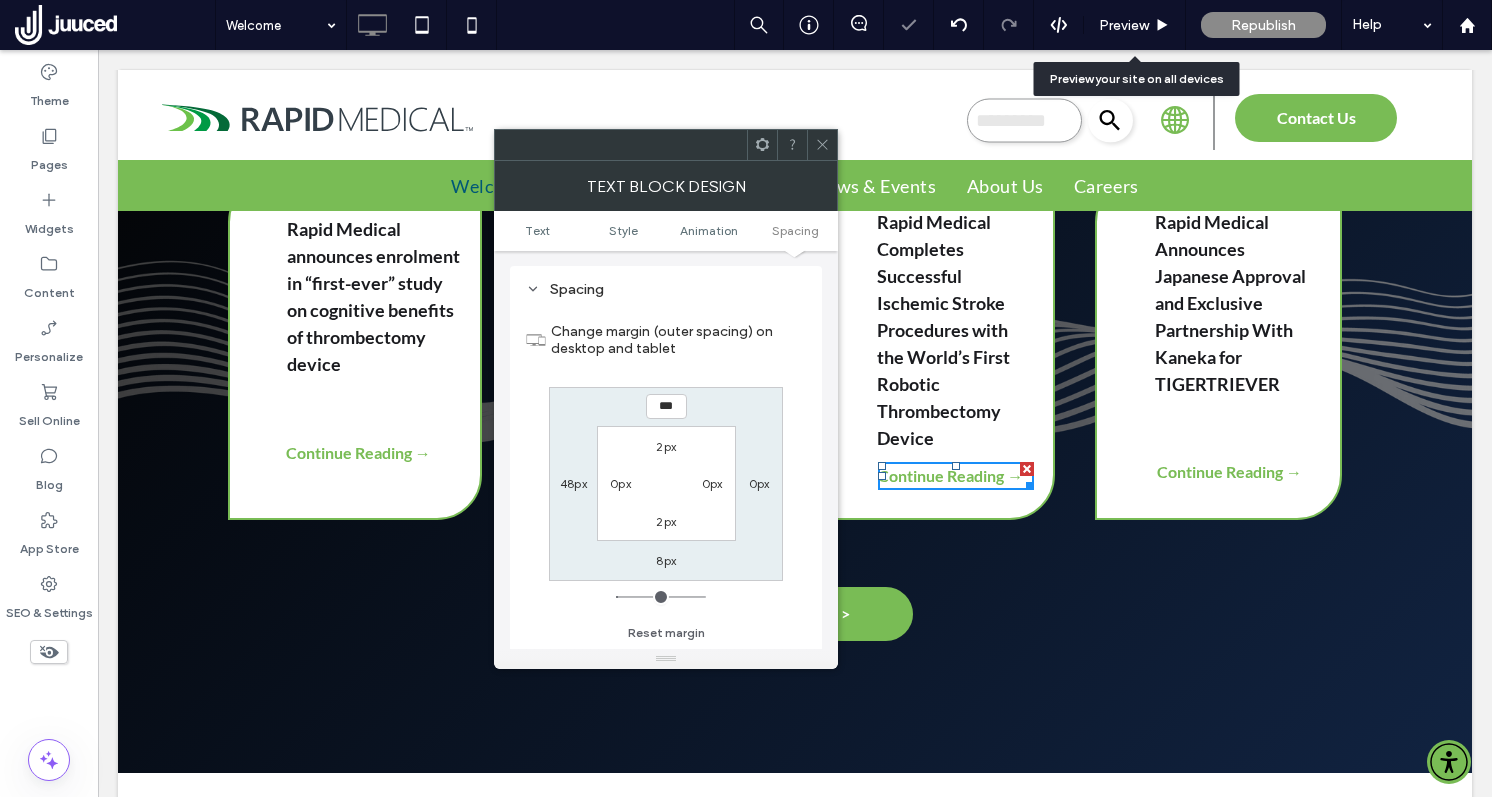 click 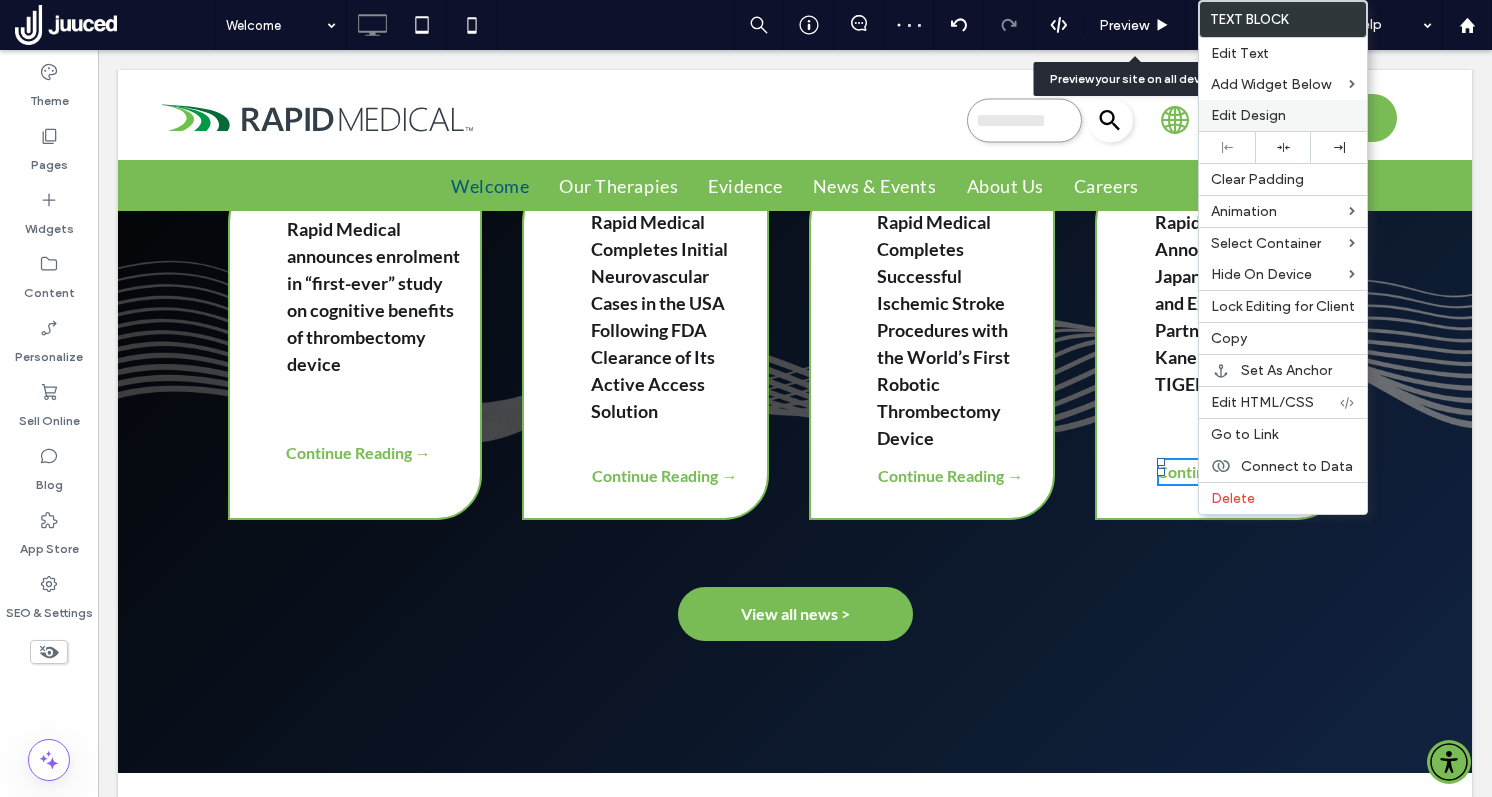click on "Edit Design" at bounding box center [1248, 115] 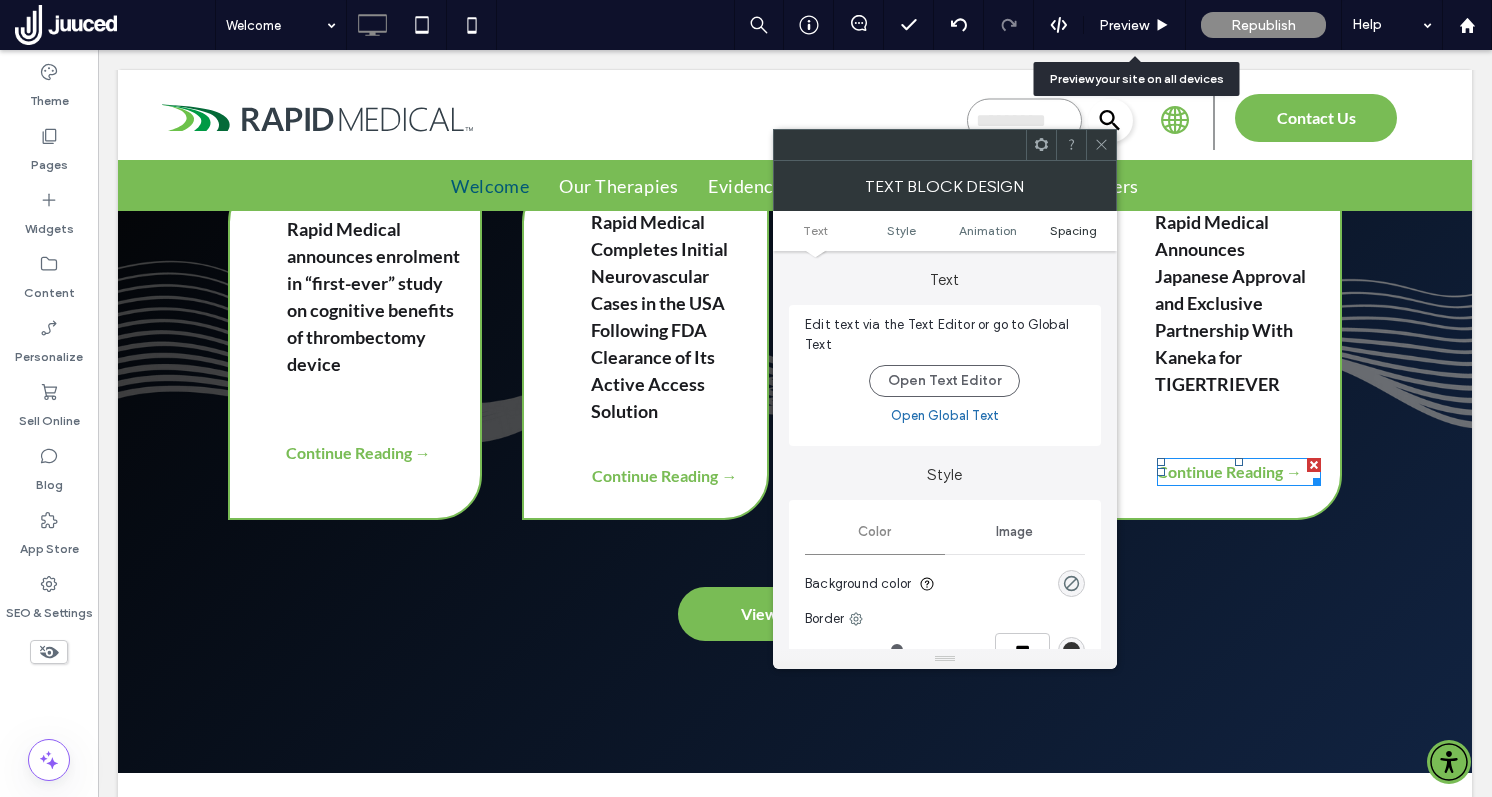 click on "Spacing" at bounding box center (1073, 230) 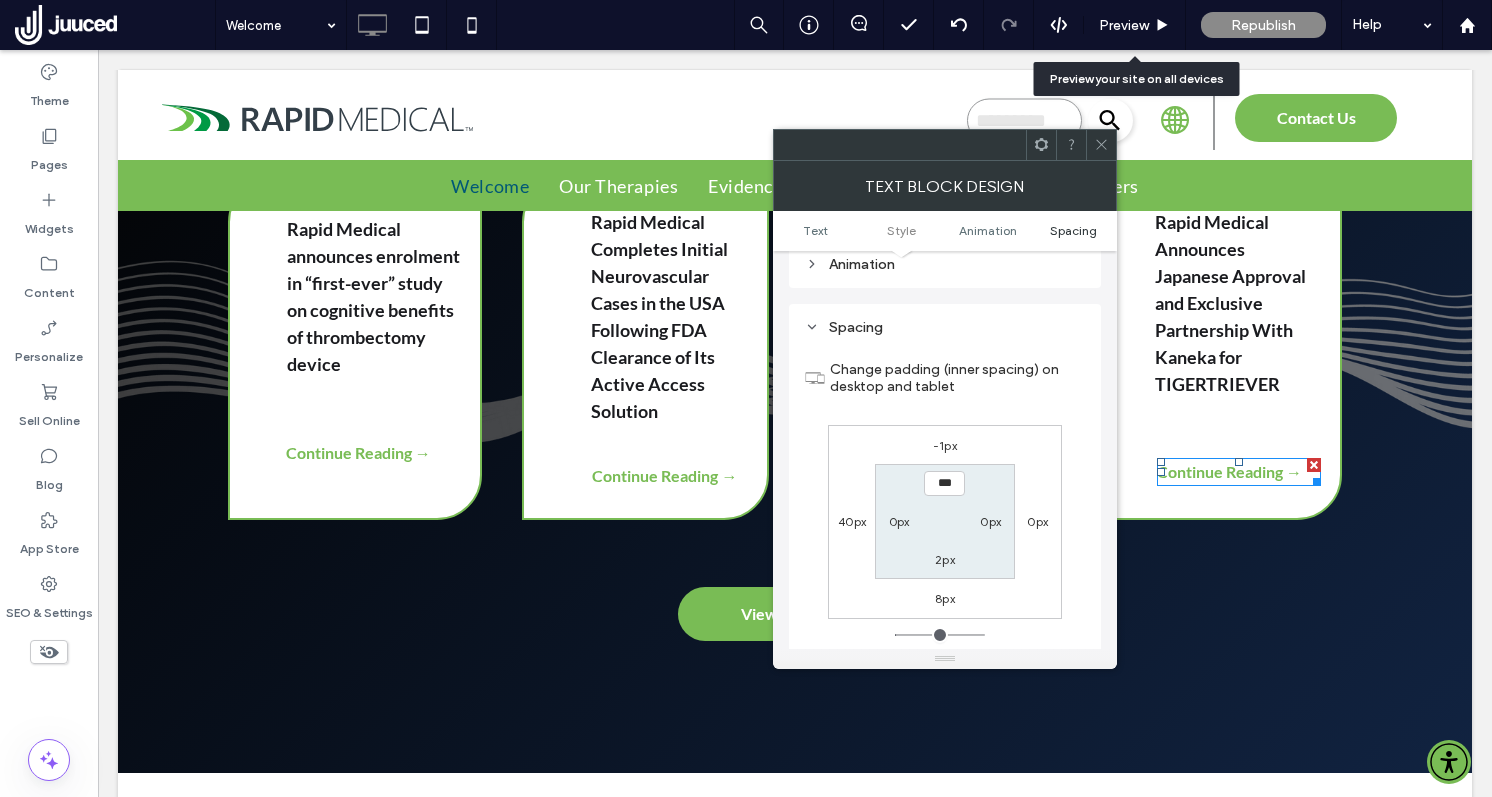 scroll, scrollTop: 574, scrollLeft: 0, axis: vertical 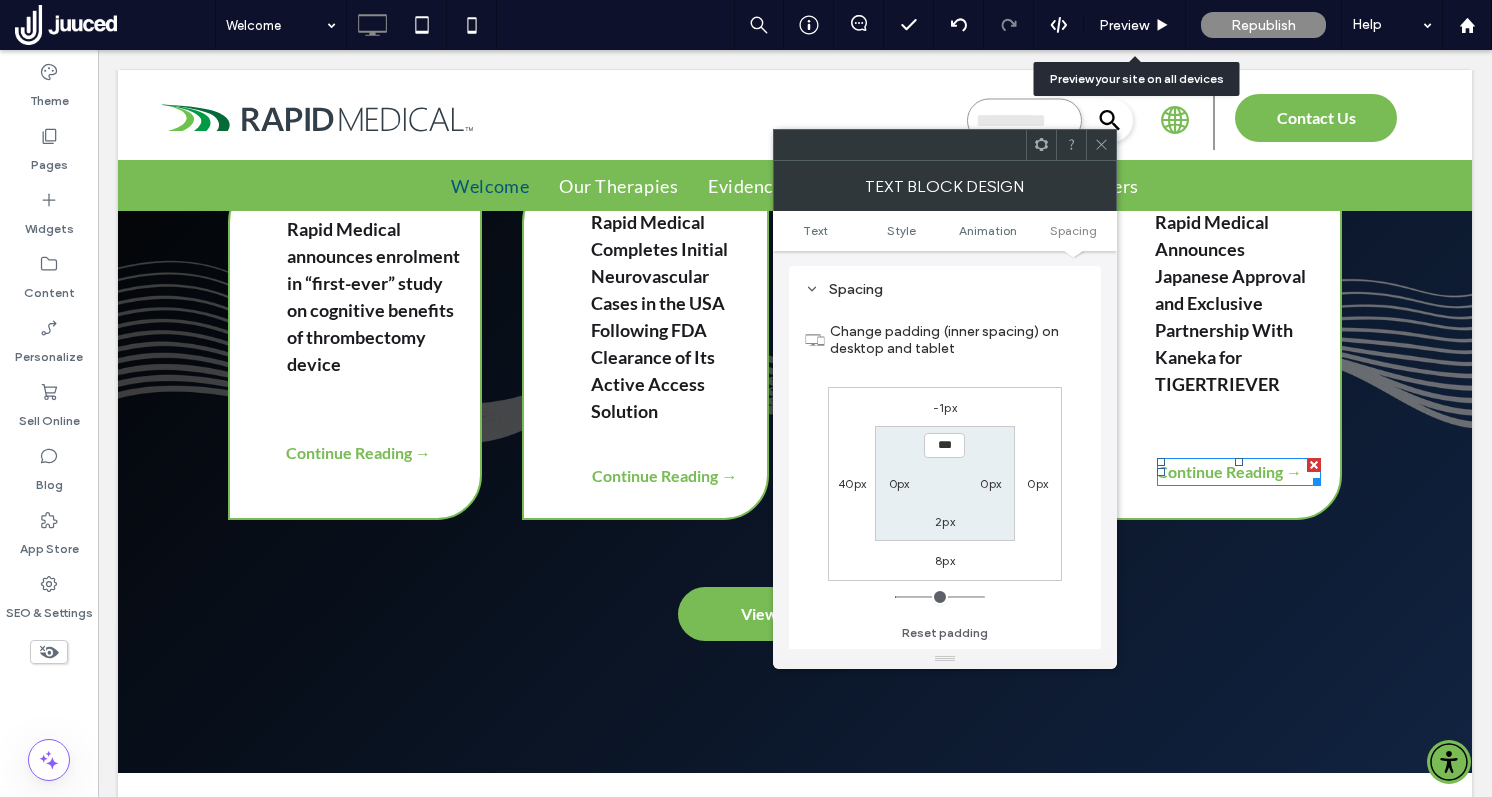 click on "-1px" at bounding box center [945, 407] 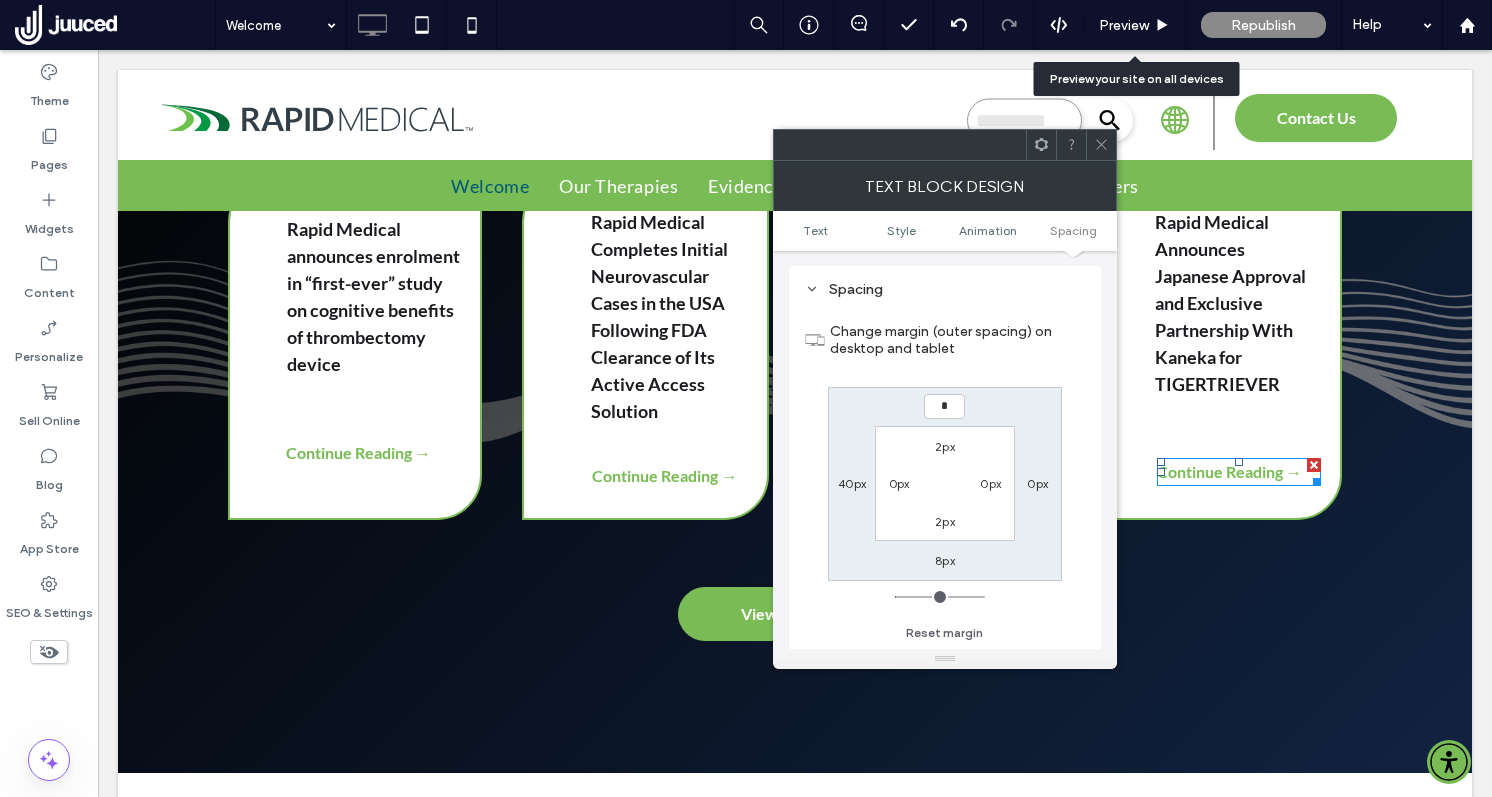 type on "*" 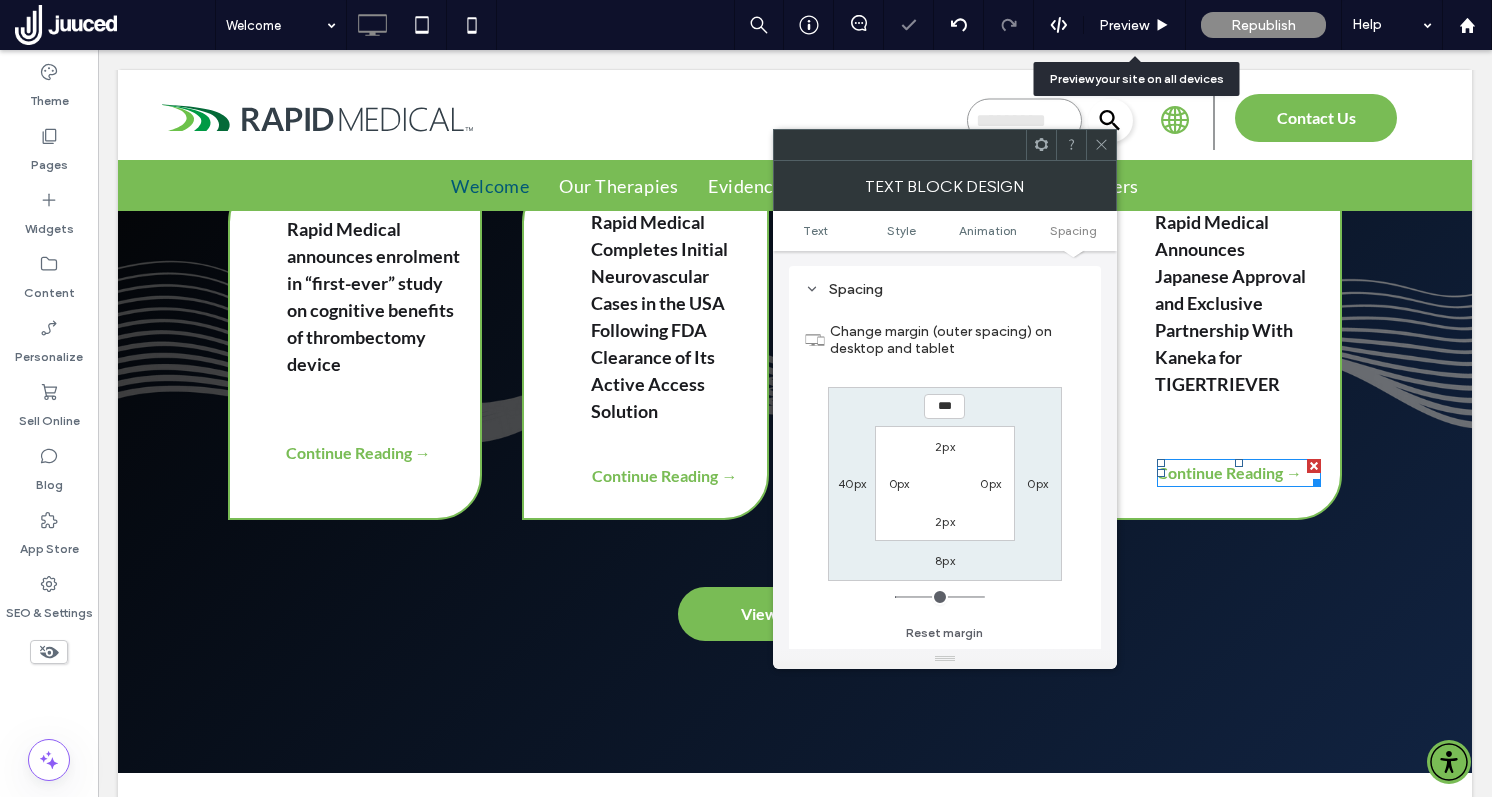 click 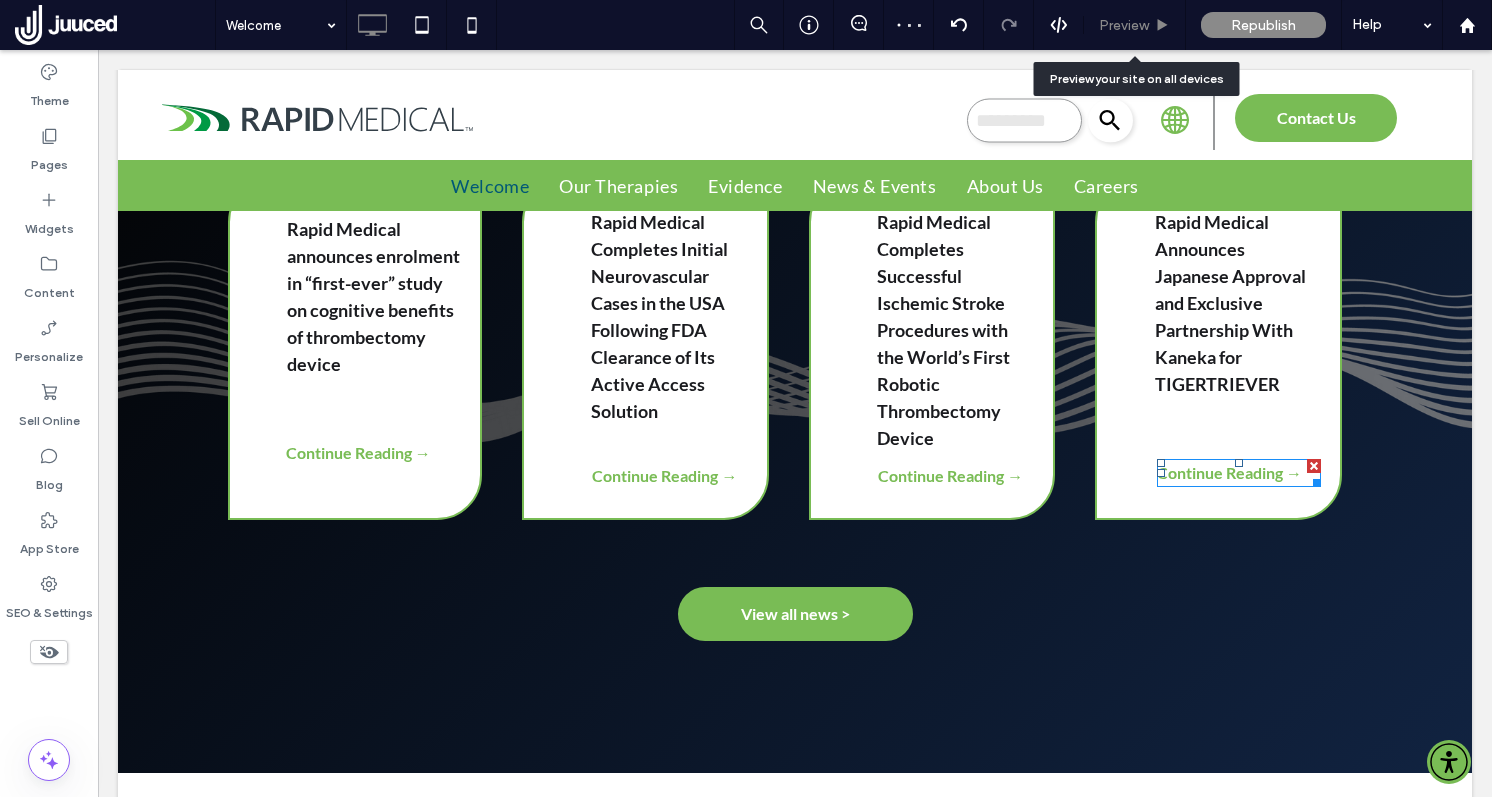 click on "Preview" at bounding box center [1124, 25] 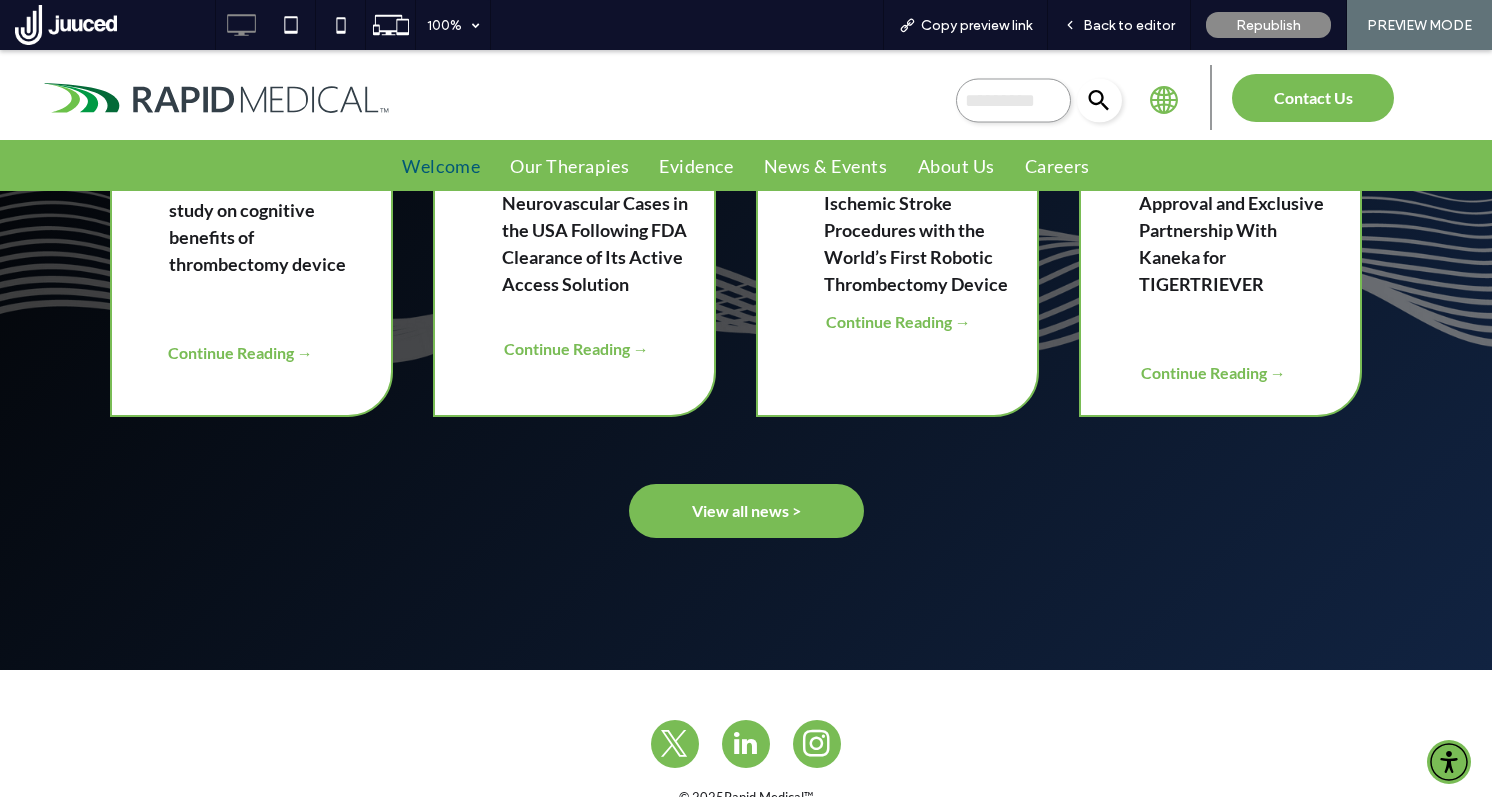 scroll, scrollTop: 1914, scrollLeft: 0, axis: vertical 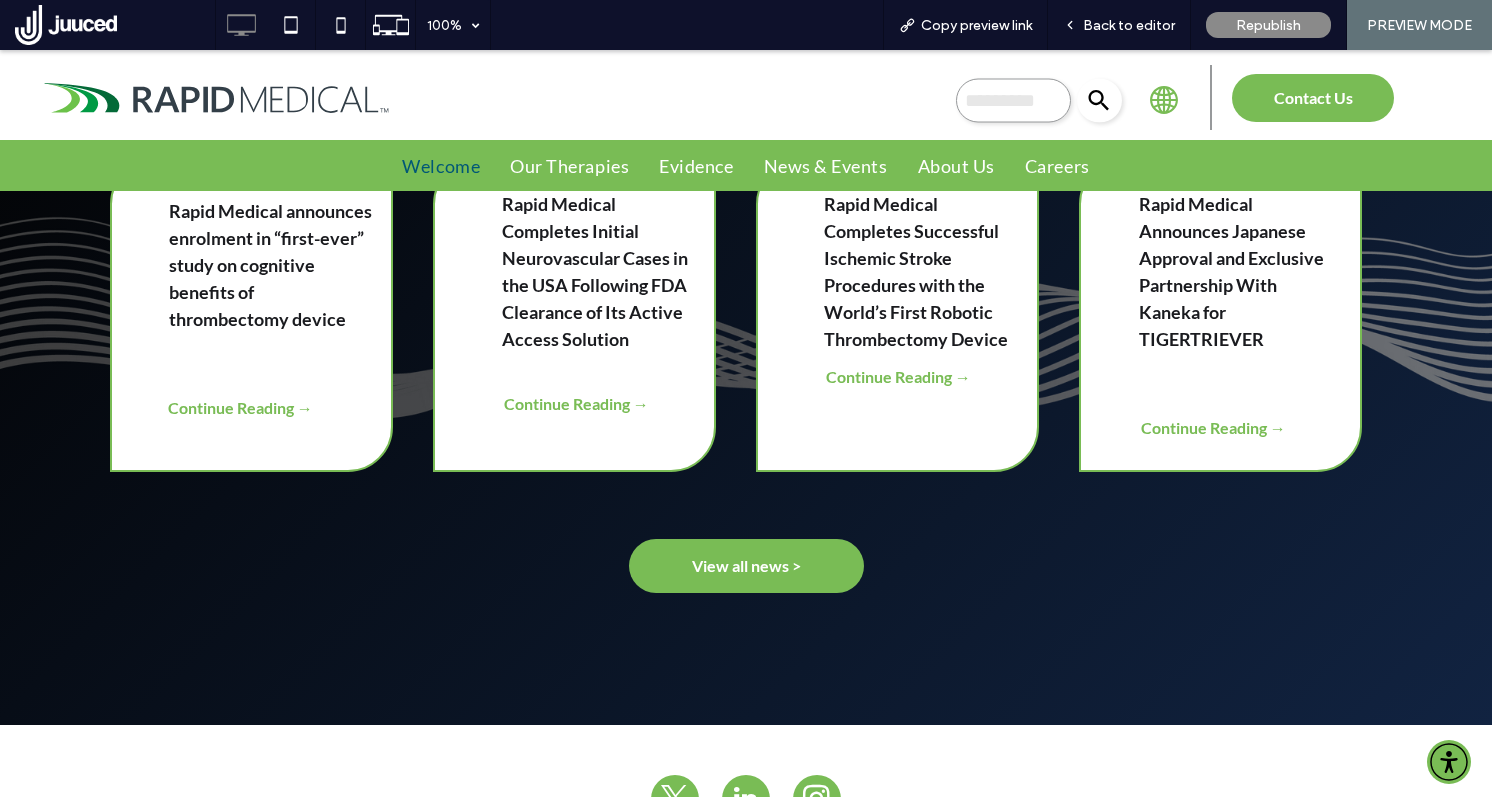 click on "Back to editor" at bounding box center [1129, 25] 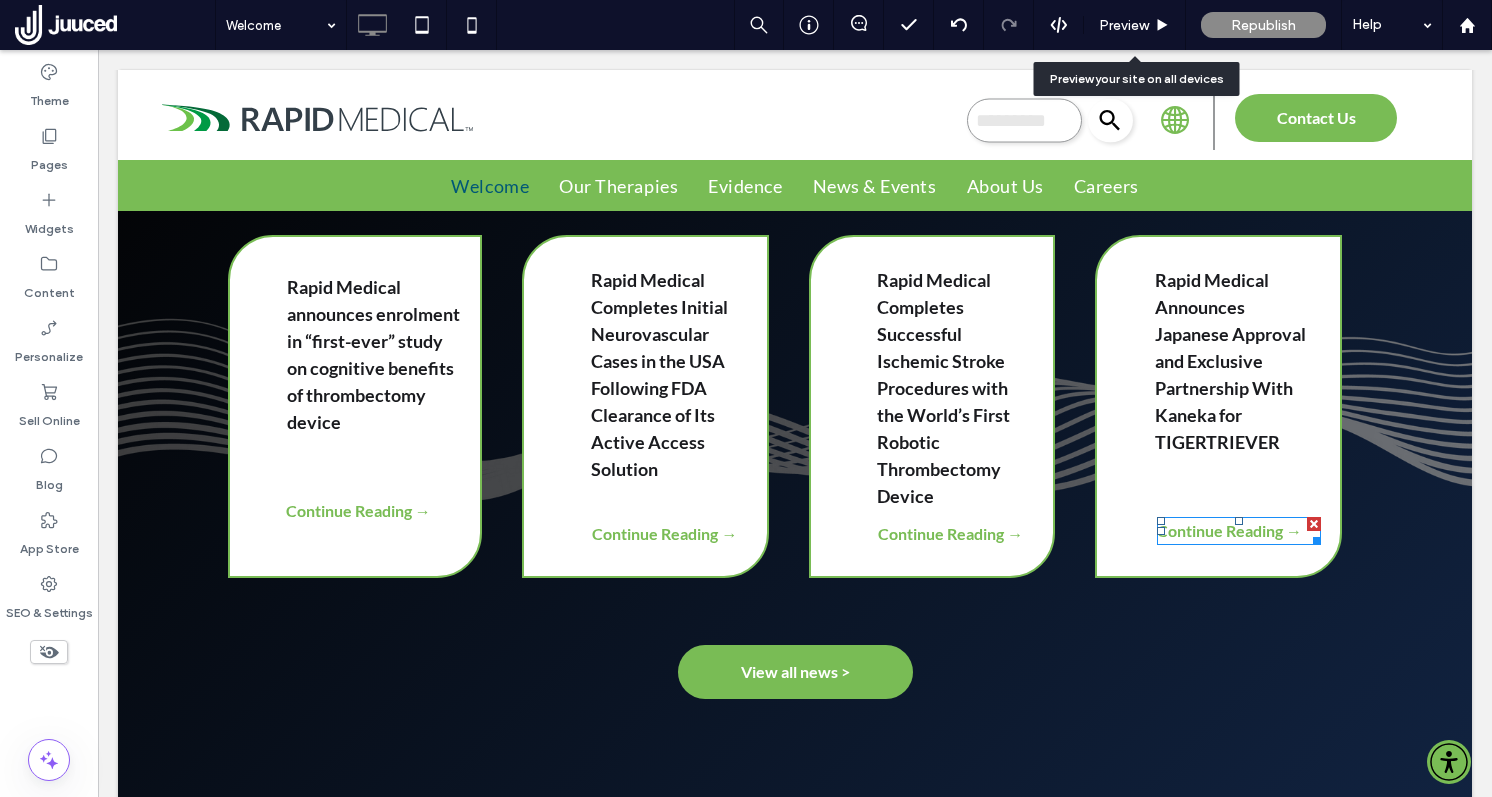 scroll, scrollTop: 2030, scrollLeft: 0, axis: vertical 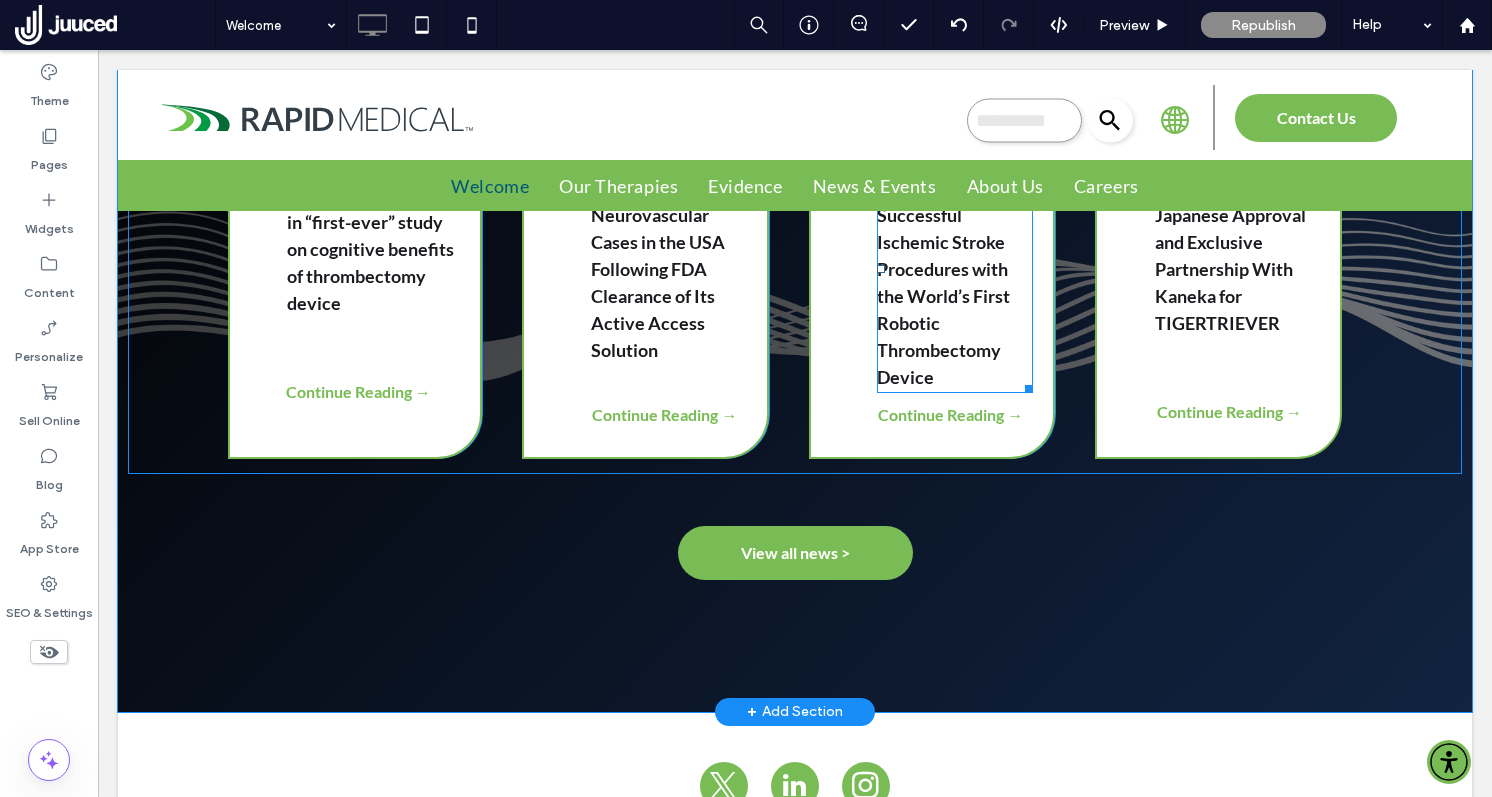click on "Rapid Medical Completes Successful Ischemic Stroke Procedures with the World’s First Robotic Thrombectomy Device" at bounding box center [955, 269] 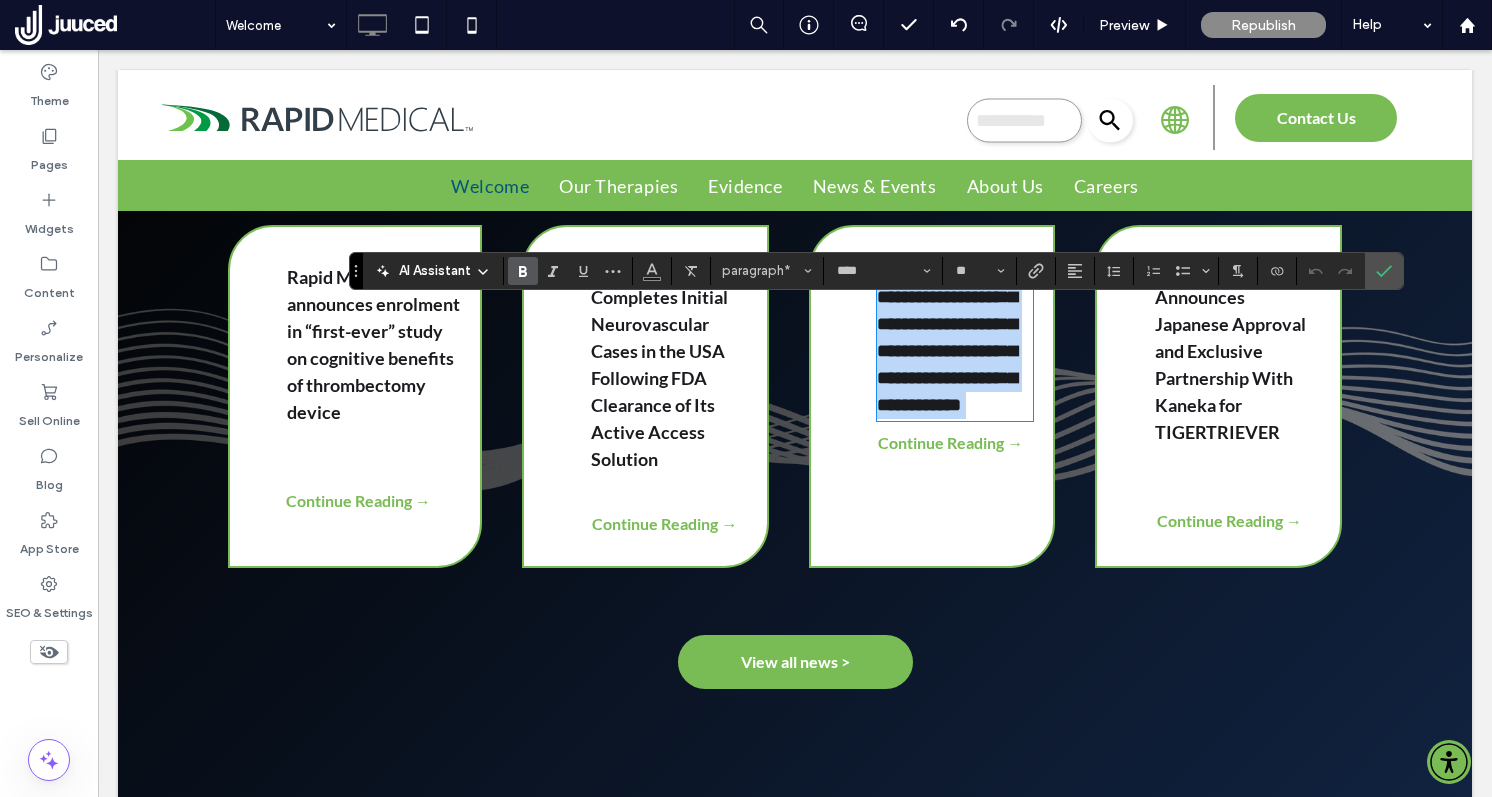 scroll, scrollTop: 1919, scrollLeft: 0, axis: vertical 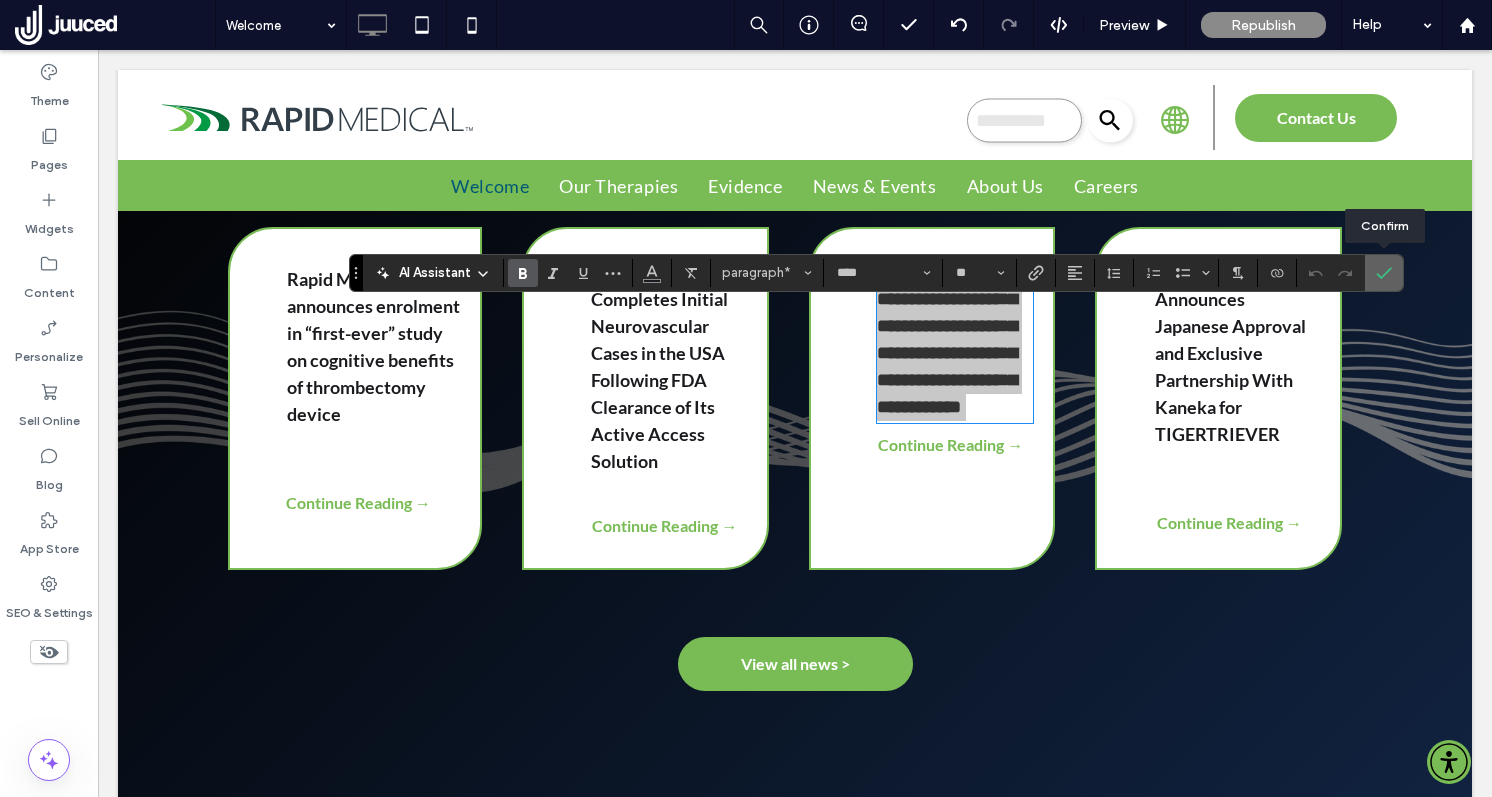 click at bounding box center (1384, 273) 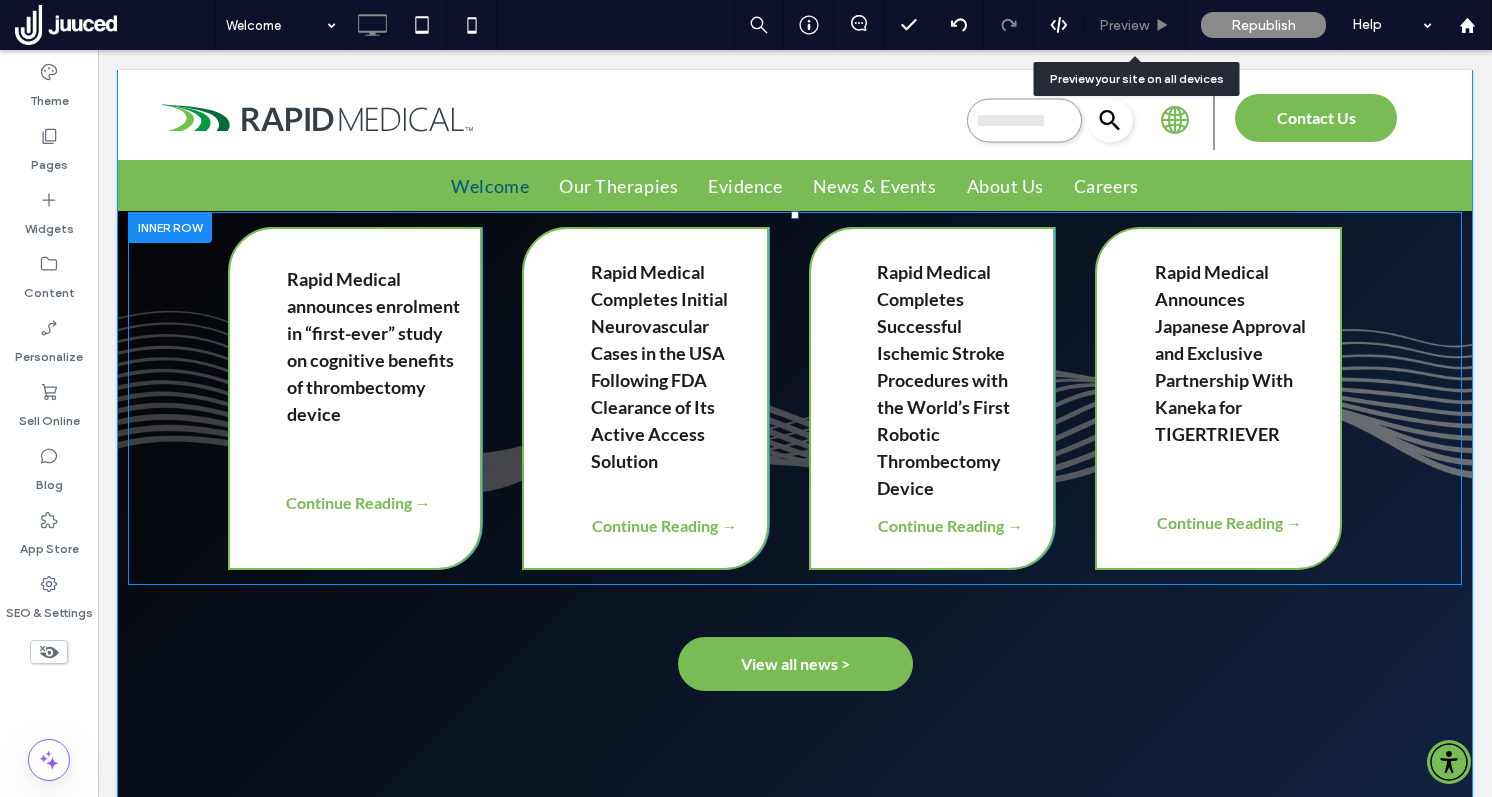 click on "Preview" at bounding box center (1135, 25) 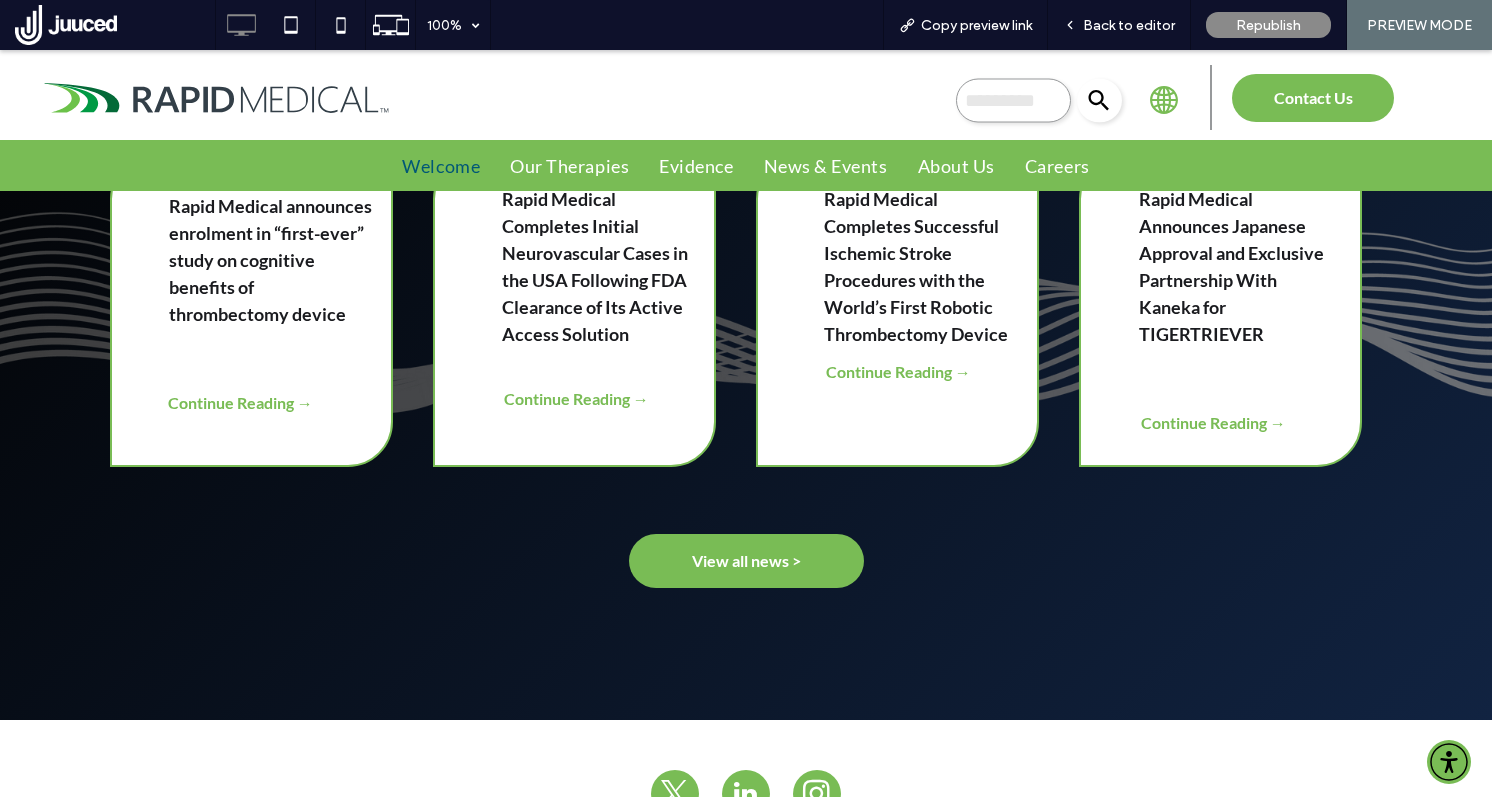 scroll, scrollTop: 1865, scrollLeft: 0, axis: vertical 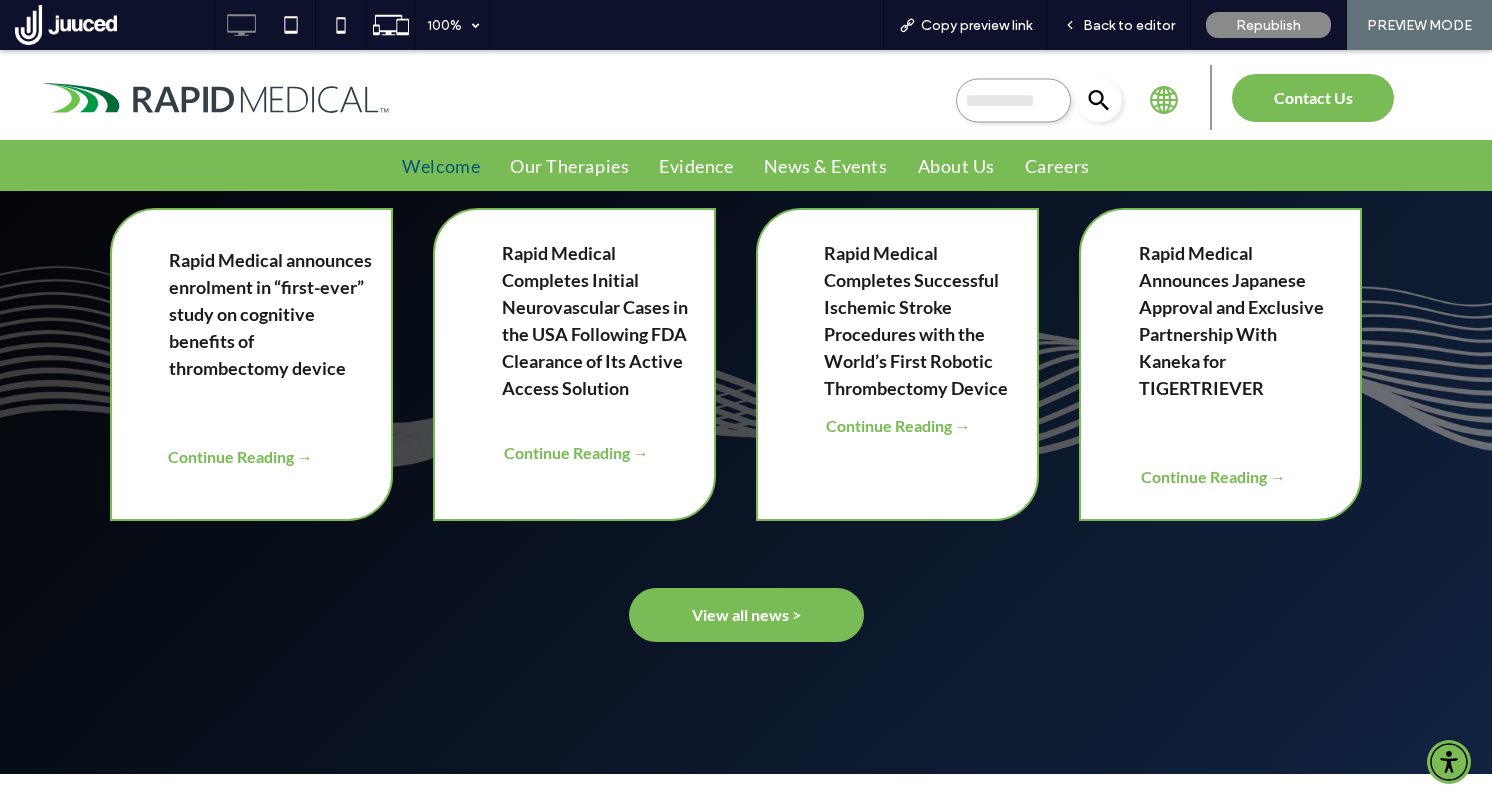 click on "Back to editor" at bounding box center [1129, 25] 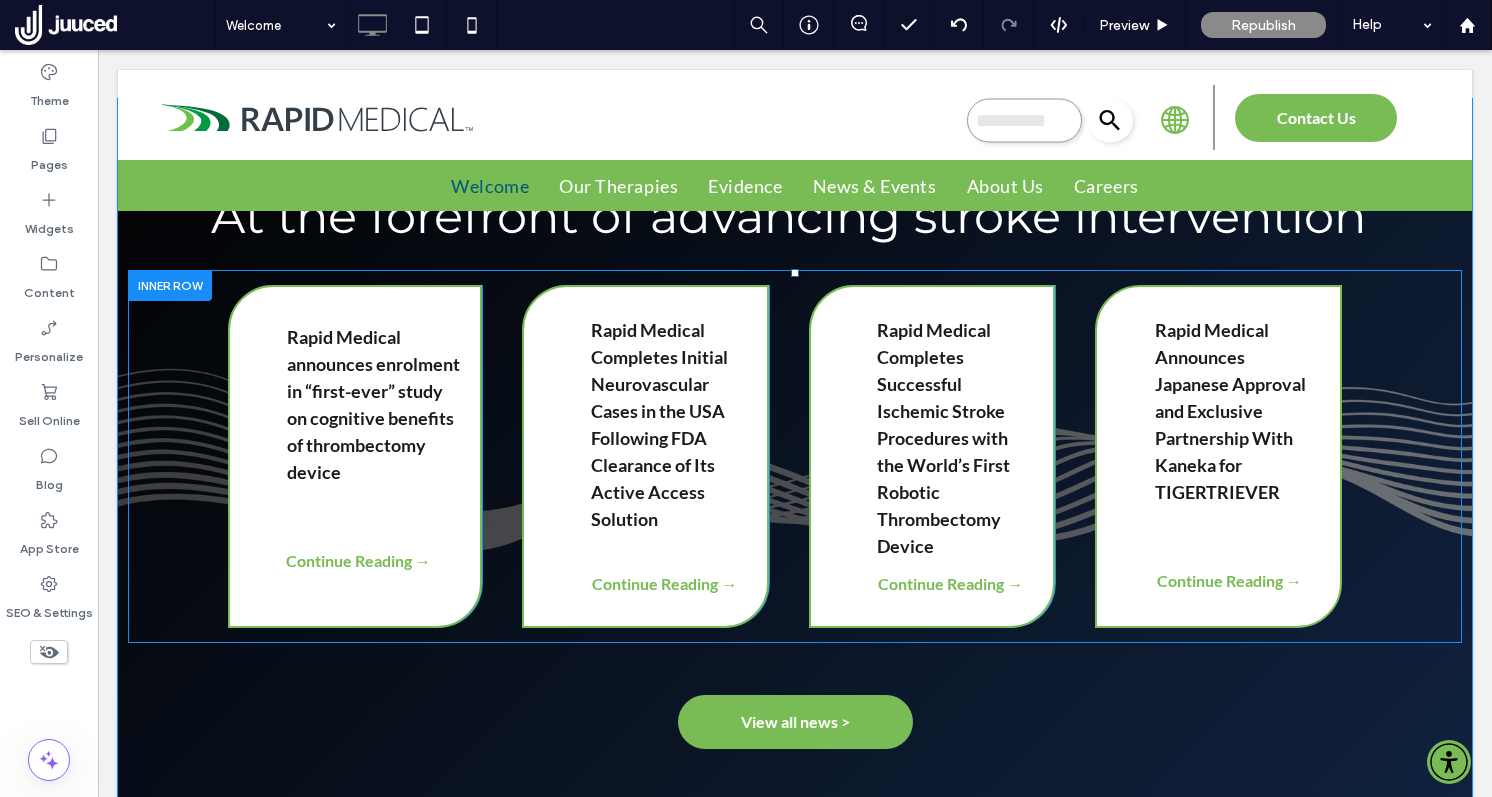 scroll, scrollTop: 1981, scrollLeft: 0, axis: vertical 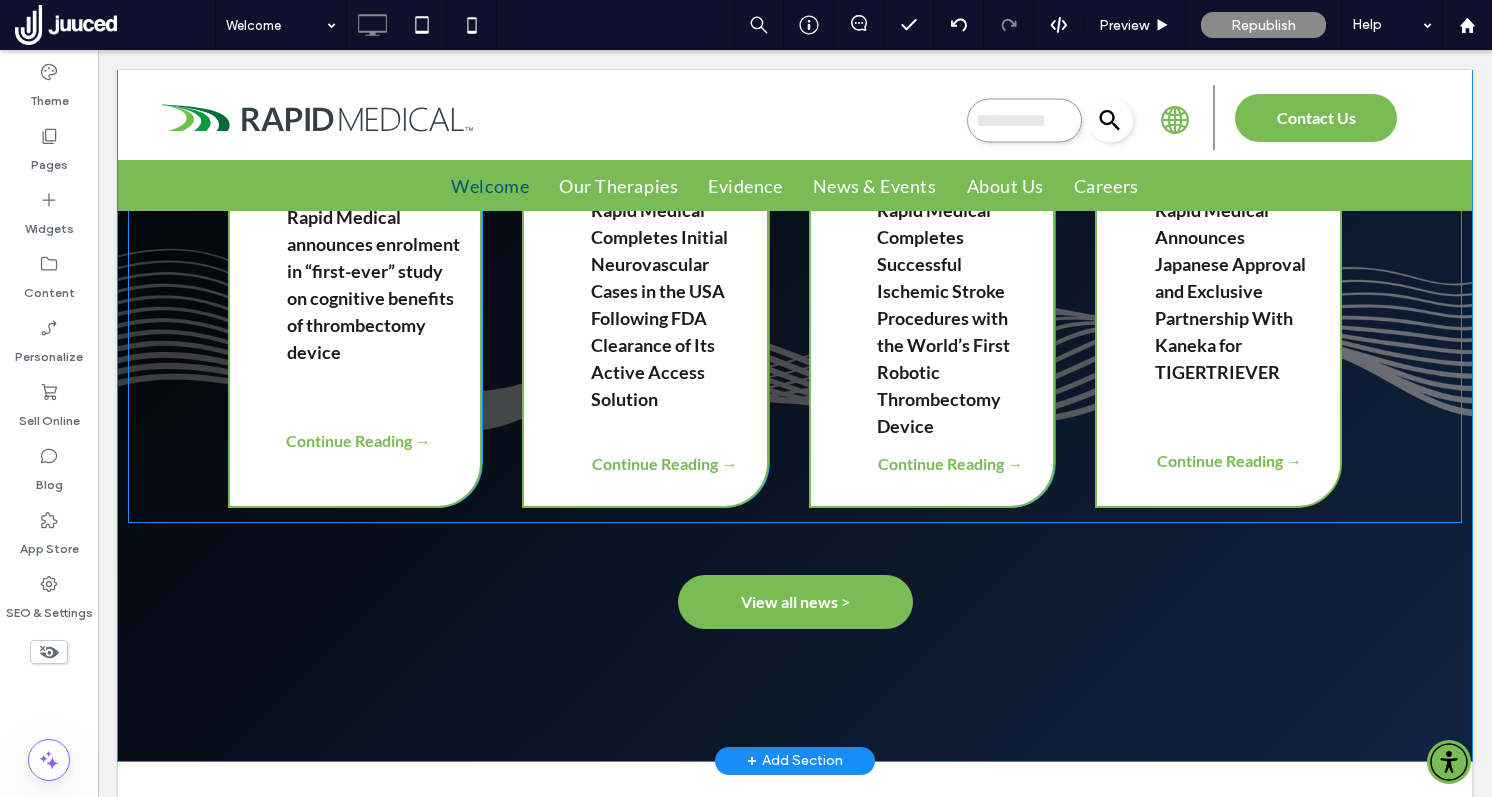 click on "Rapid Medical Completes Successful Ischemic Stroke Procedures with the World’s First Robotic Thrombectomy Device
Continue Reading →
Click To Paste" at bounding box center [932, 336] 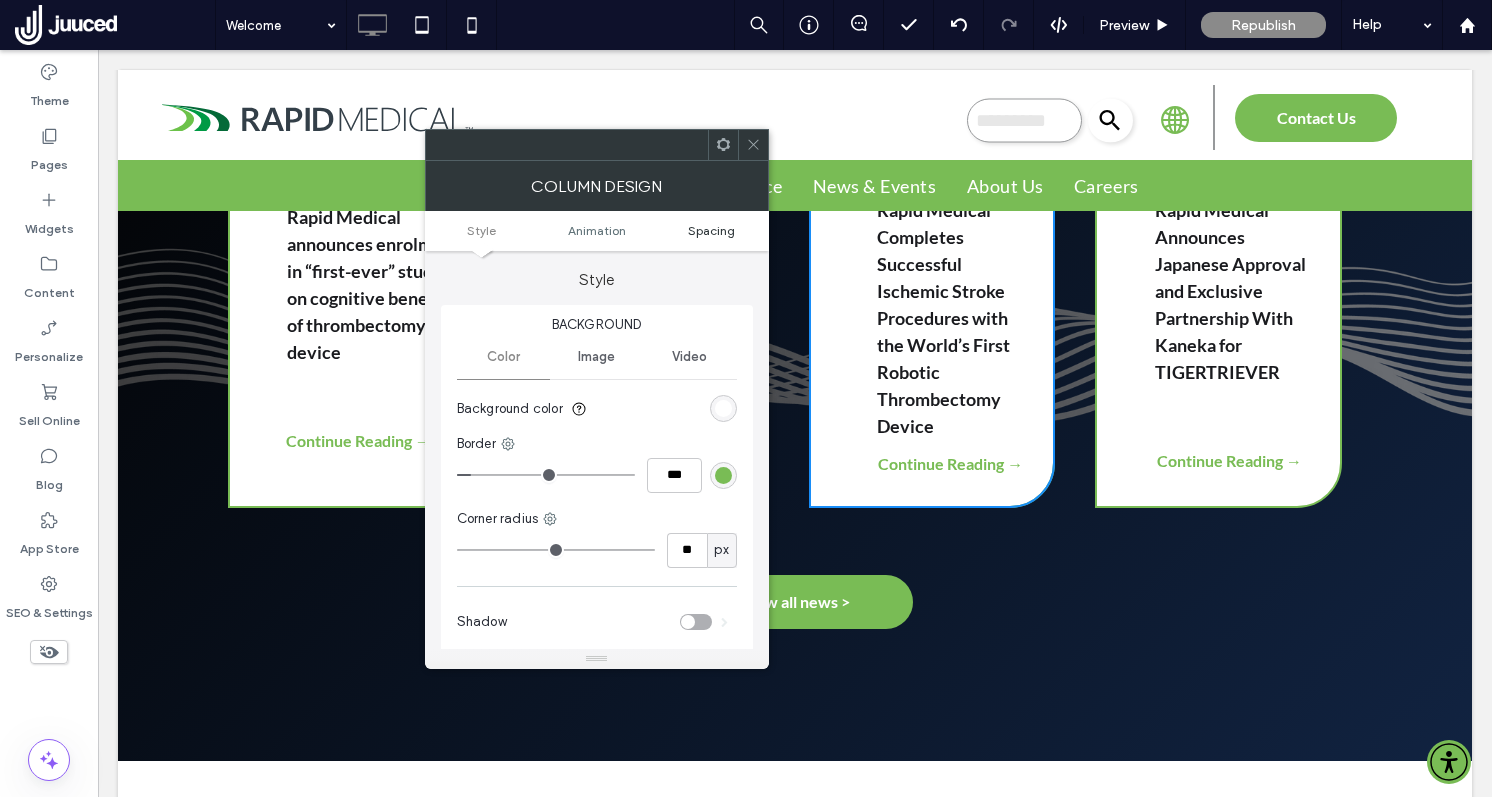 click on "Spacing" at bounding box center [711, 230] 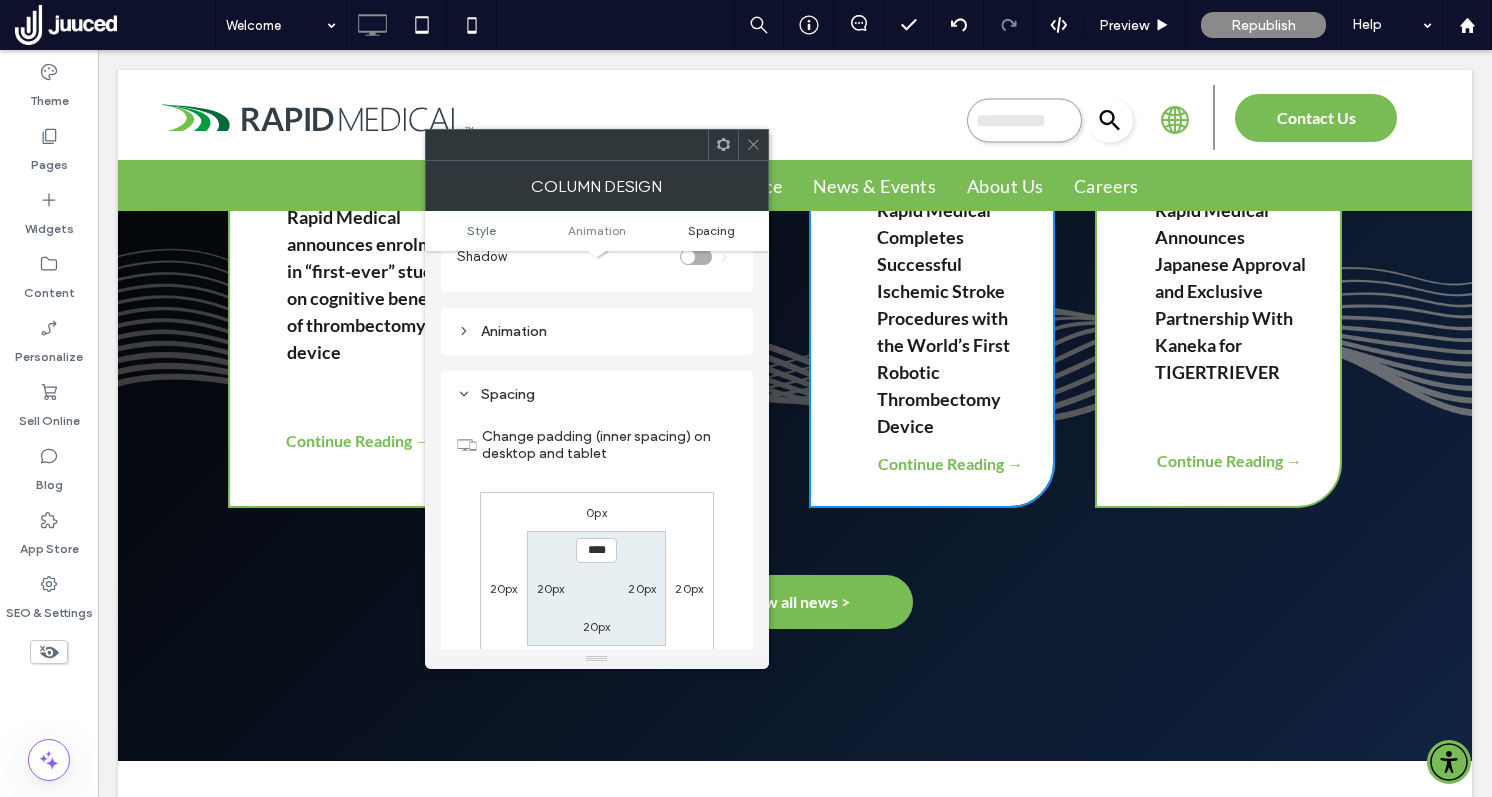 scroll, scrollTop: 470, scrollLeft: 0, axis: vertical 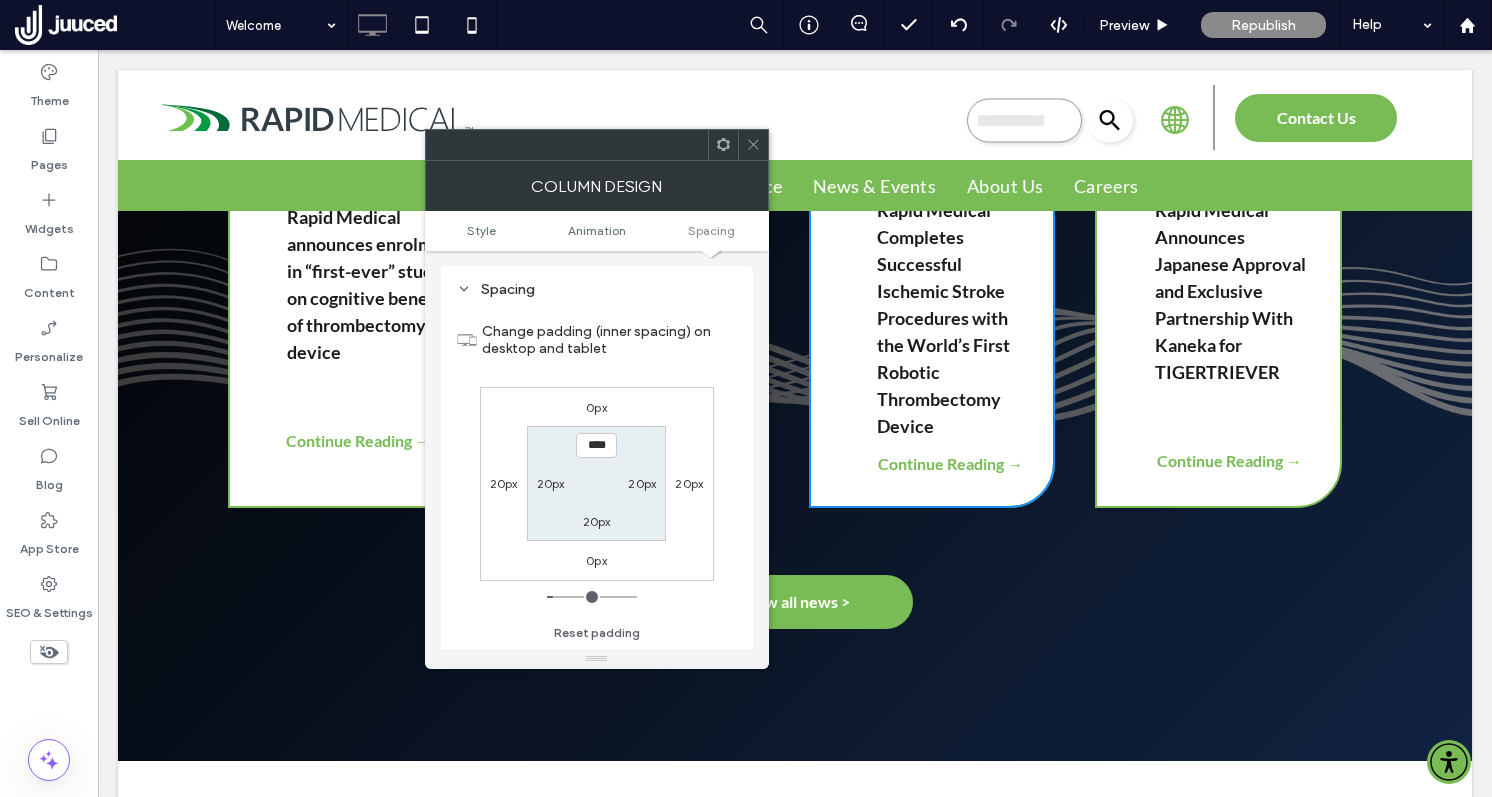 click 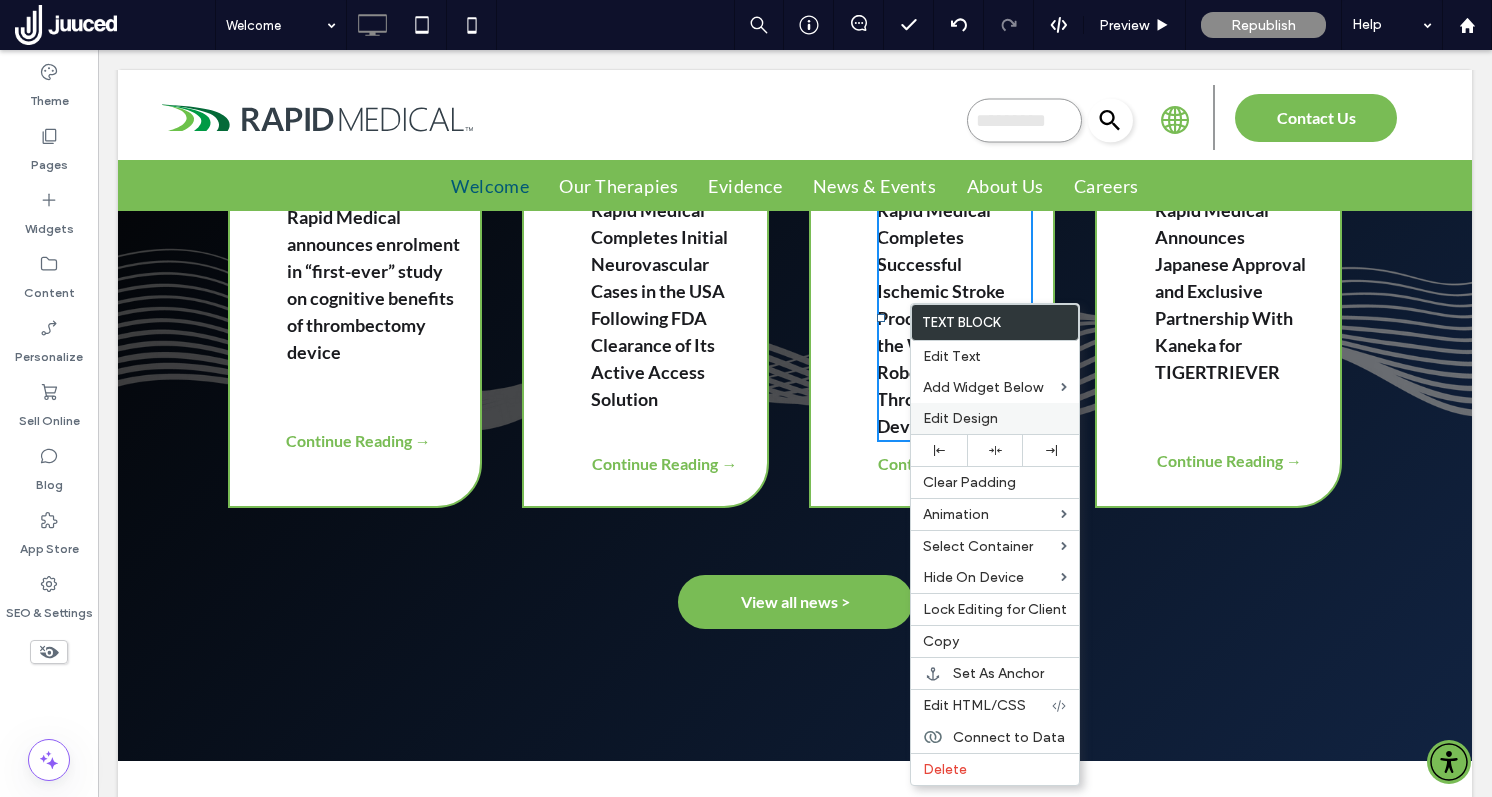 click on "Edit Design" at bounding box center (995, 418) 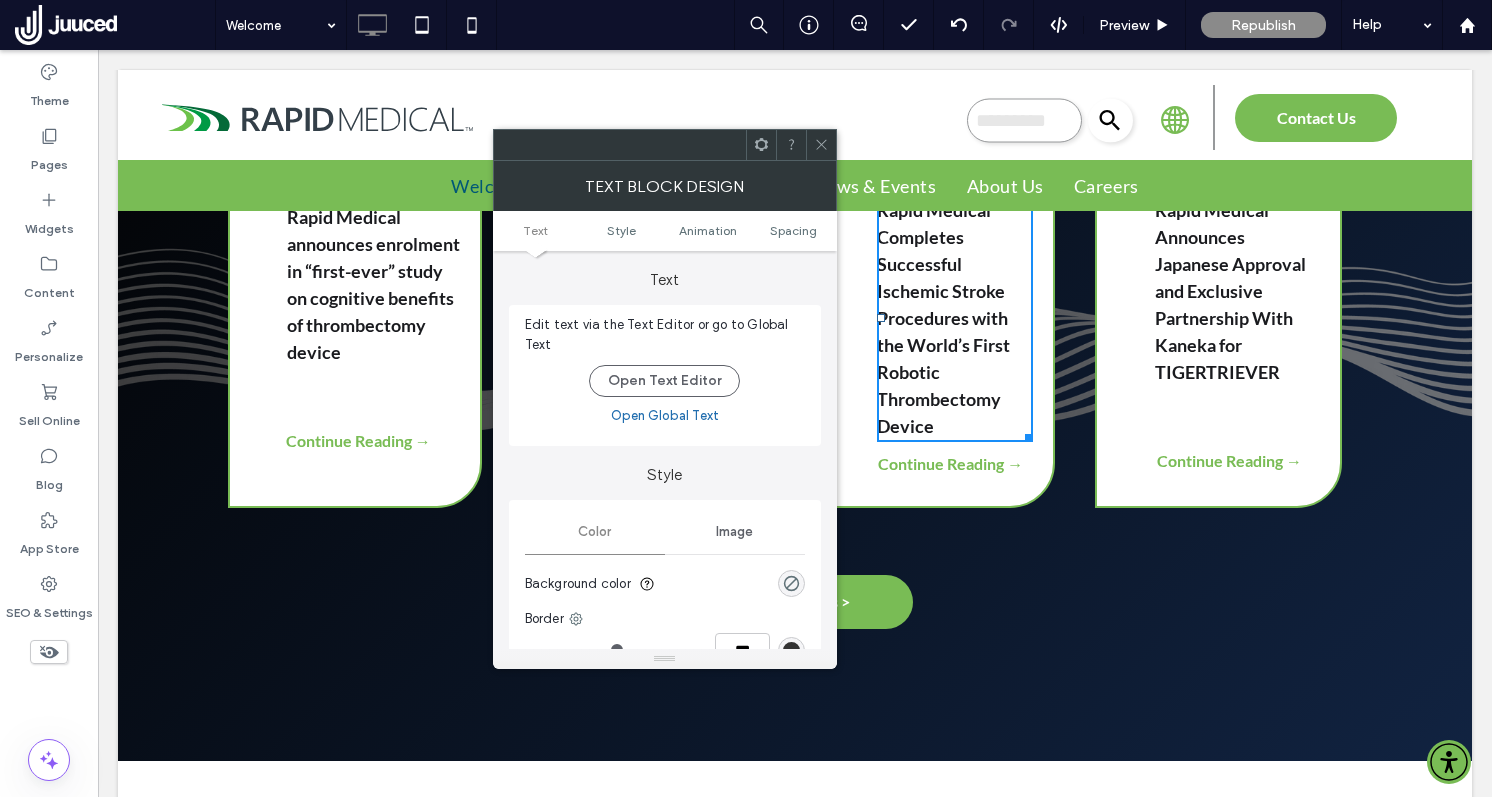 click on "Text Style Animation Spacing" at bounding box center (665, 231) 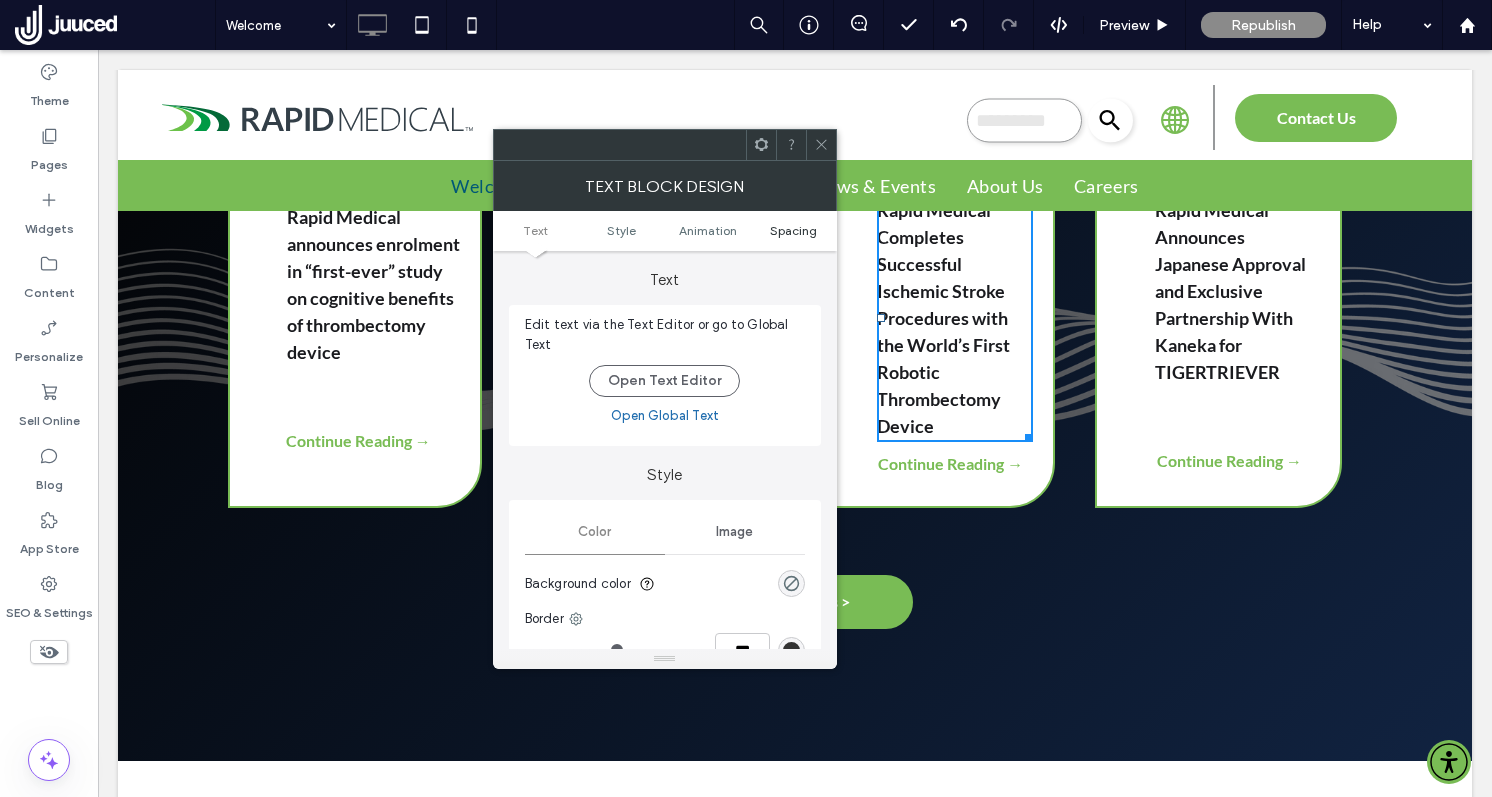 click on "Spacing" at bounding box center (793, 230) 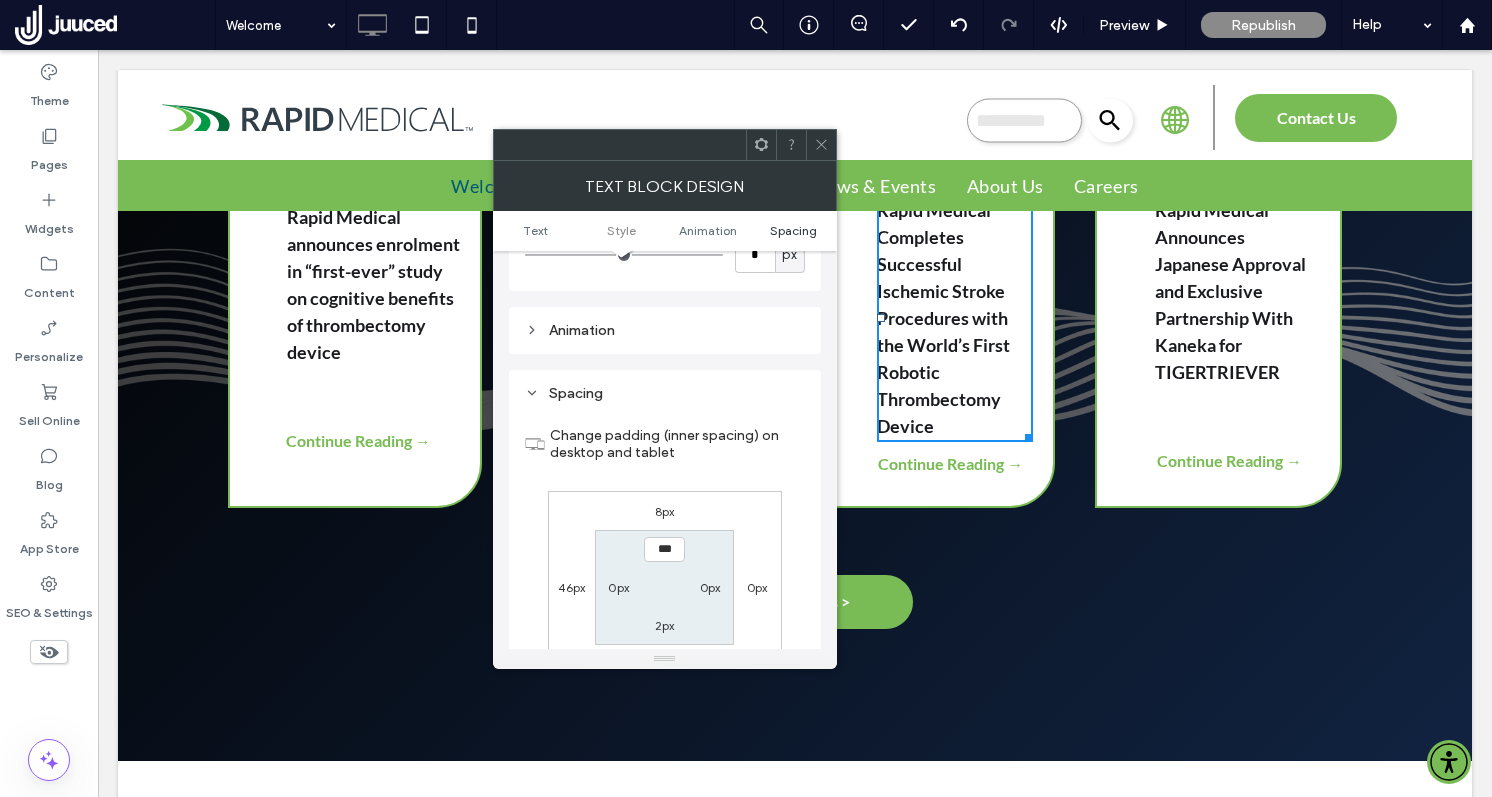scroll, scrollTop: 574, scrollLeft: 0, axis: vertical 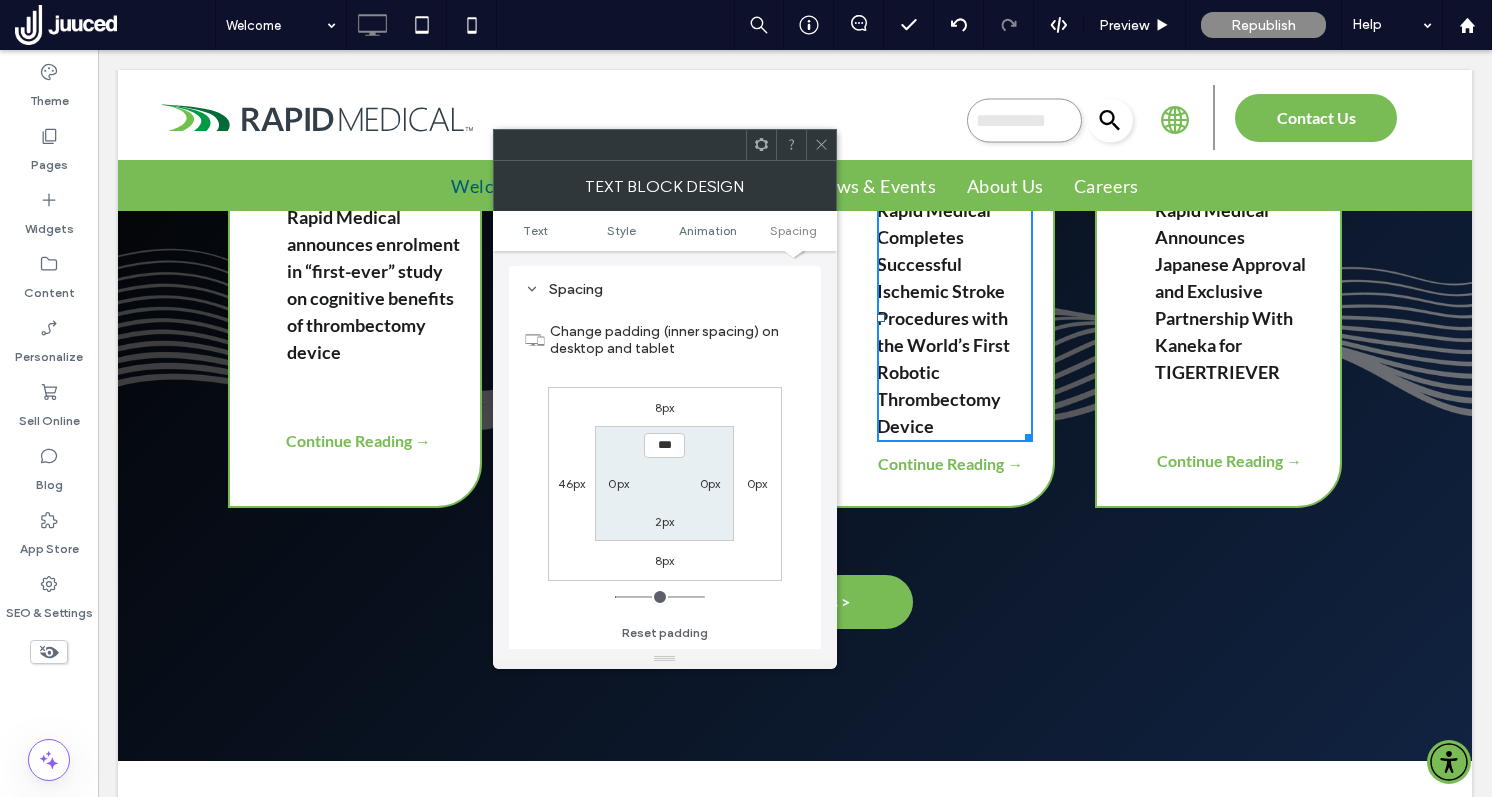 click on "0px" at bounding box center [757, 483] 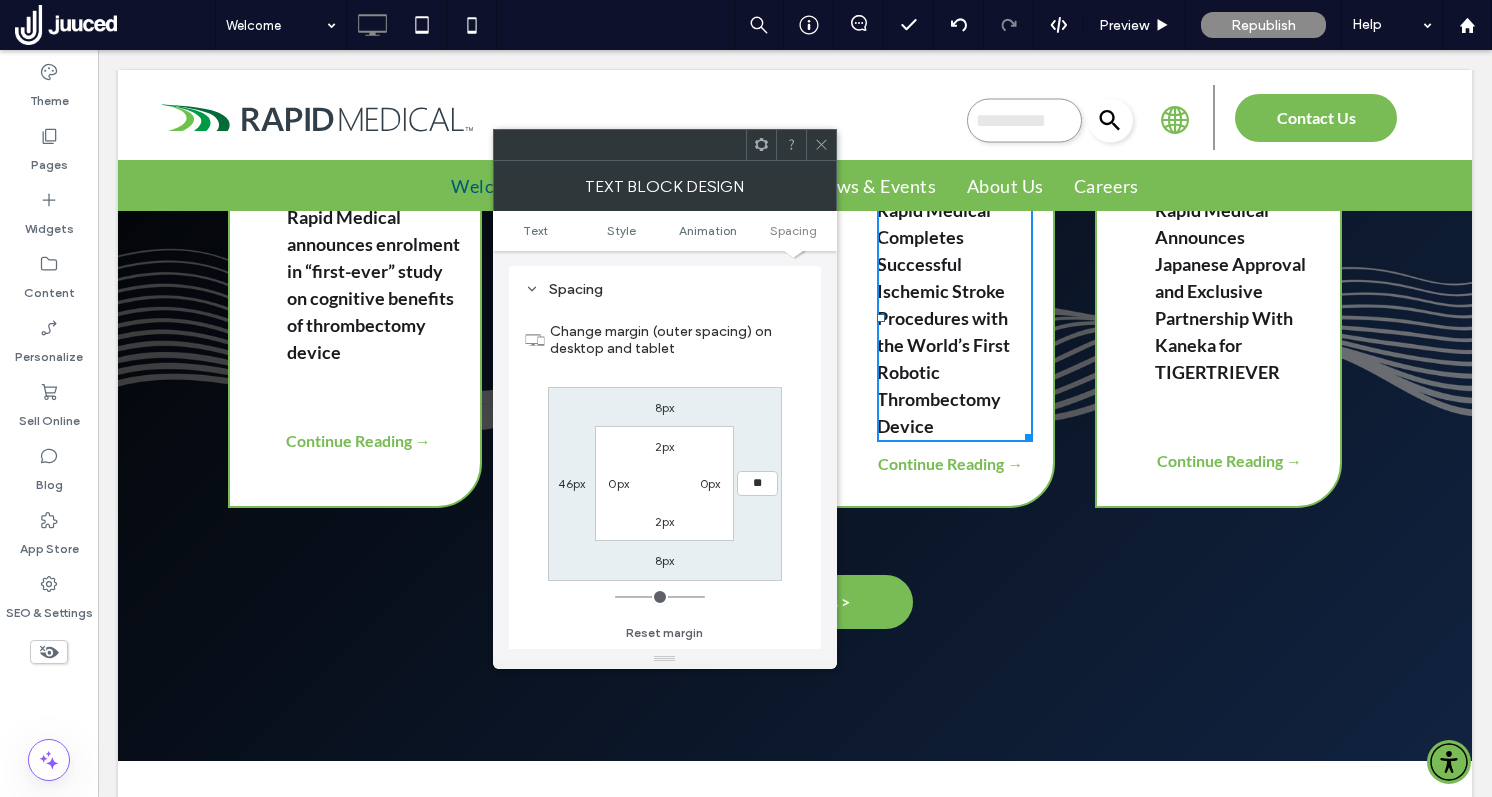 type on "**" 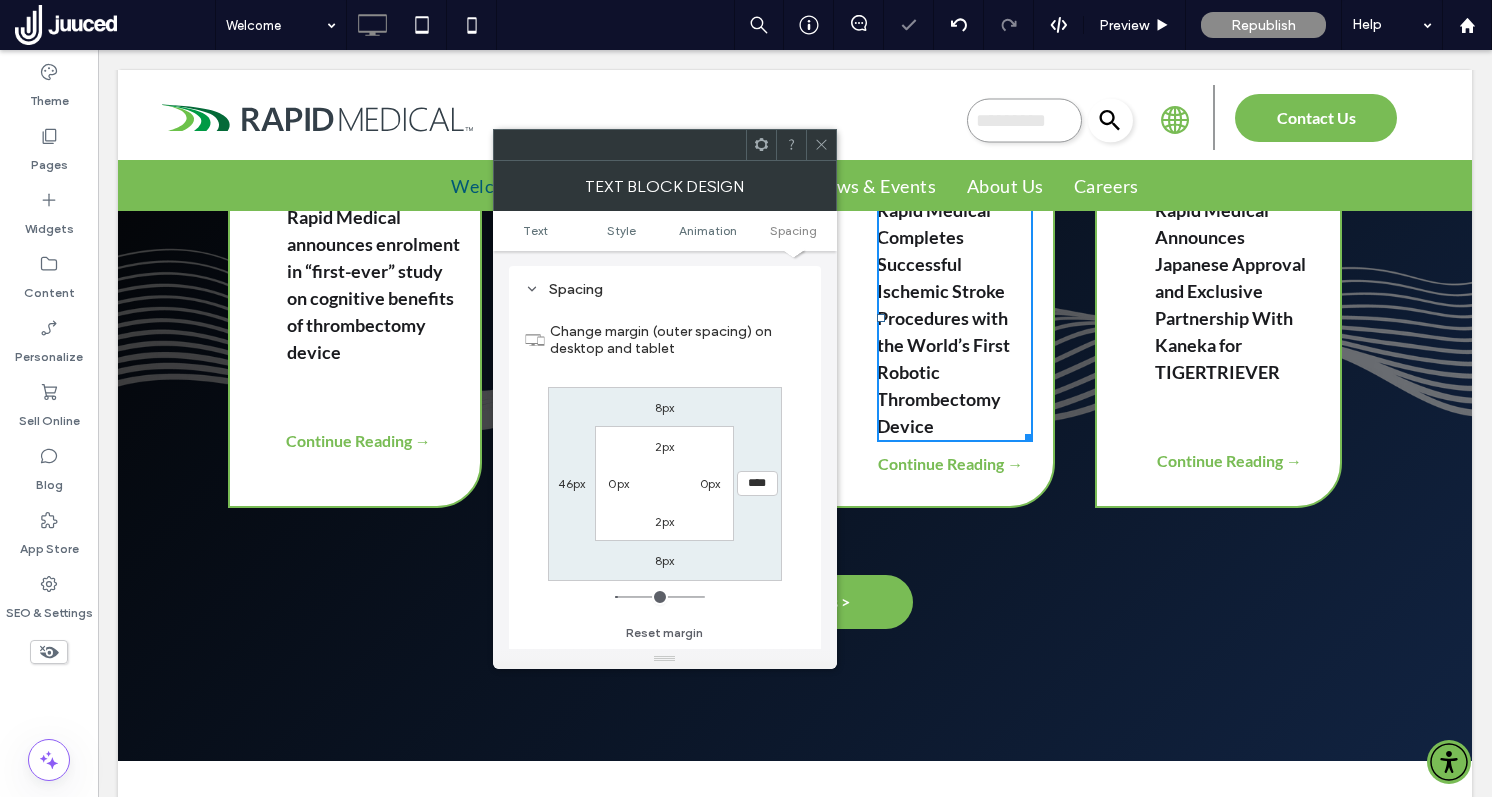click 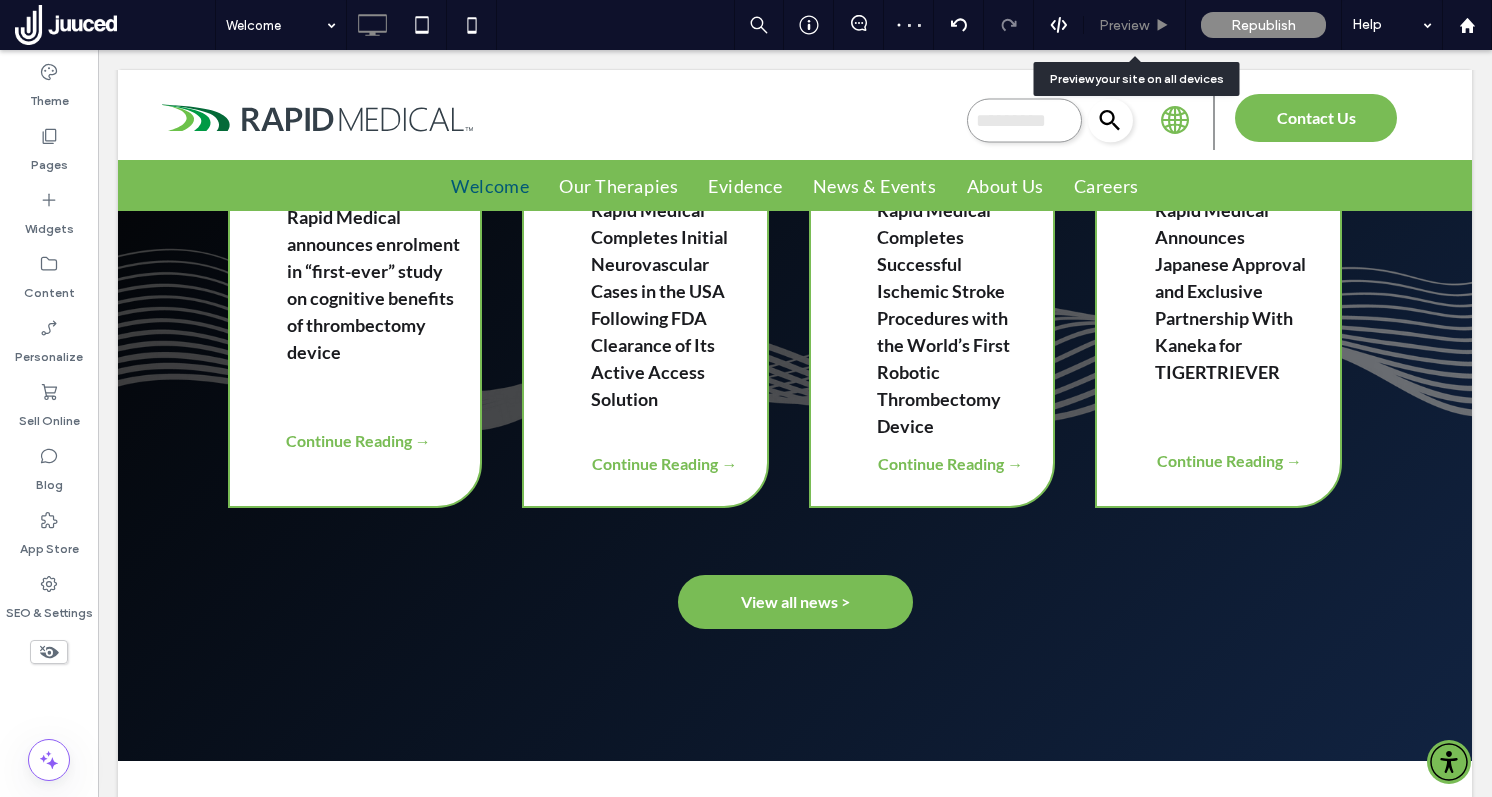 click on "Preview" at bounding box center (1135, 25) 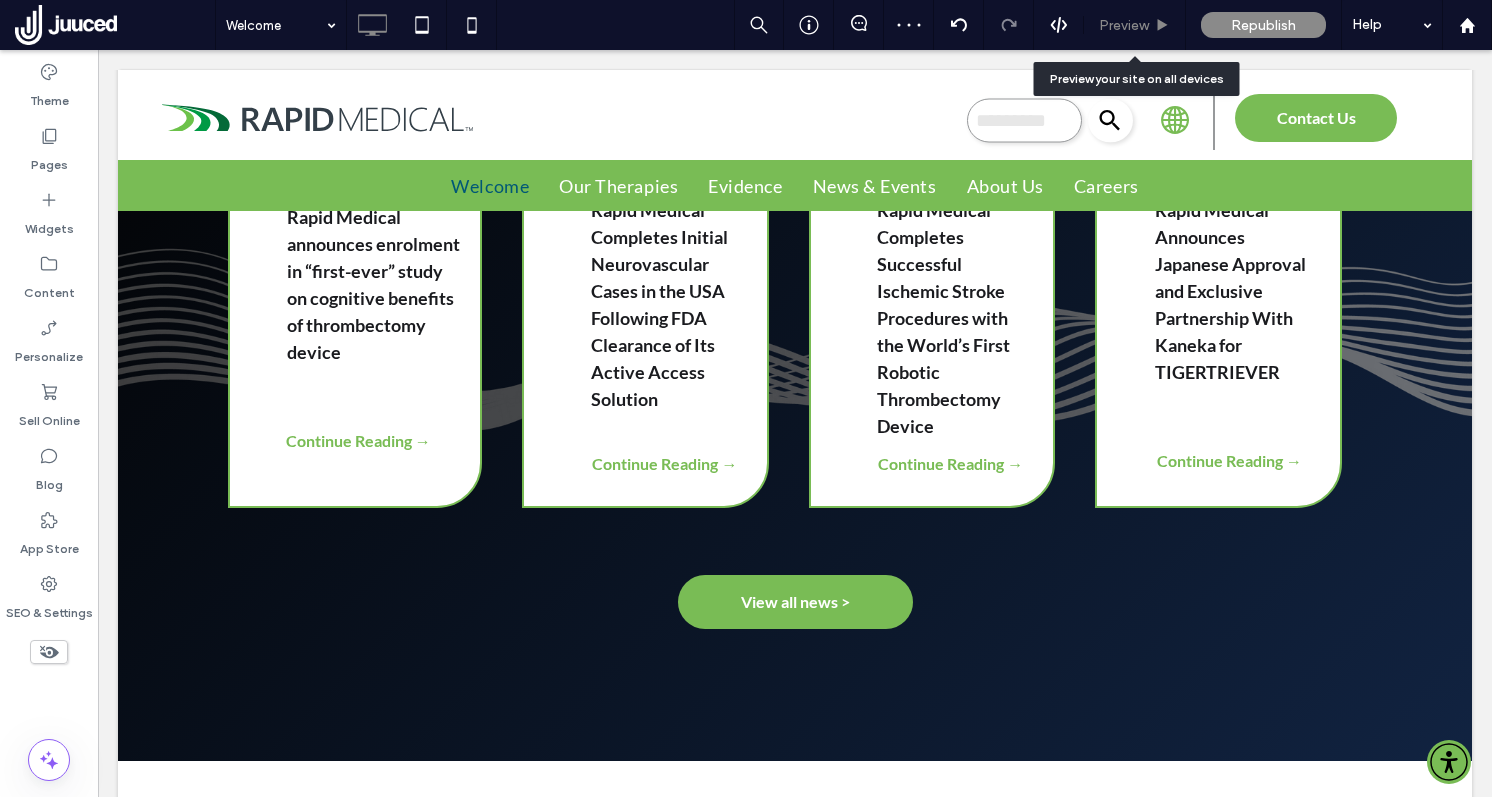 click on "Preview" at bounding box center (1135, 25) 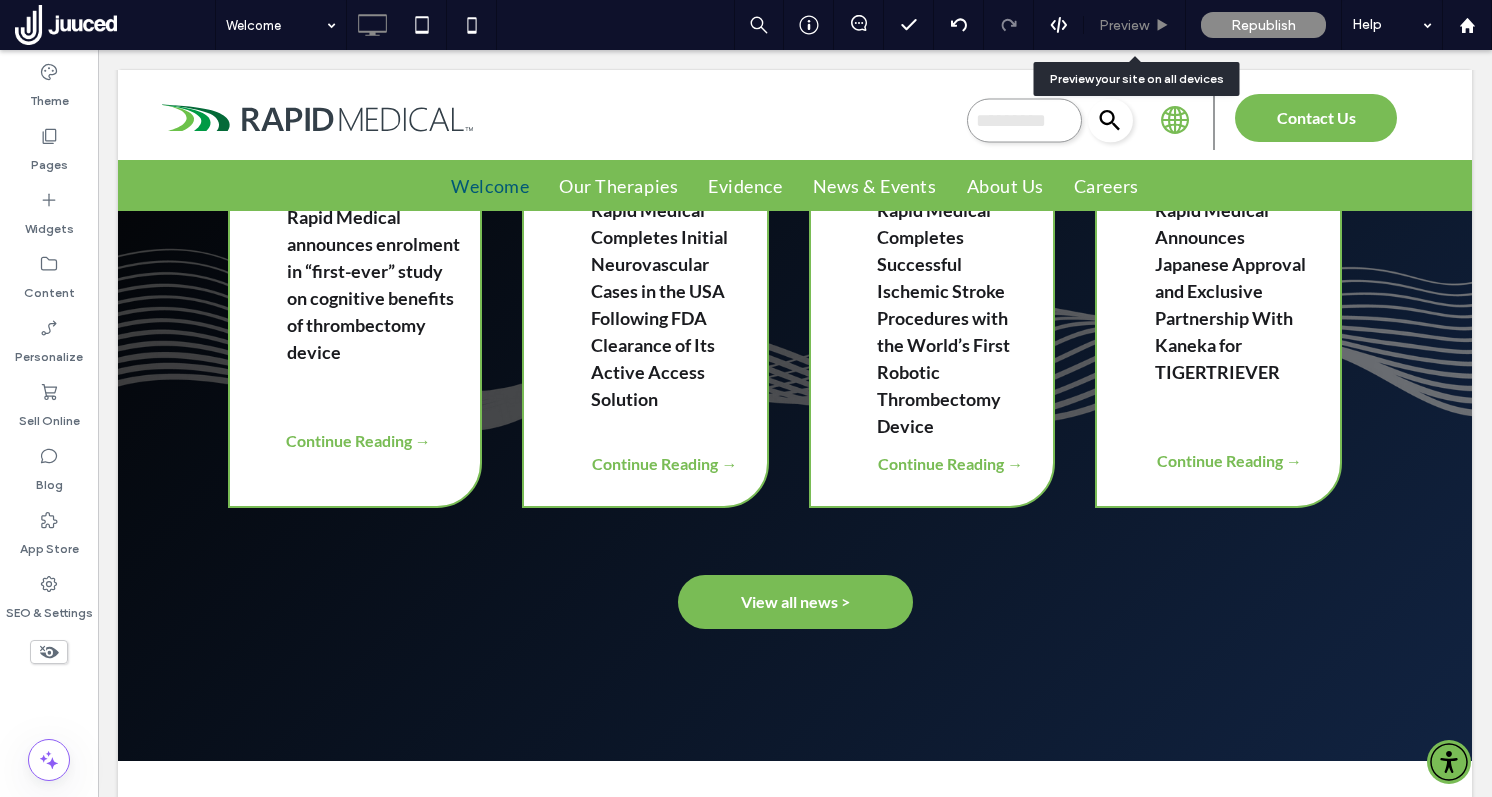 click on "Preview" at bounding box center (1124, 25) 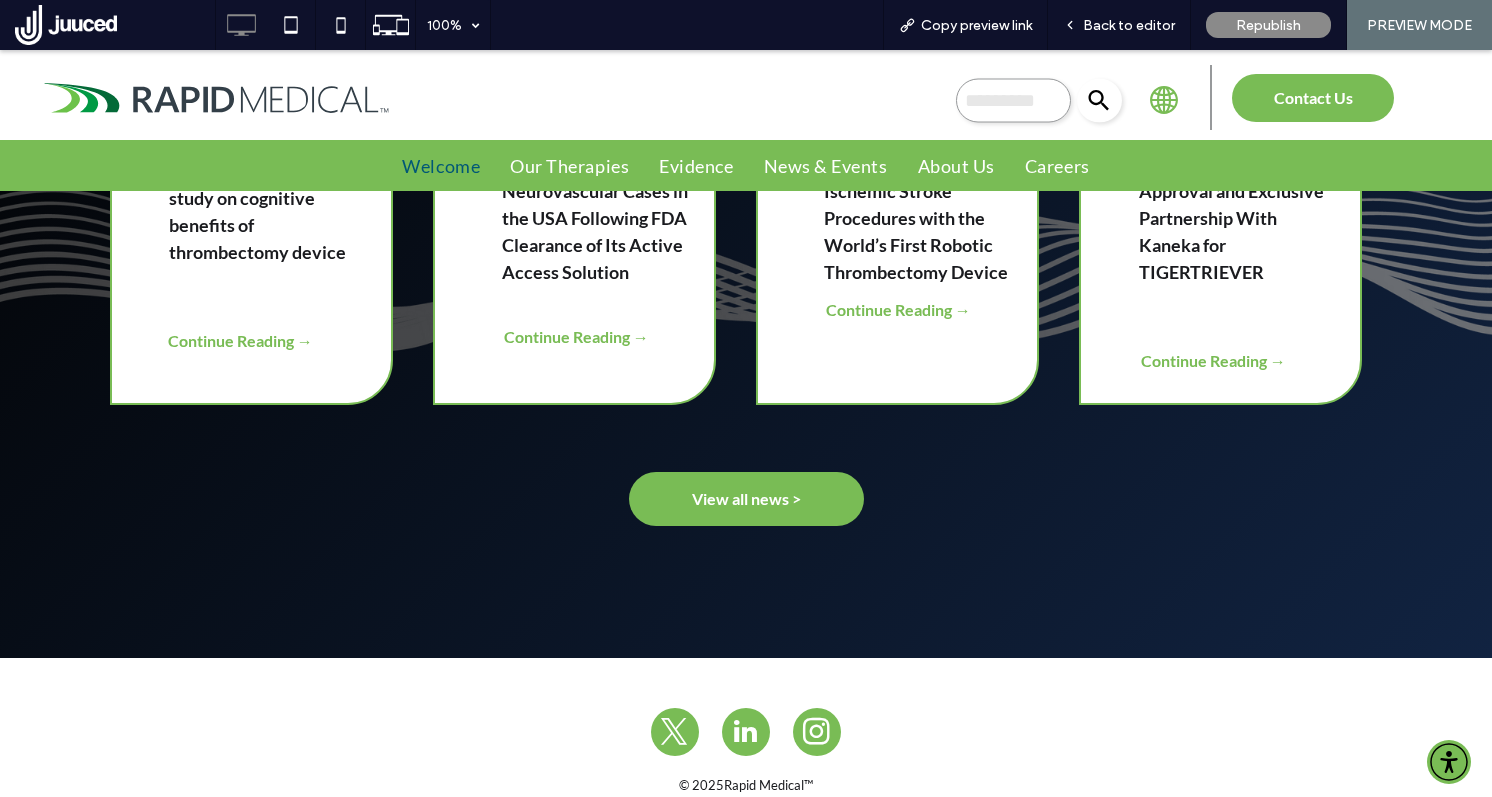 scroll, scrollTop: 1926, scrollLeft: 0, axis: vertical 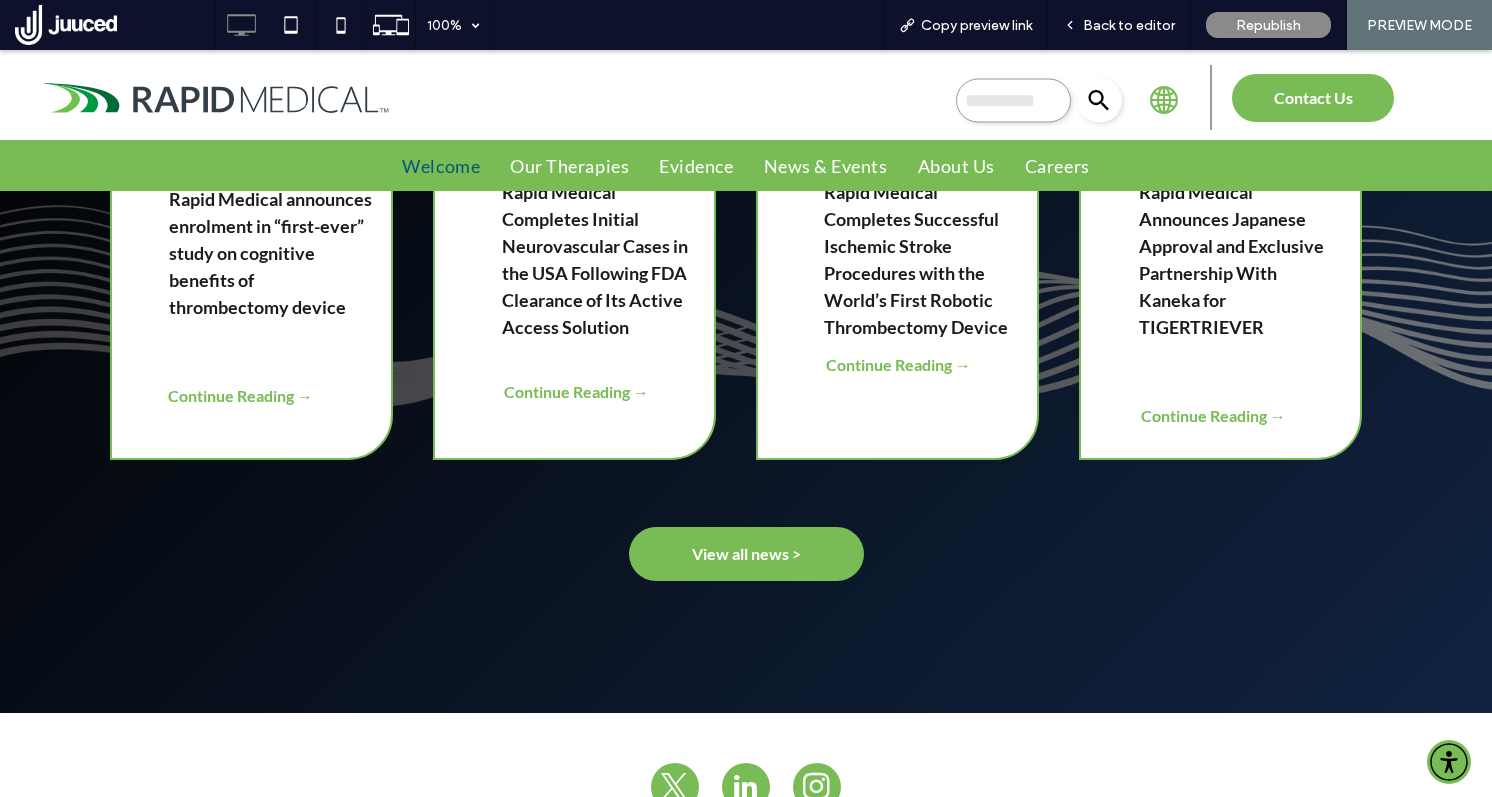 click on "Back to editor" at bounding box center (1129, 25) 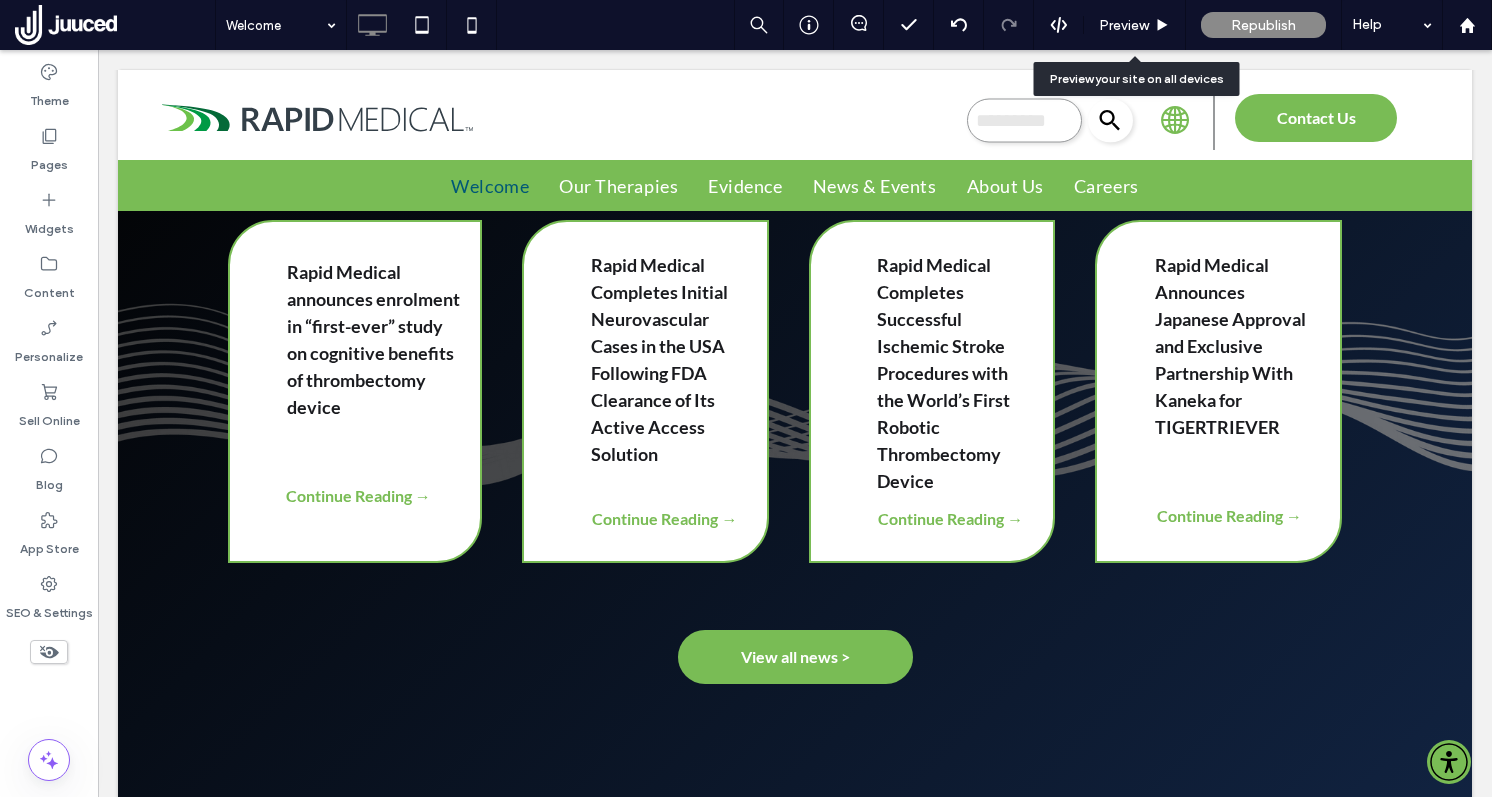 scroll, scrollTop: 2042, scrollLeft: 0, axis: vertical 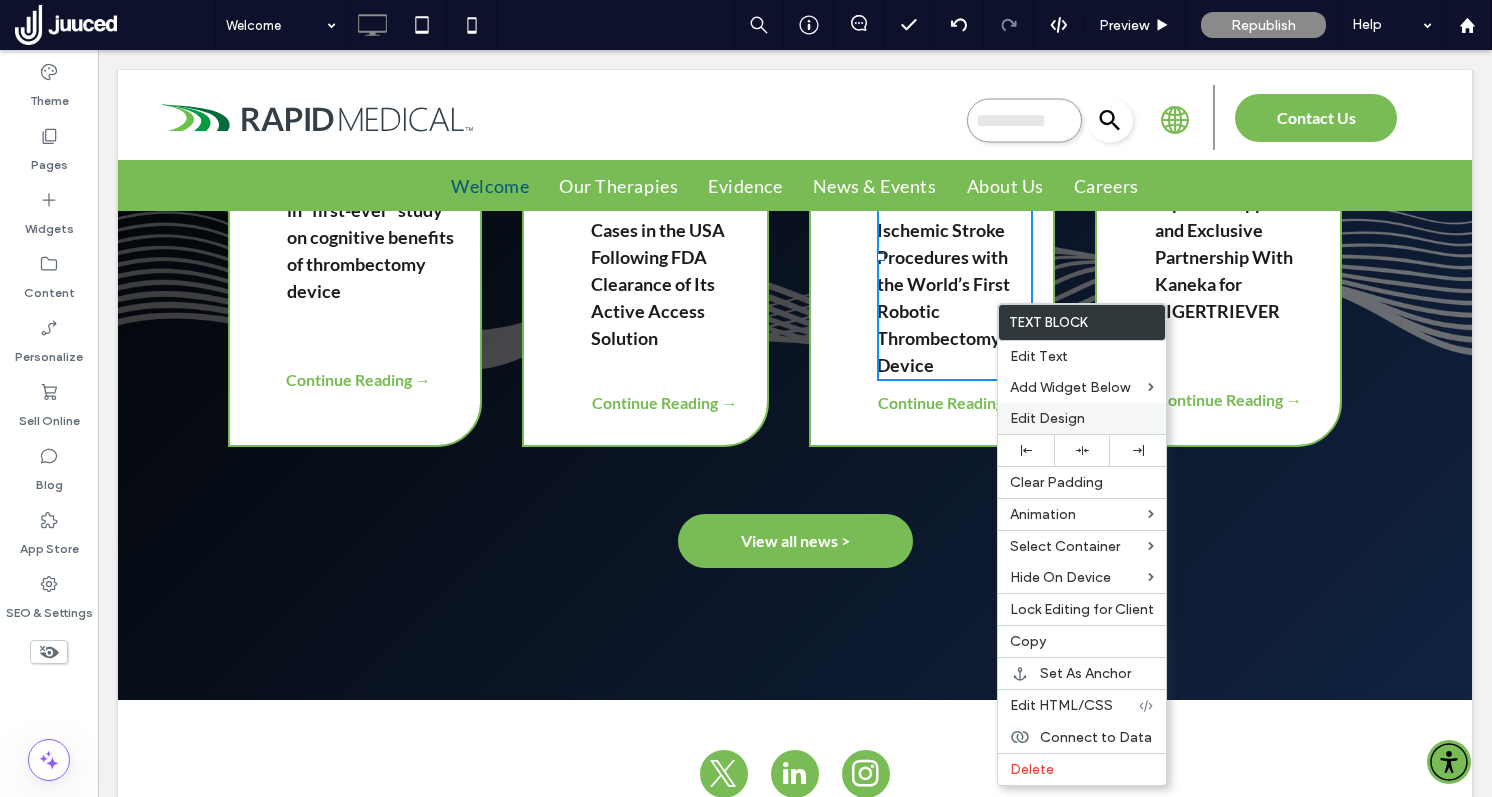 click on "Edit Design" at bounding box center [1047, 418] 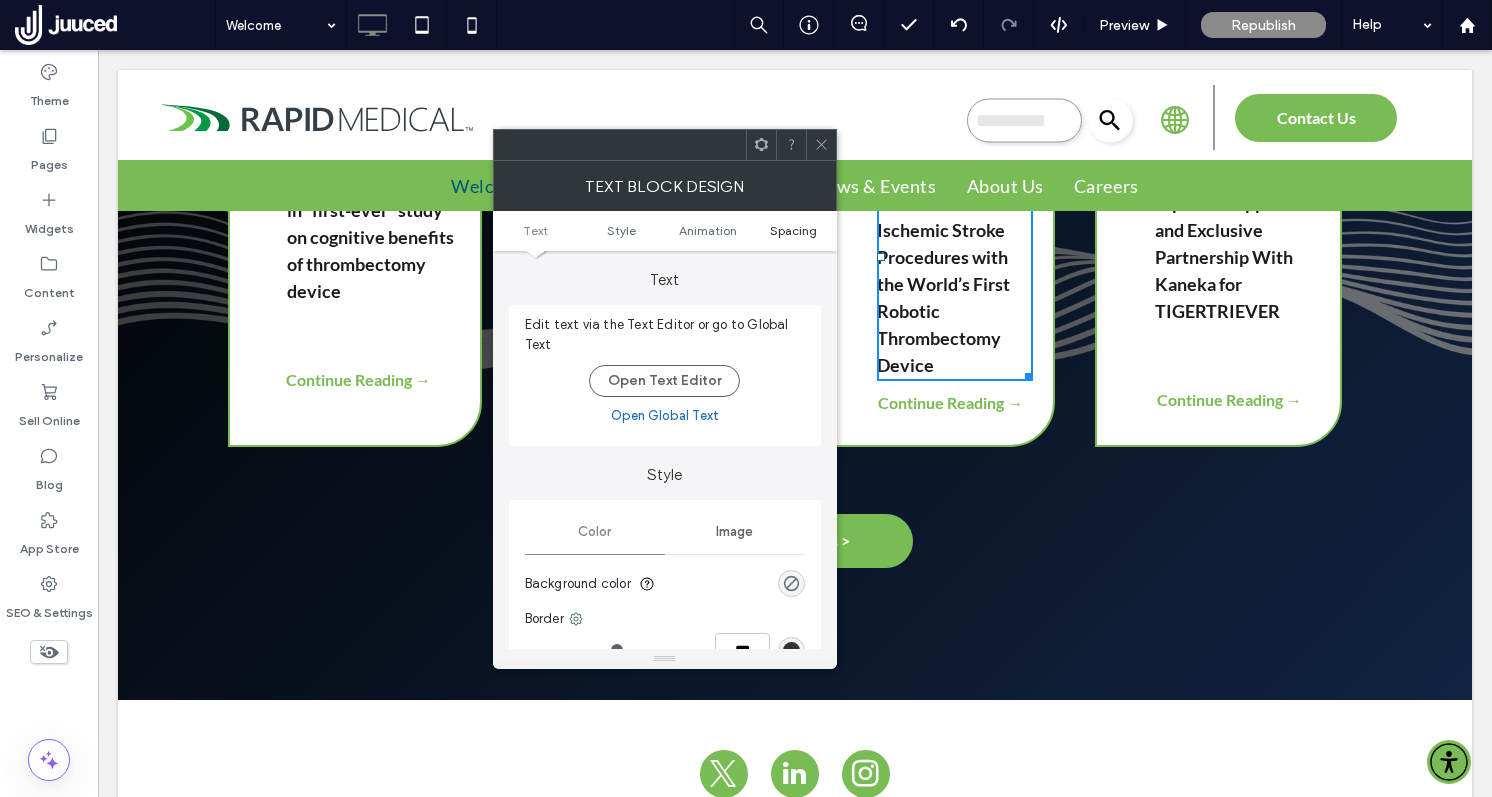 click on "Spacing" at bounding box center [793, 230] 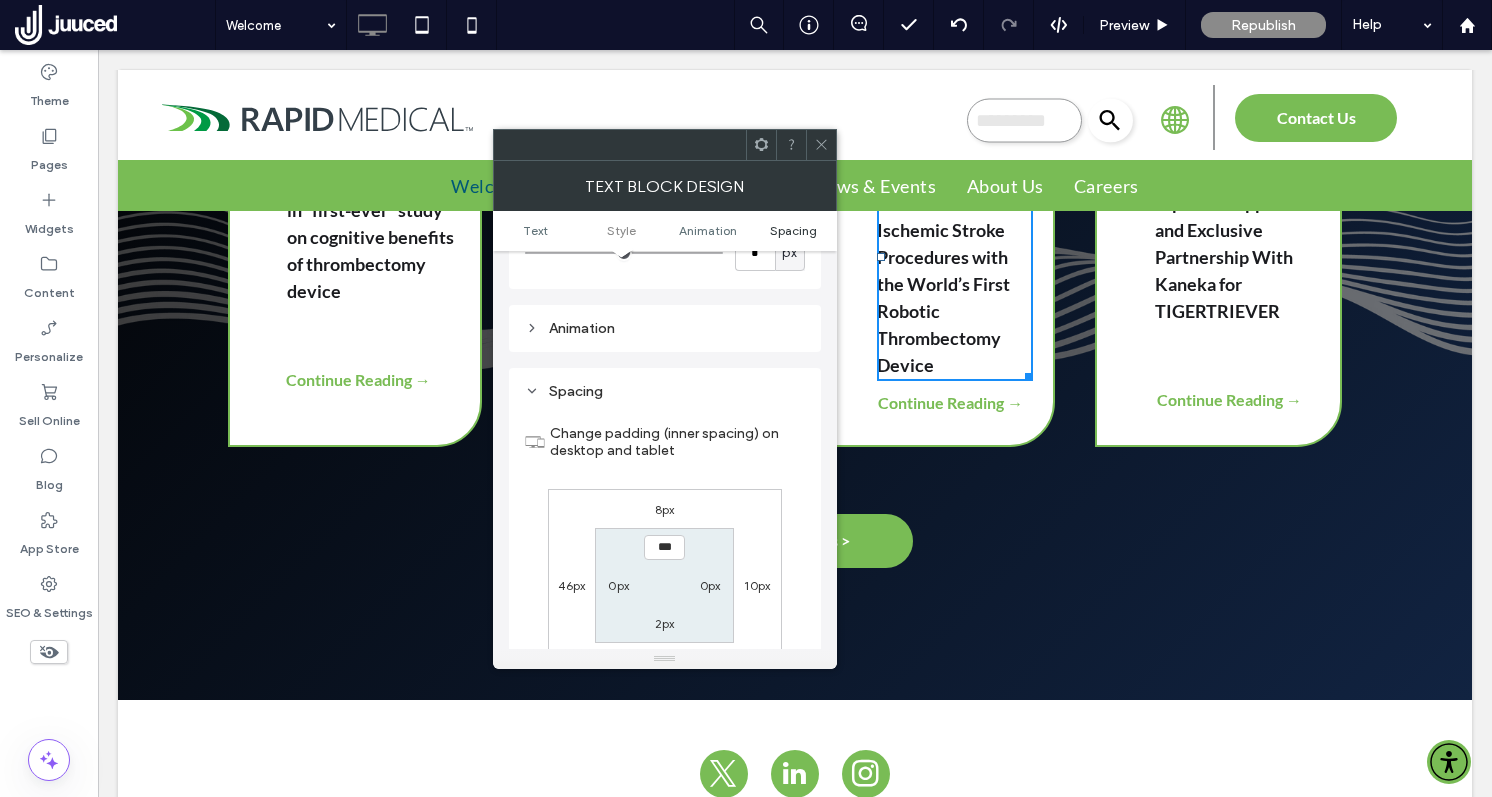 scroll, scrollTop: 574, scrollLeft: 0, axis: vertical 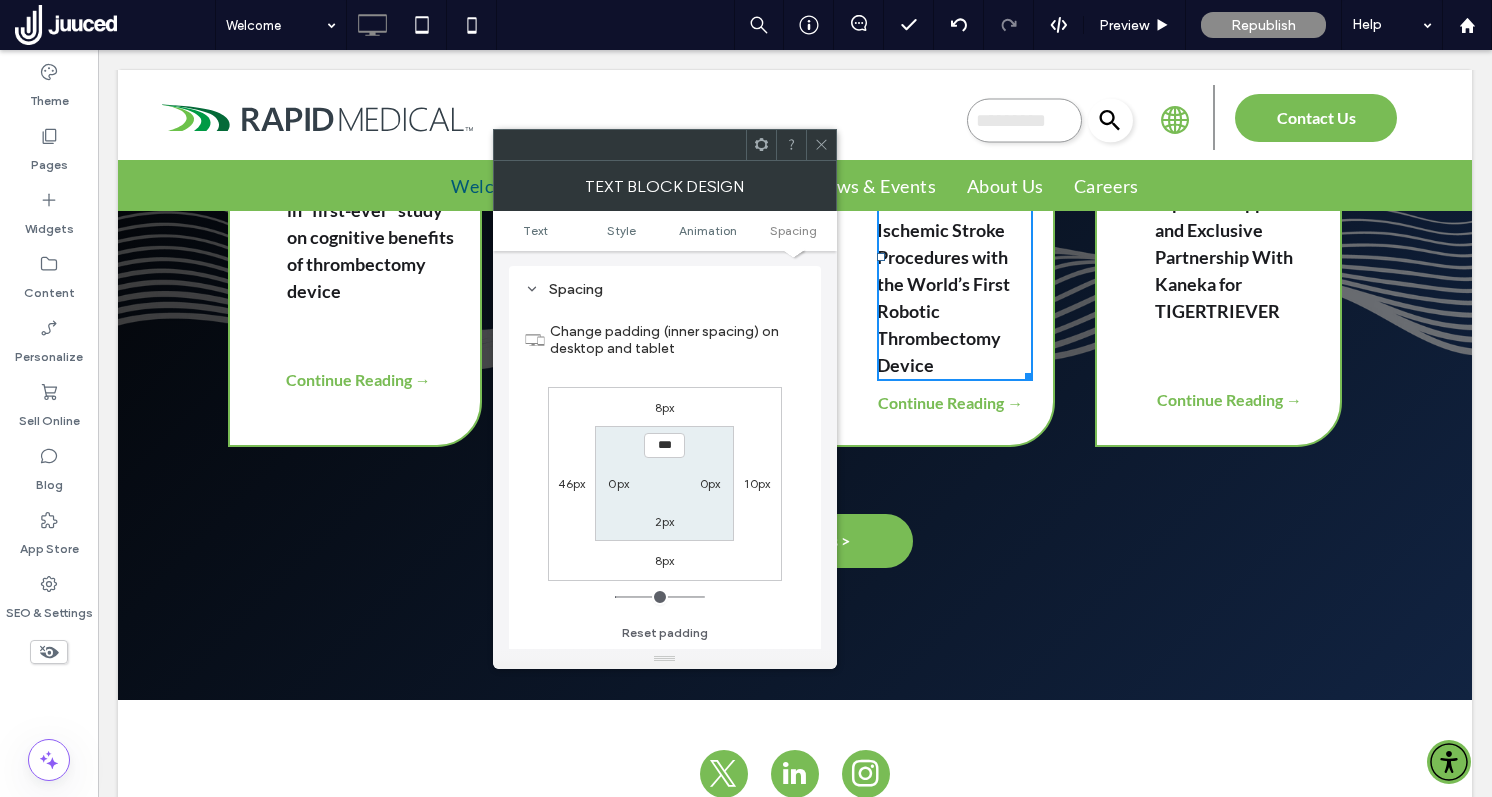 click on "10px" at bounding box center (757, 483) 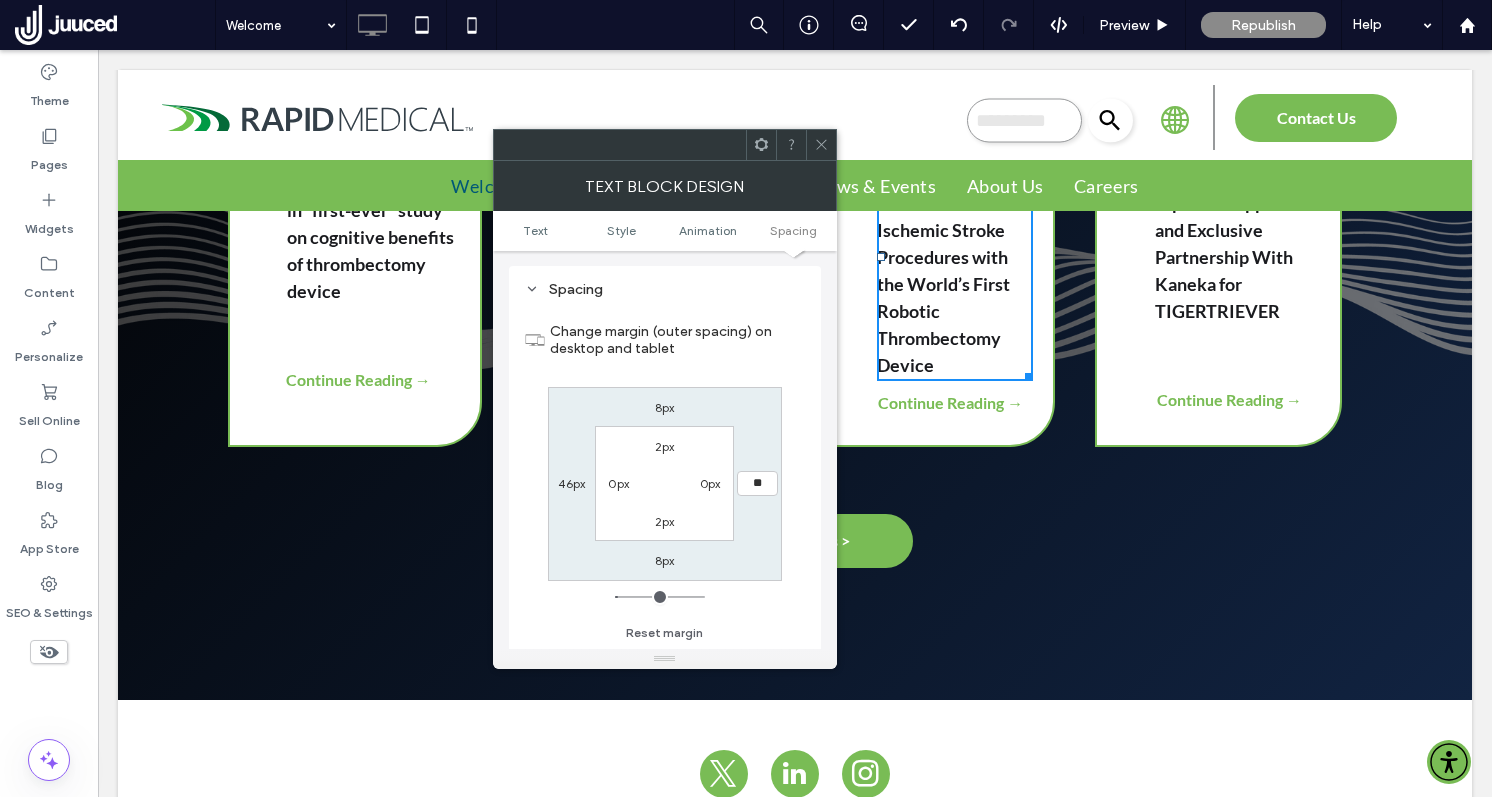 type on "**" 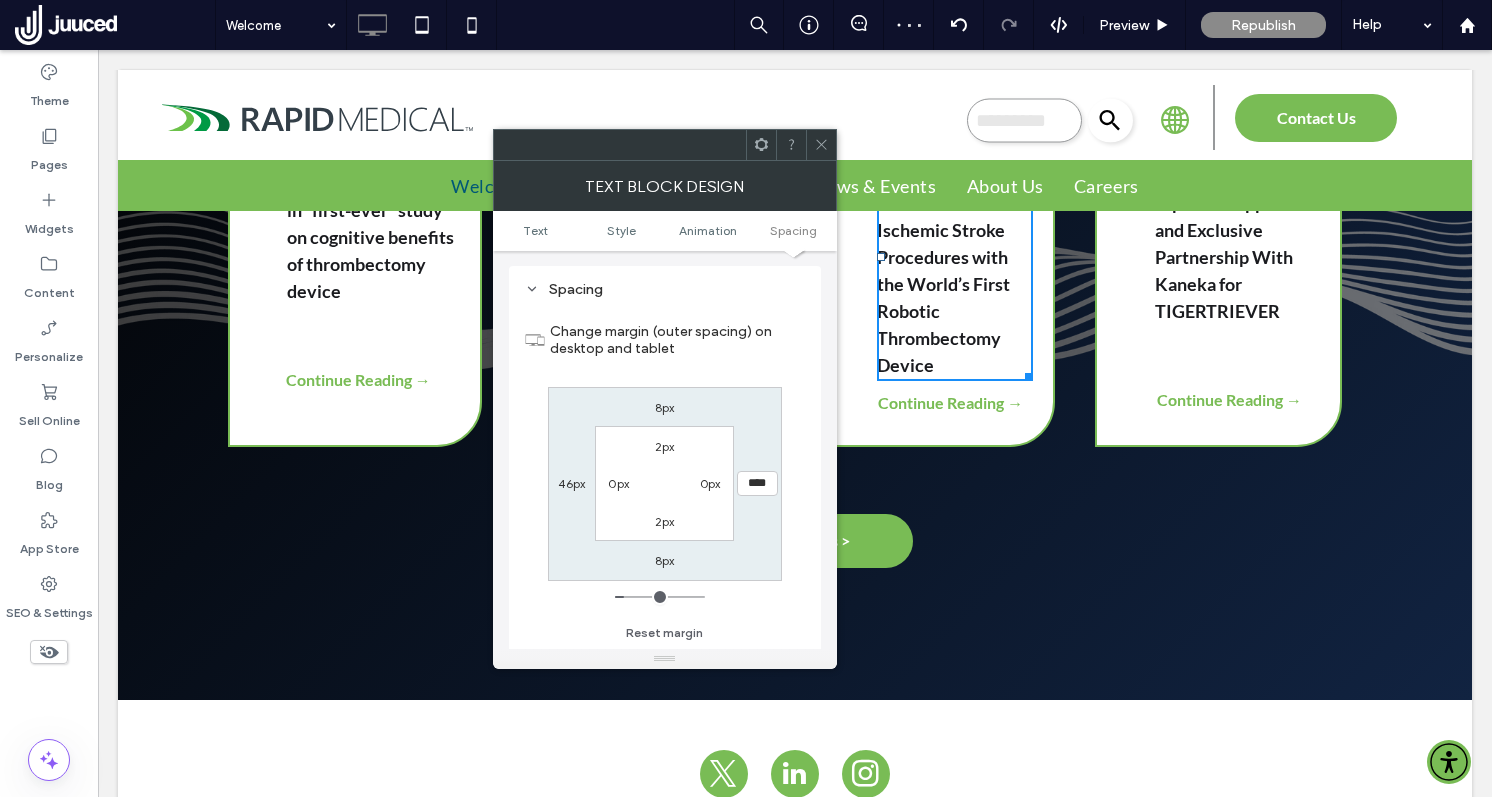 click on "****" at bounding box center (757, 483) 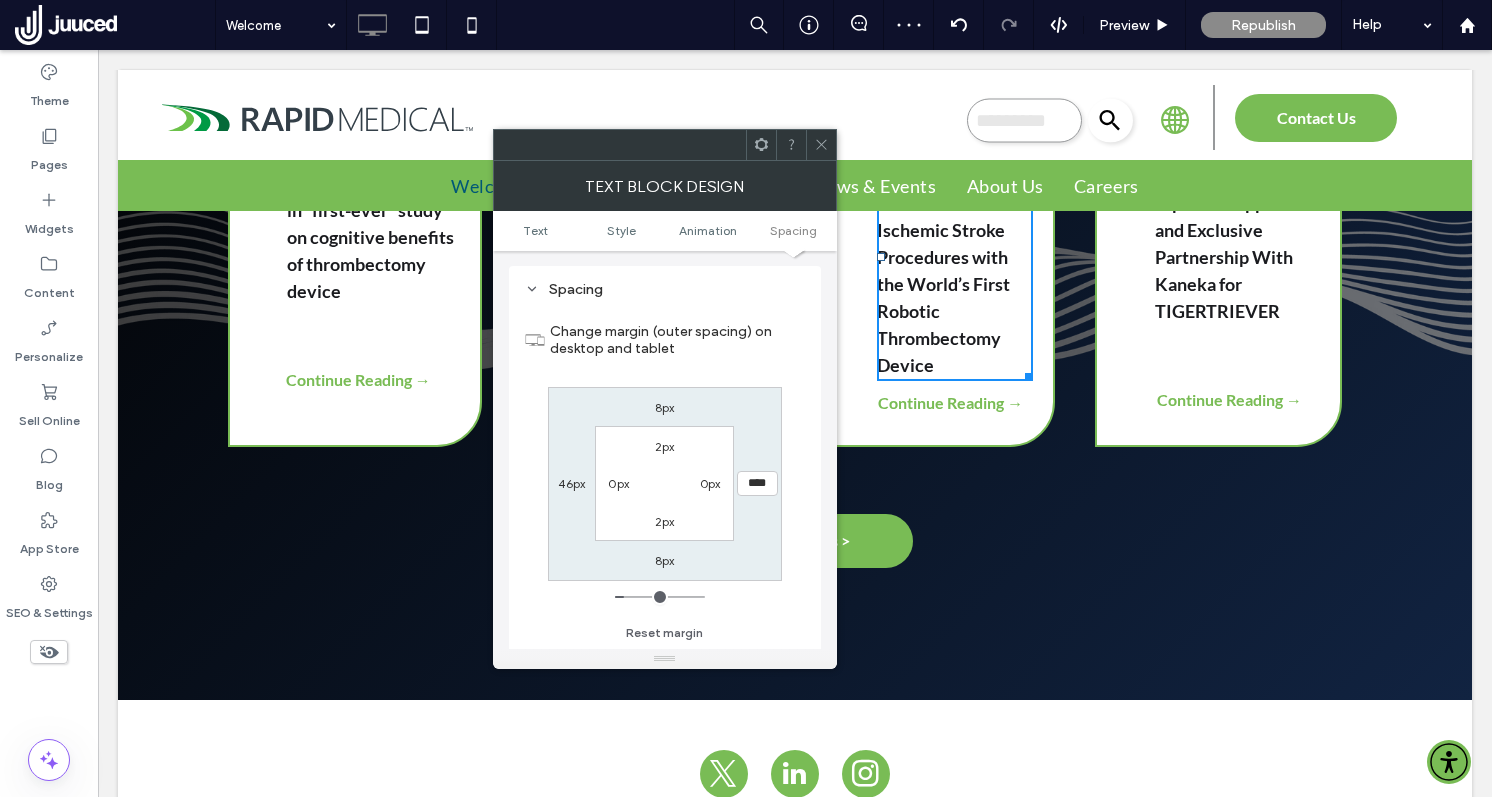 click on "****" at bounding box center (757, 483) 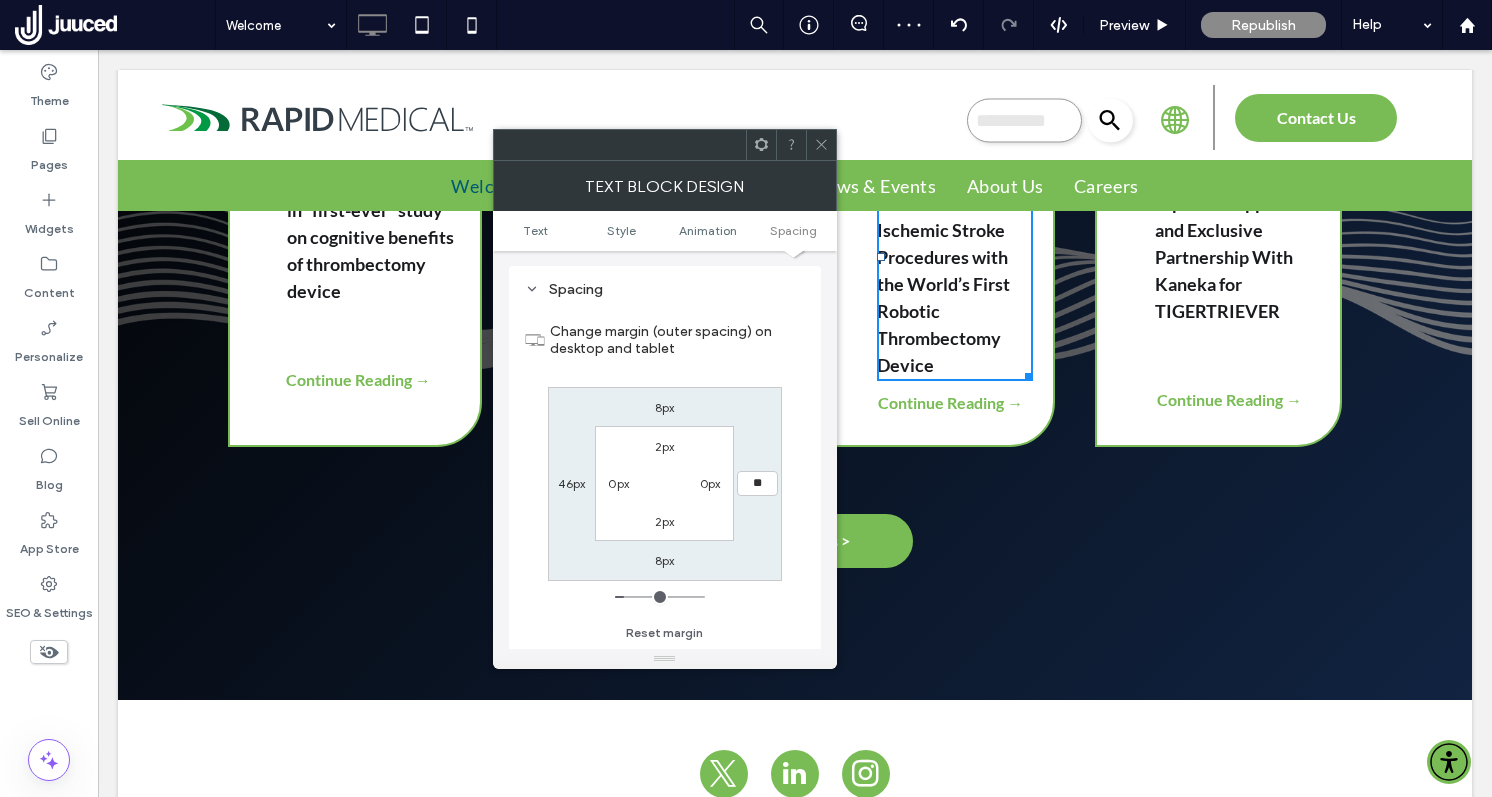 type on "**" 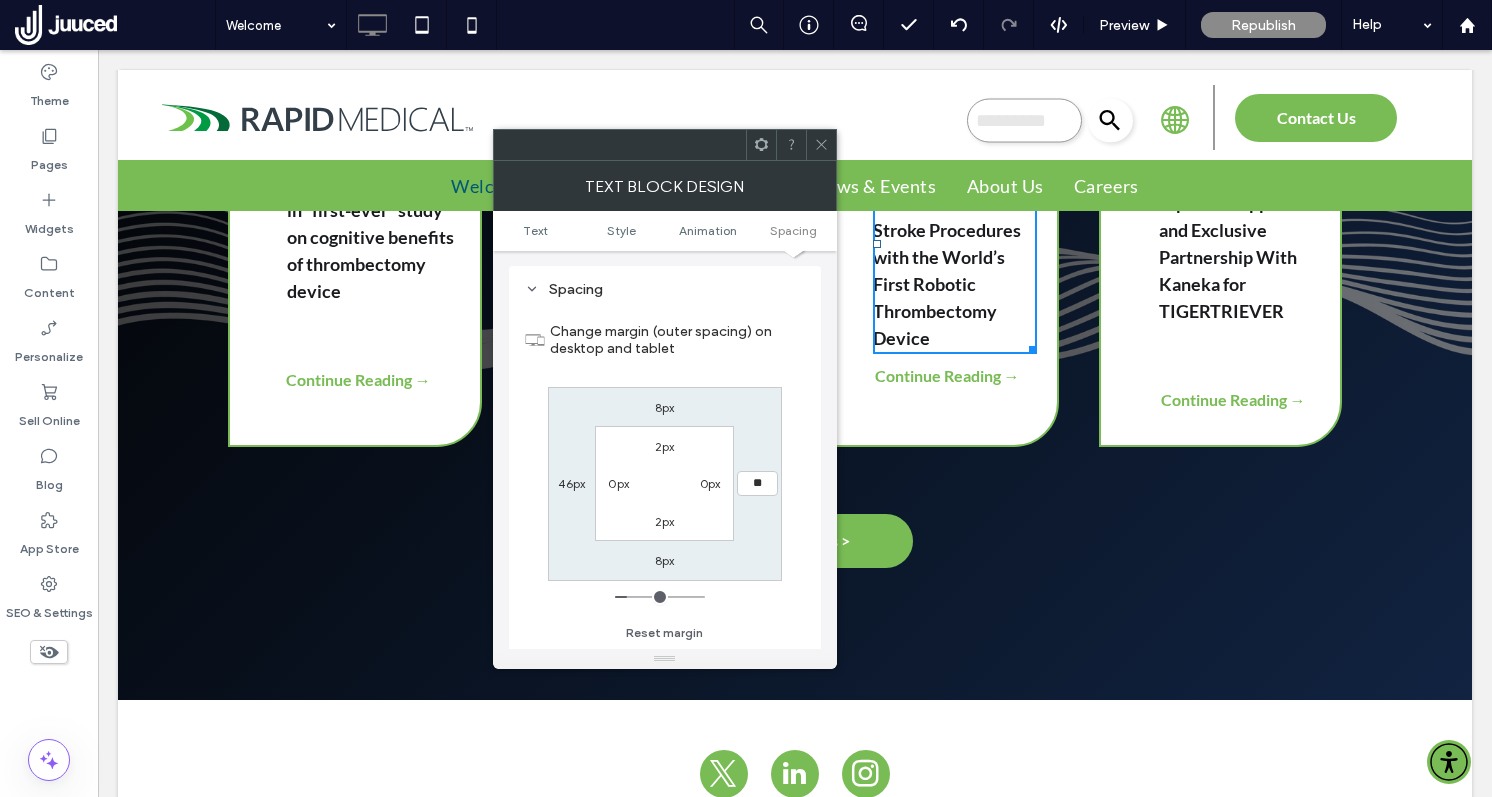 type on "*" 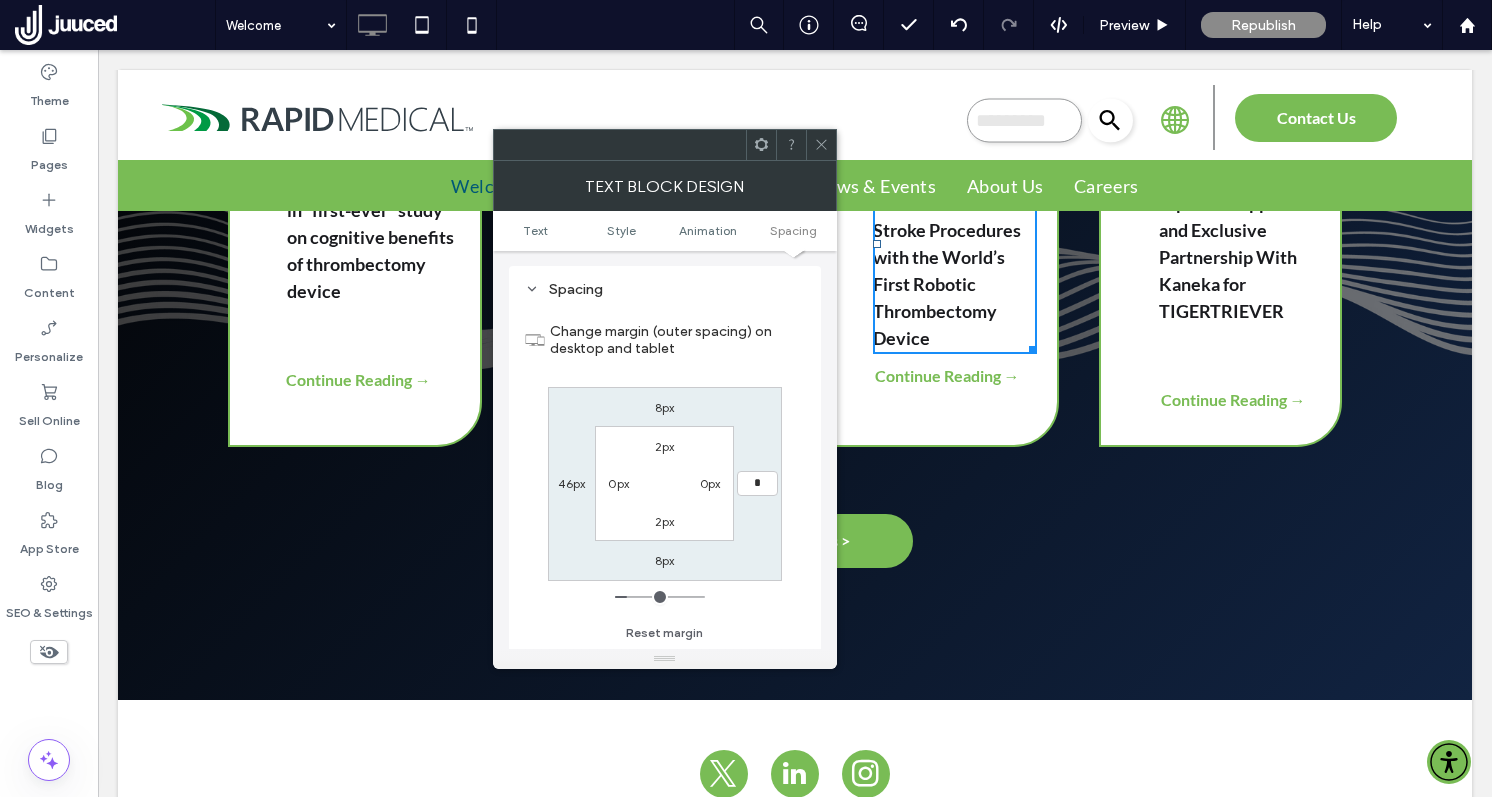 type on "*" 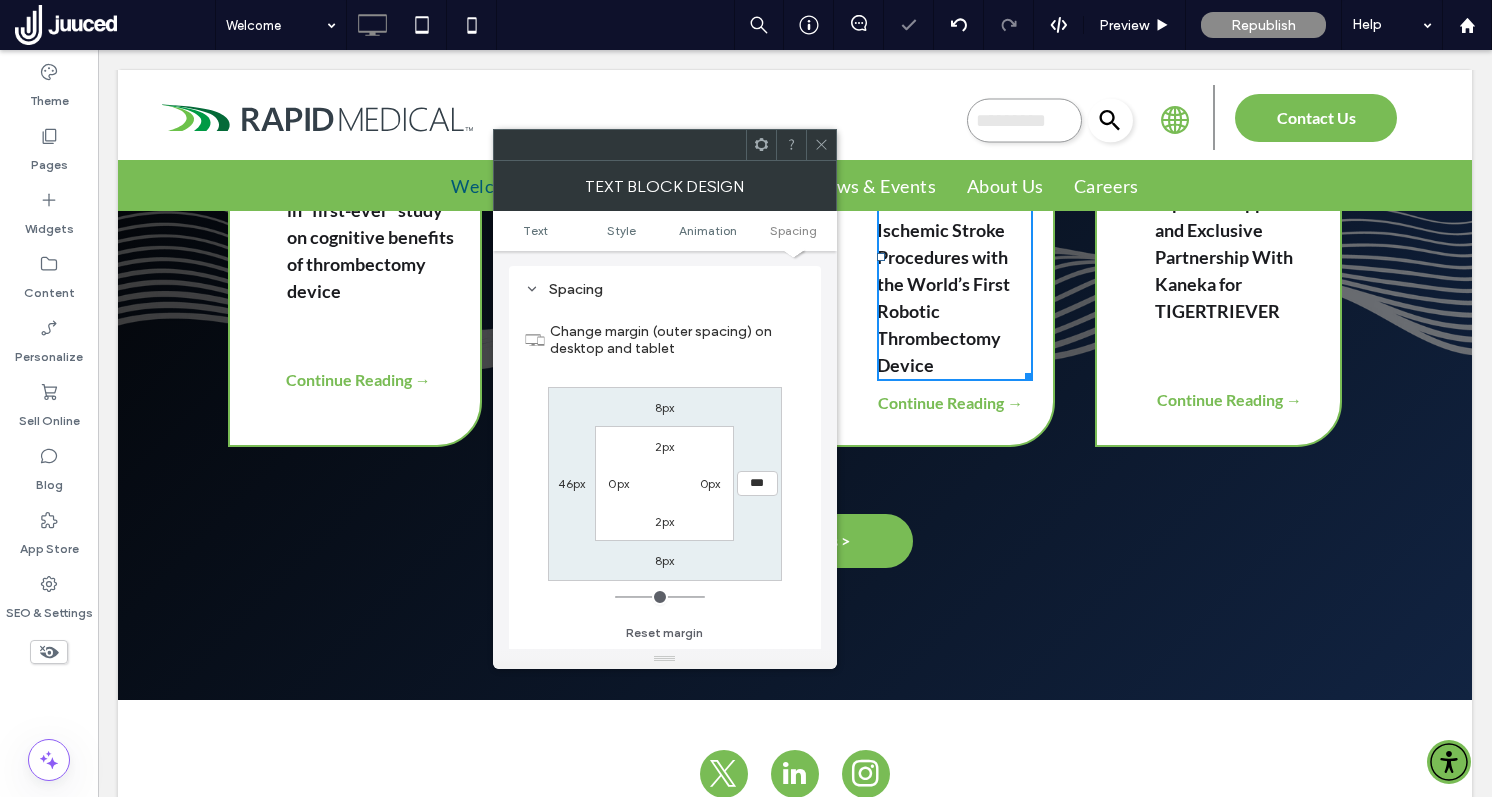 click on "0px" at bounding box center (710, 483) 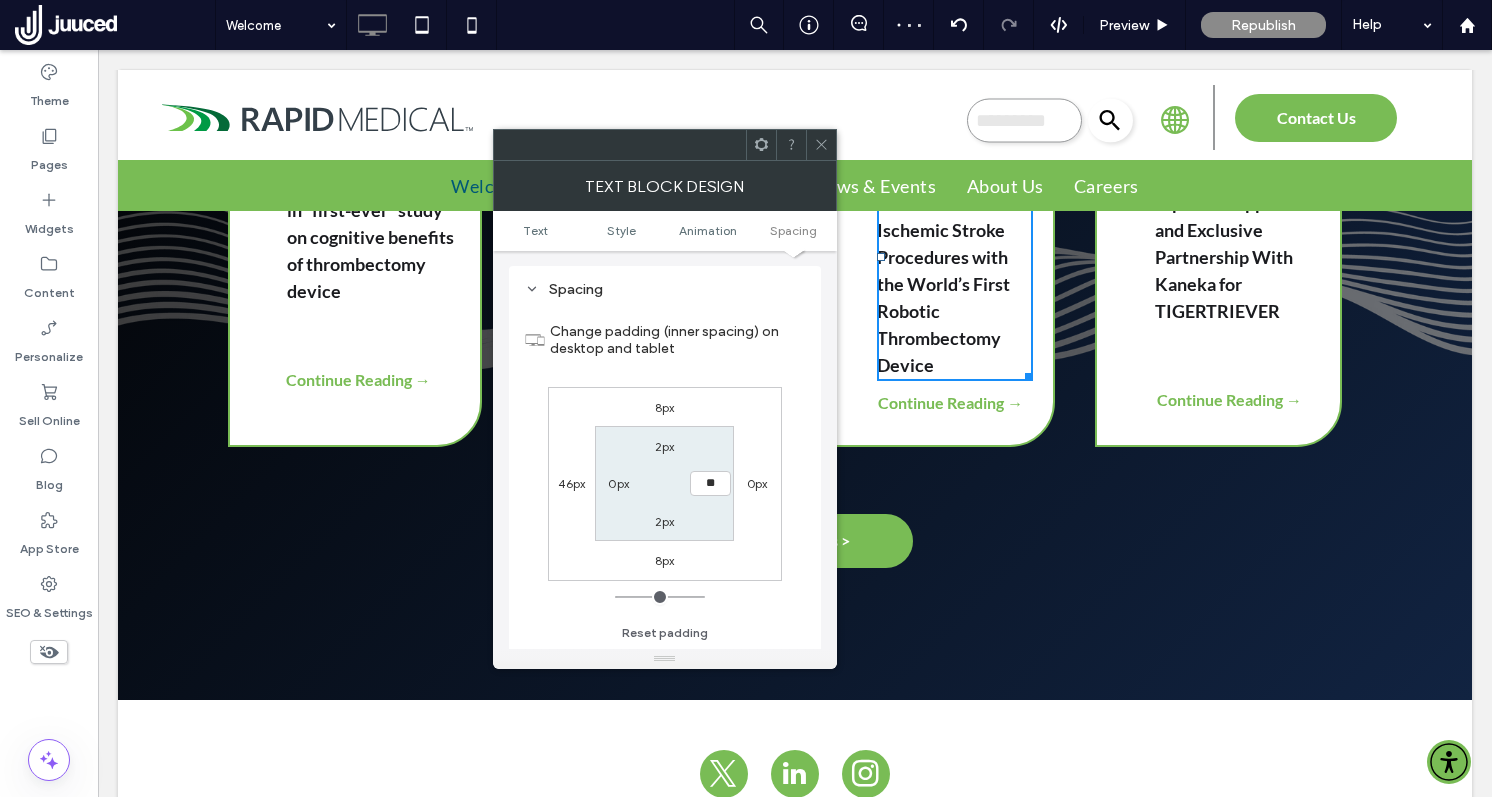 type on "**" 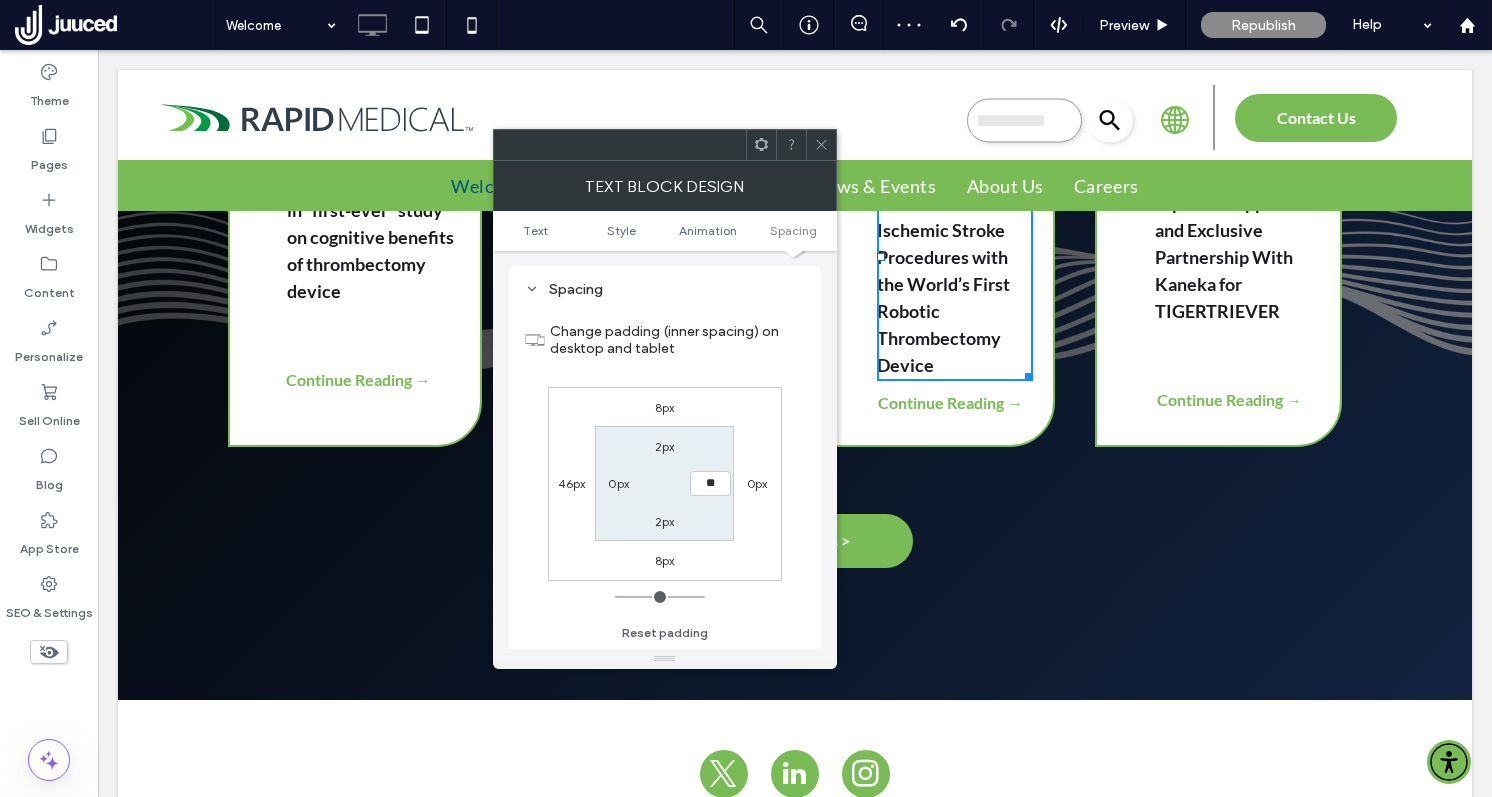 type on "**" 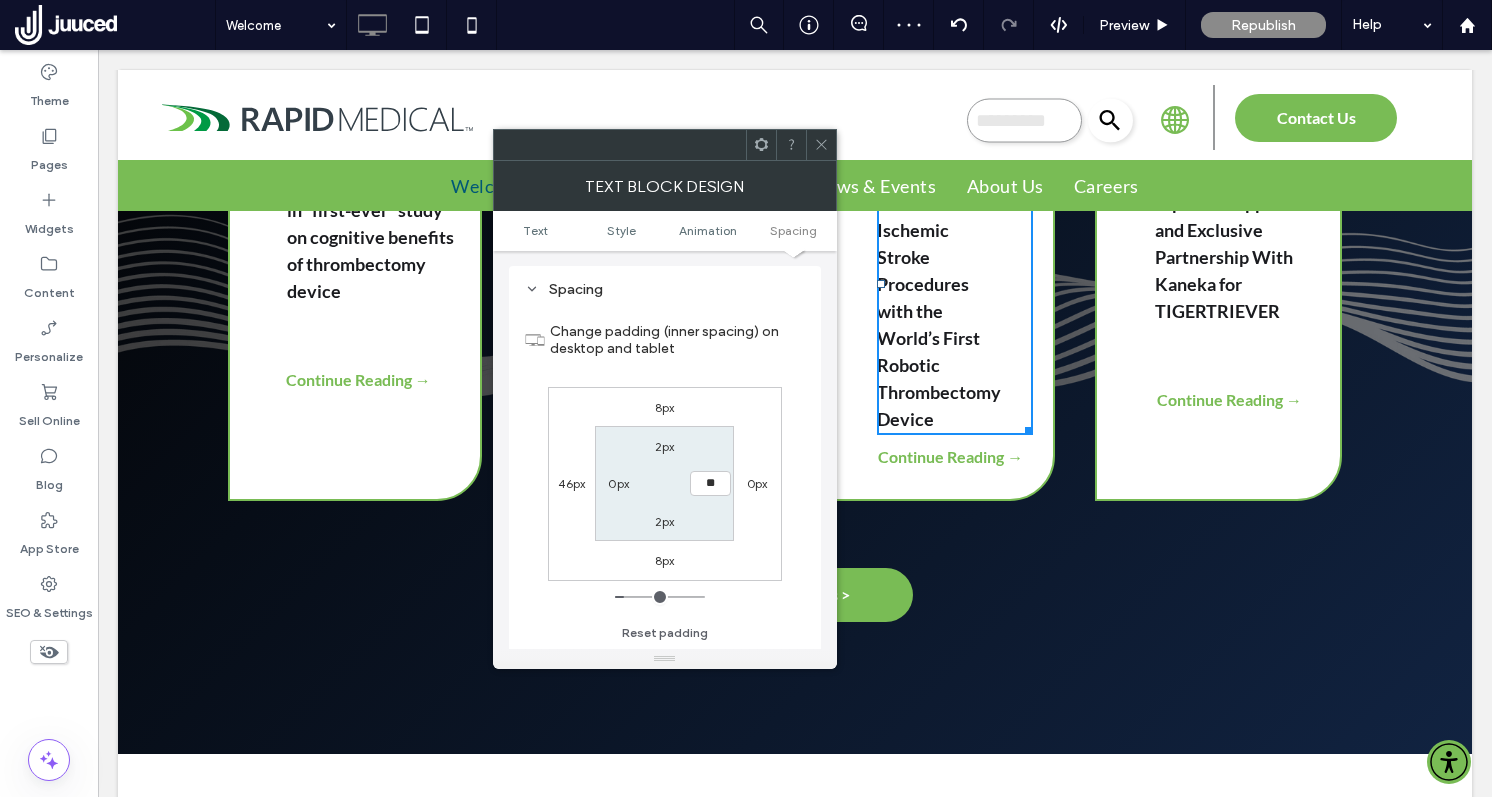 type on "*" 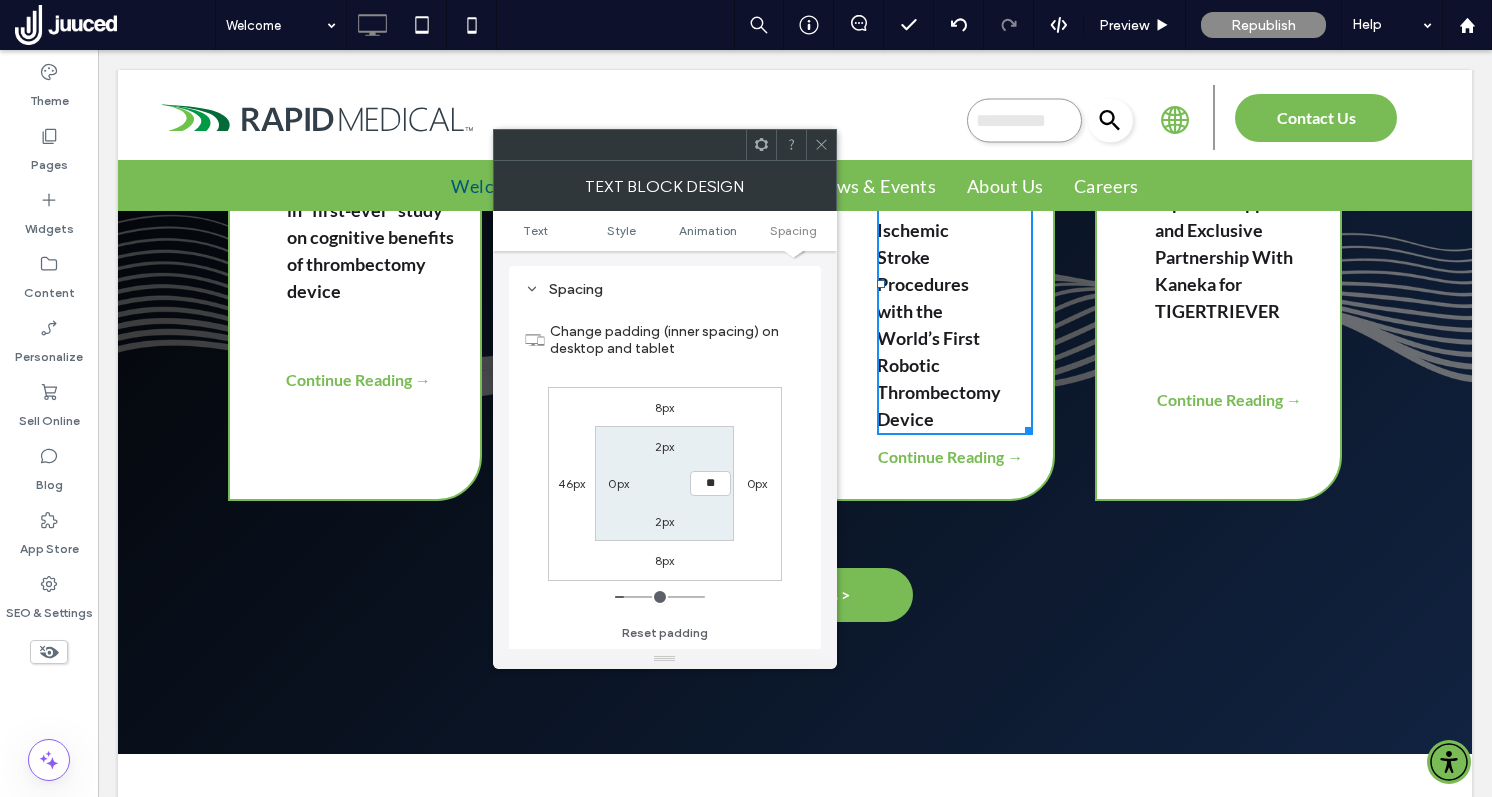 type on "**" 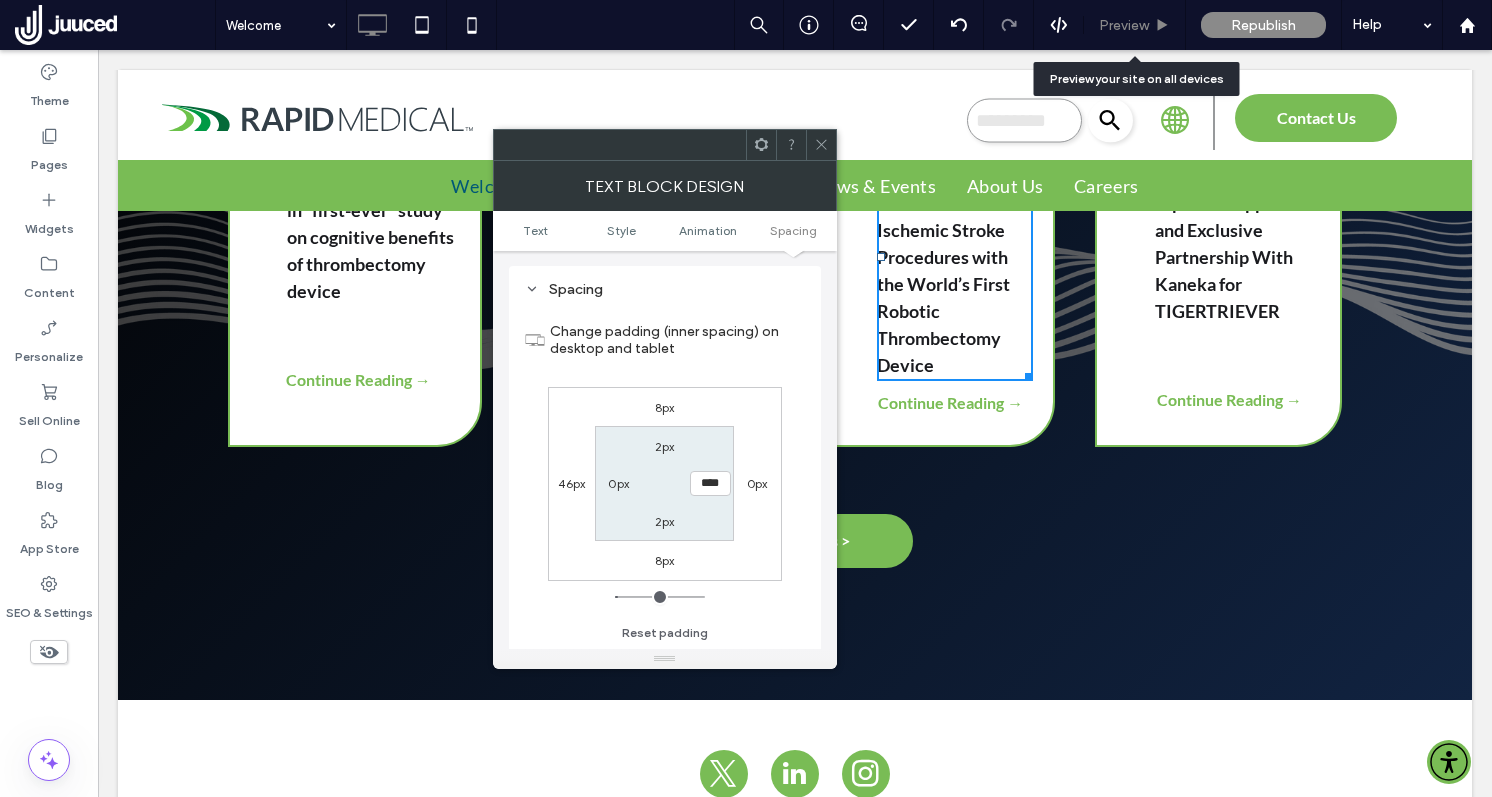 click on "Preview" at bounding box center (1124, 25) 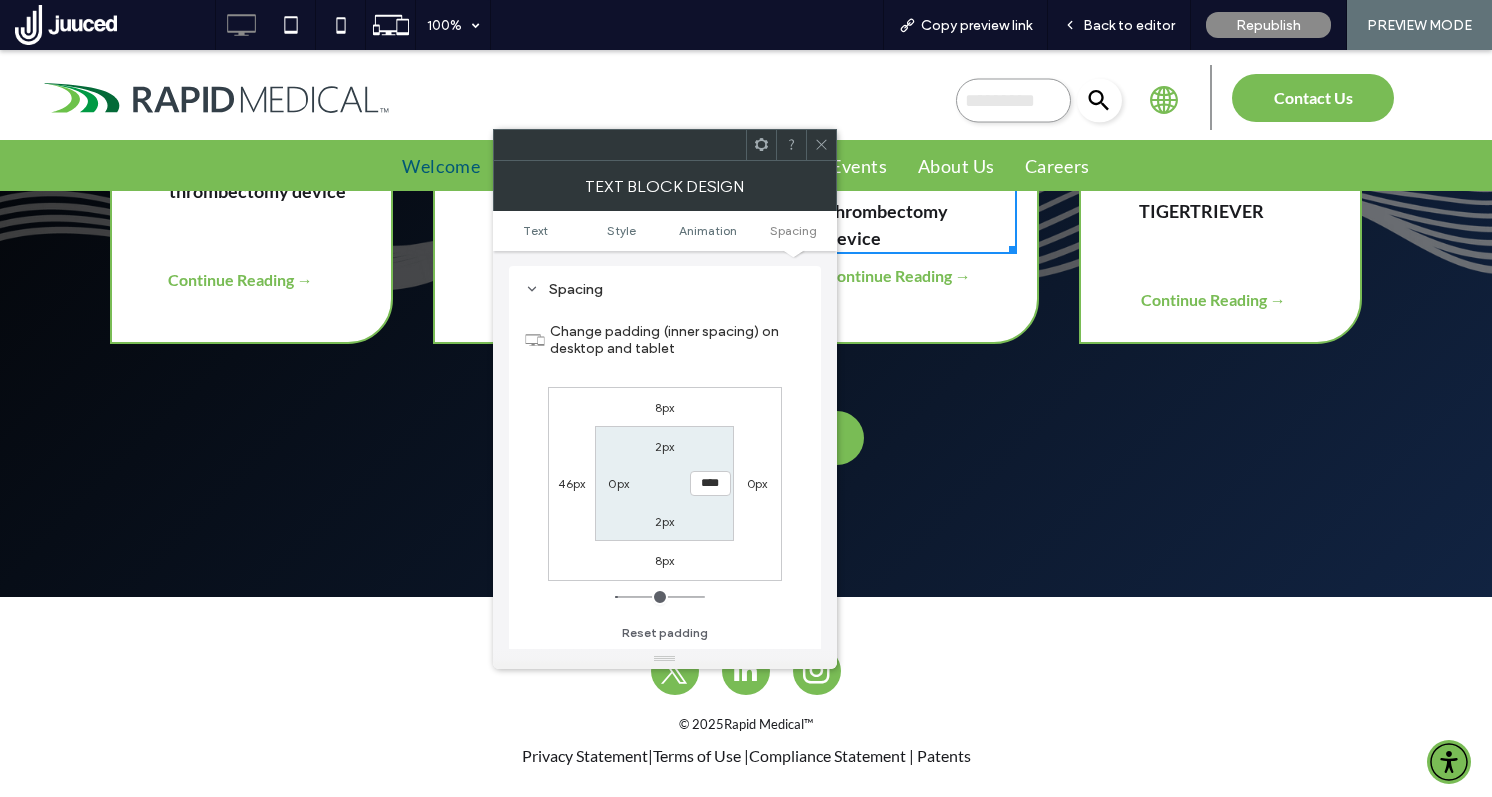 scroll, scrollTop: 1988, scrollLeft: 0, axis: vertical 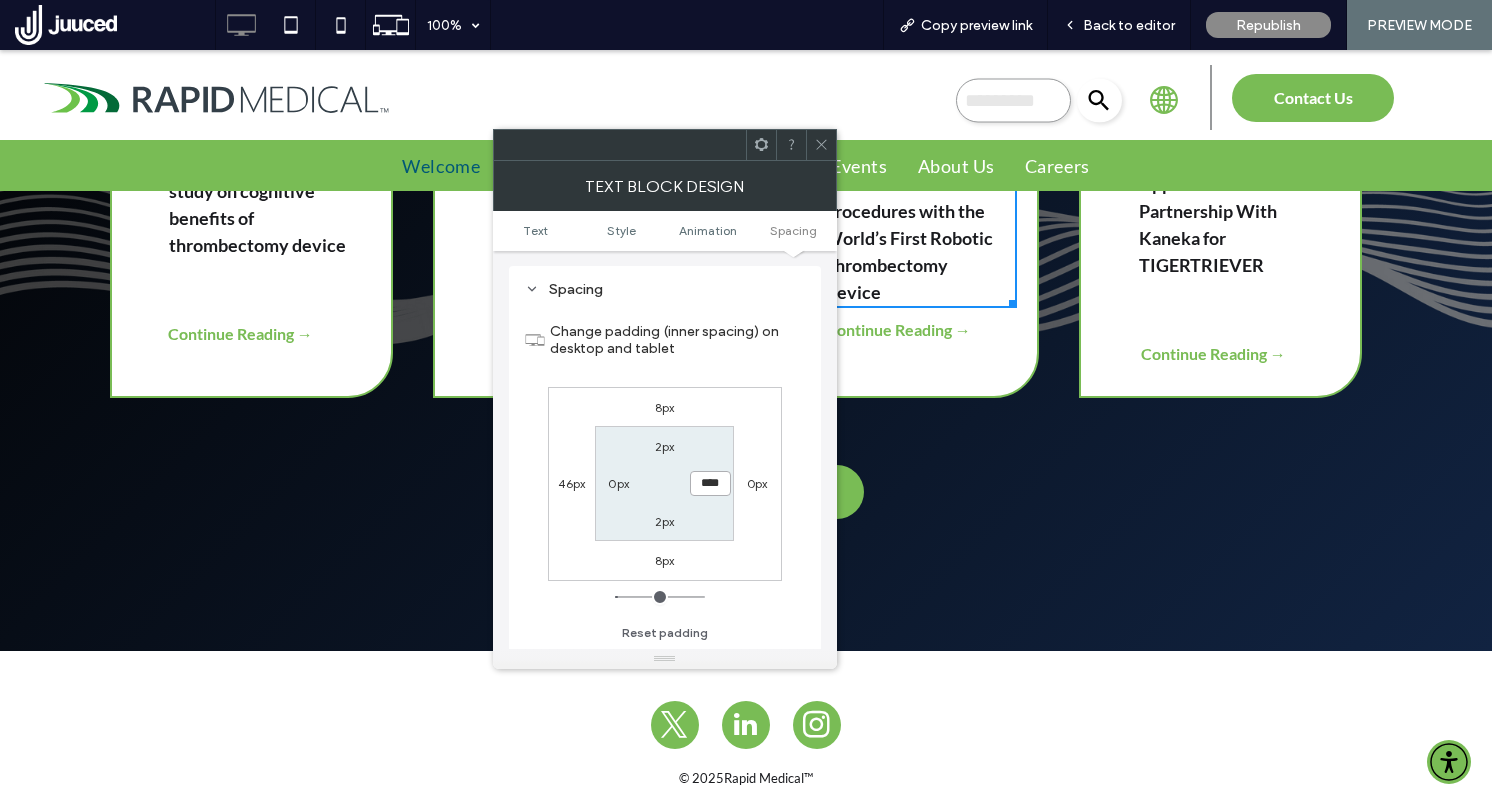 click on "****" at bounding box center [710, 483] 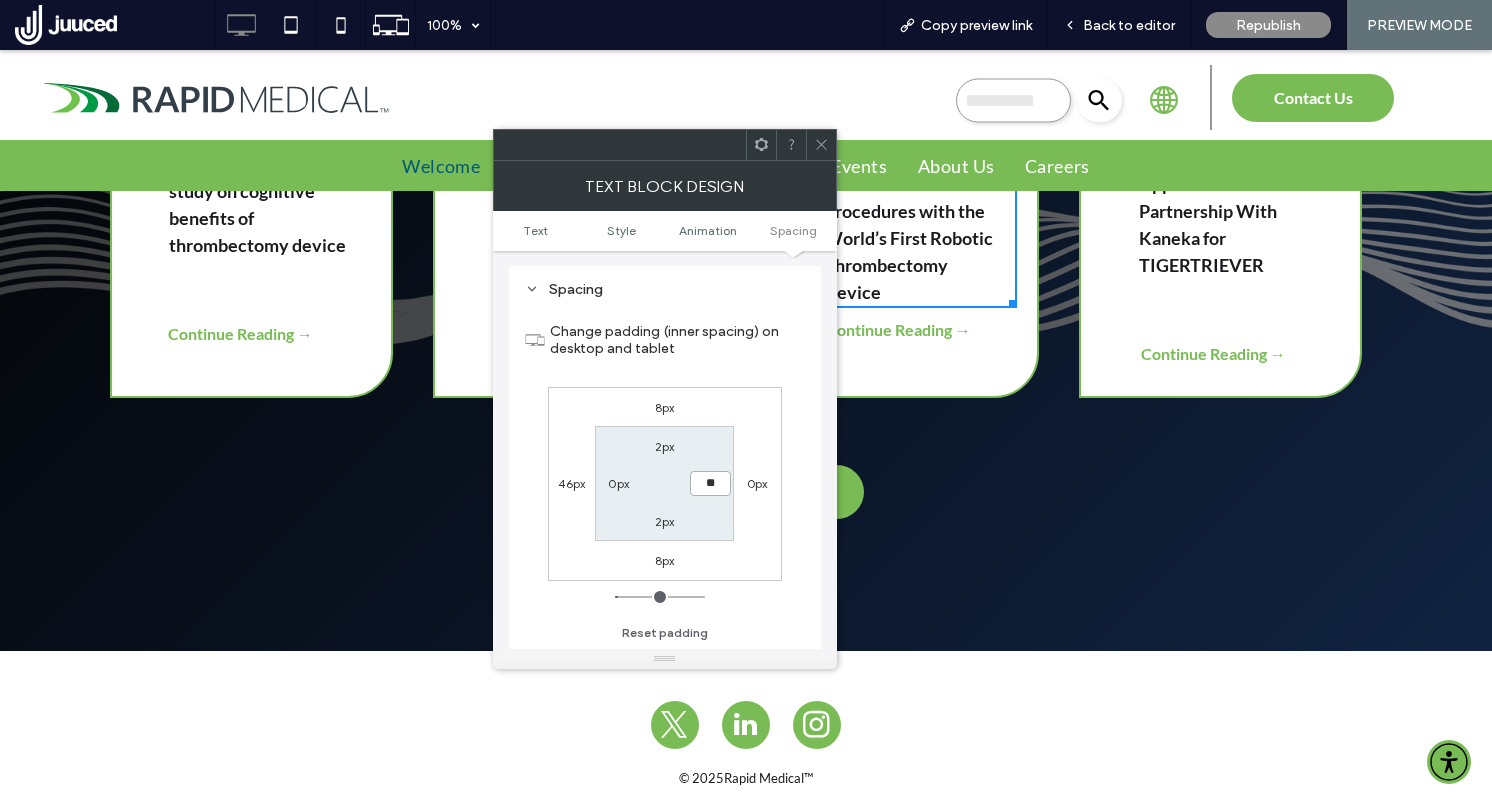 type on "**" 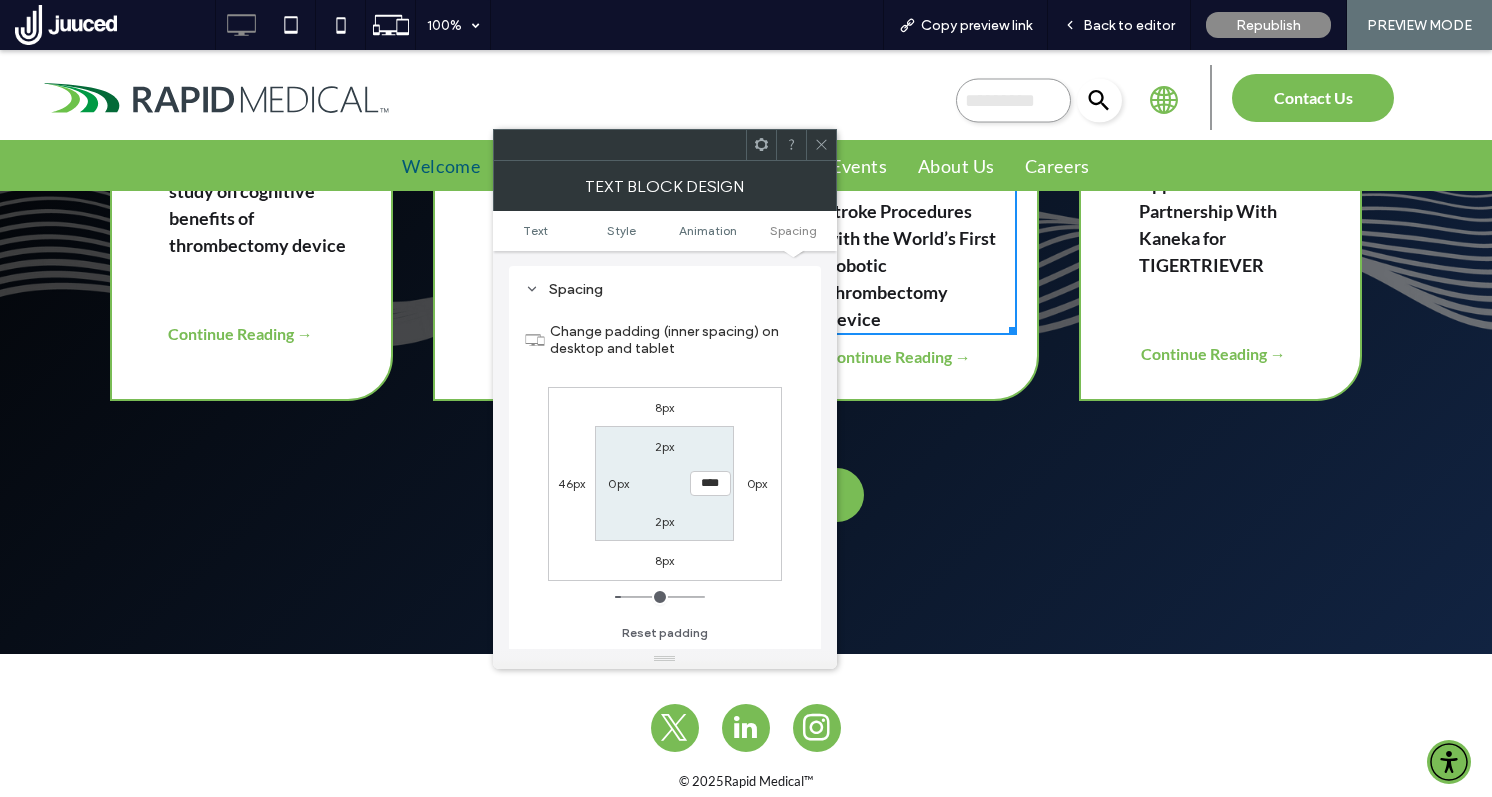 click 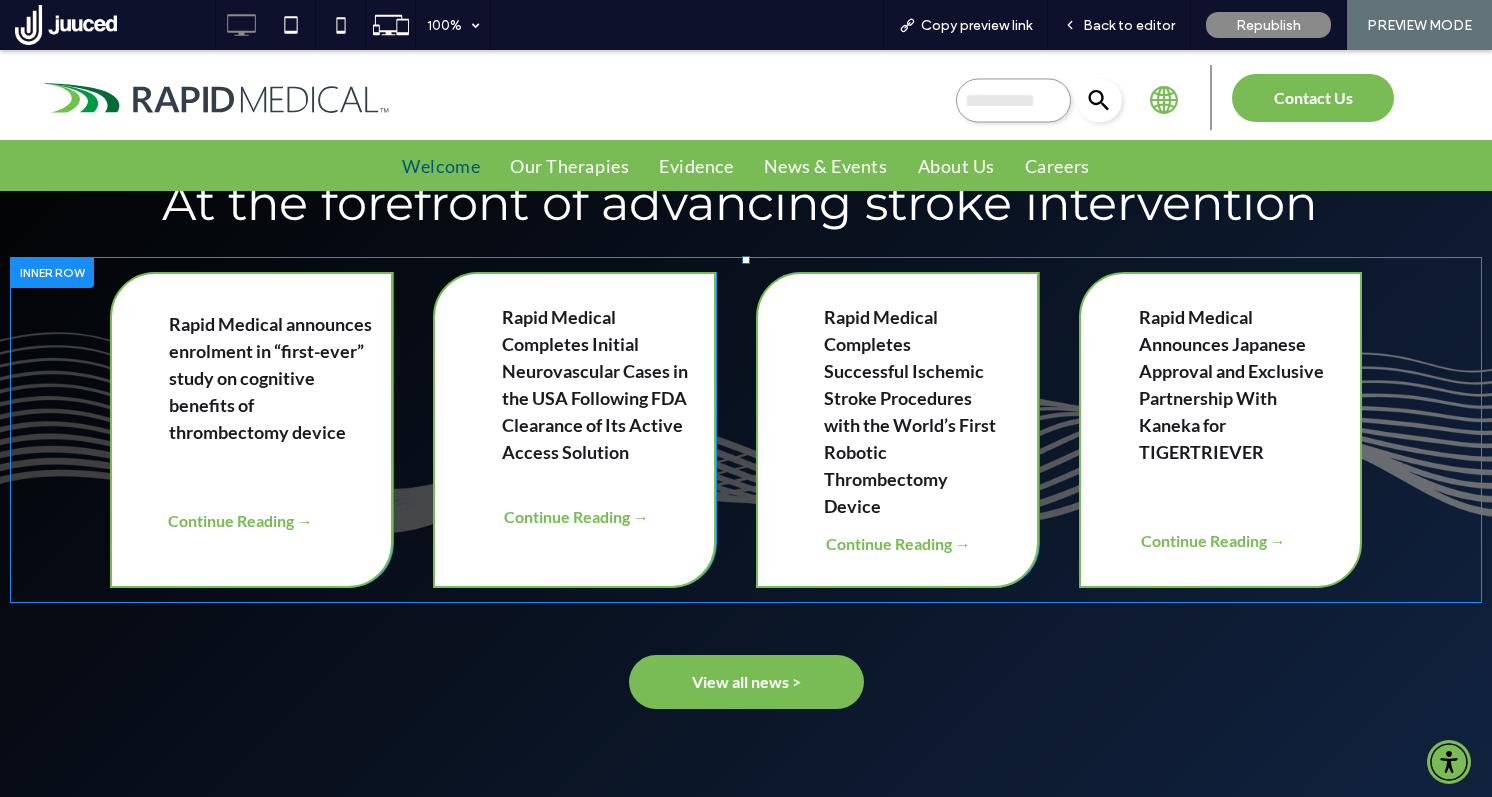 scroll, scrollTop: 1797, scrollLeft: 0, axis: vertical 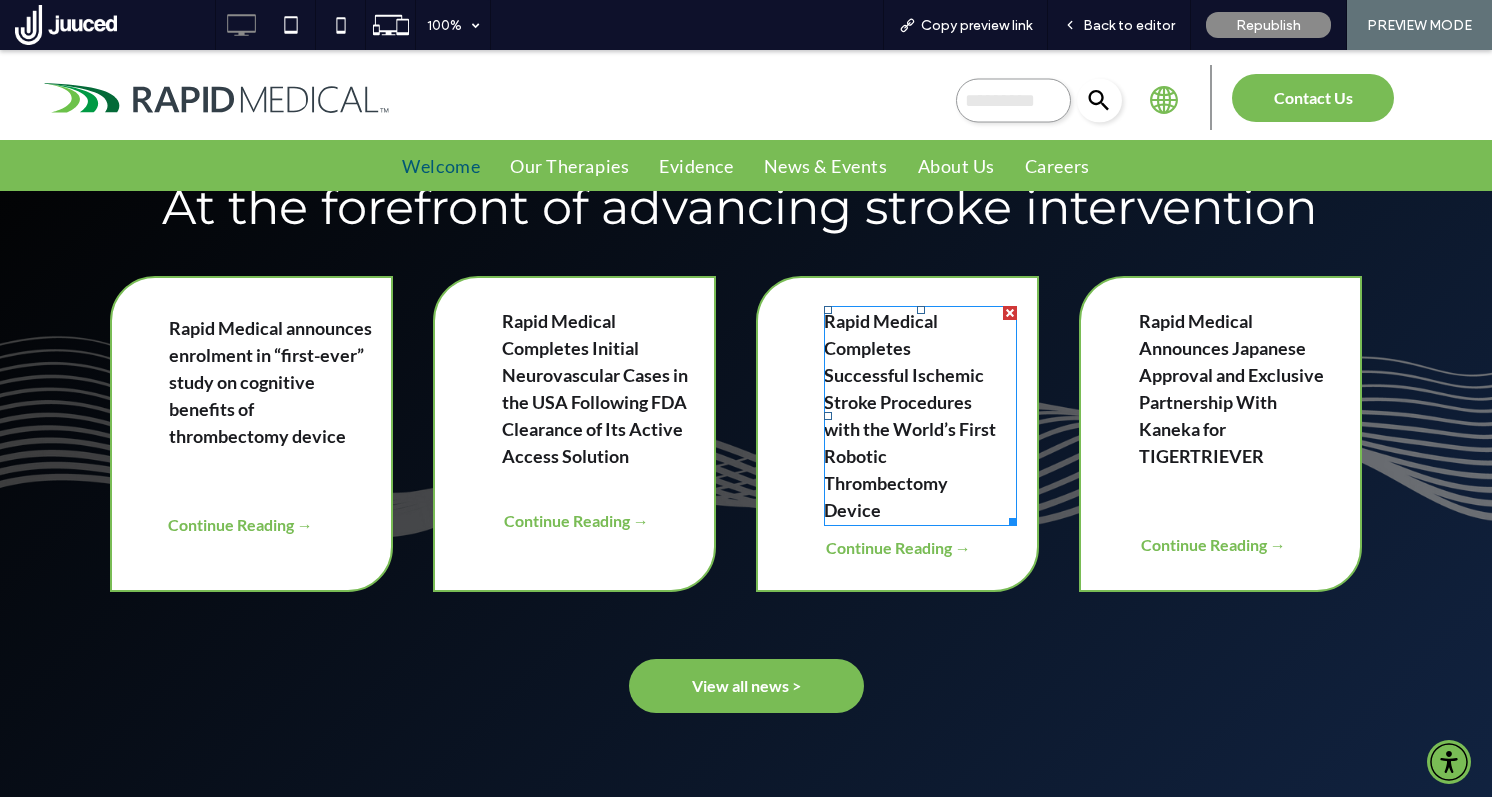 click on "Rapid Medical Completes Successful Ischemic Stroke Procedures with the World’s First Robotic Thrombectomy Device" at bounding box center [910, 416] 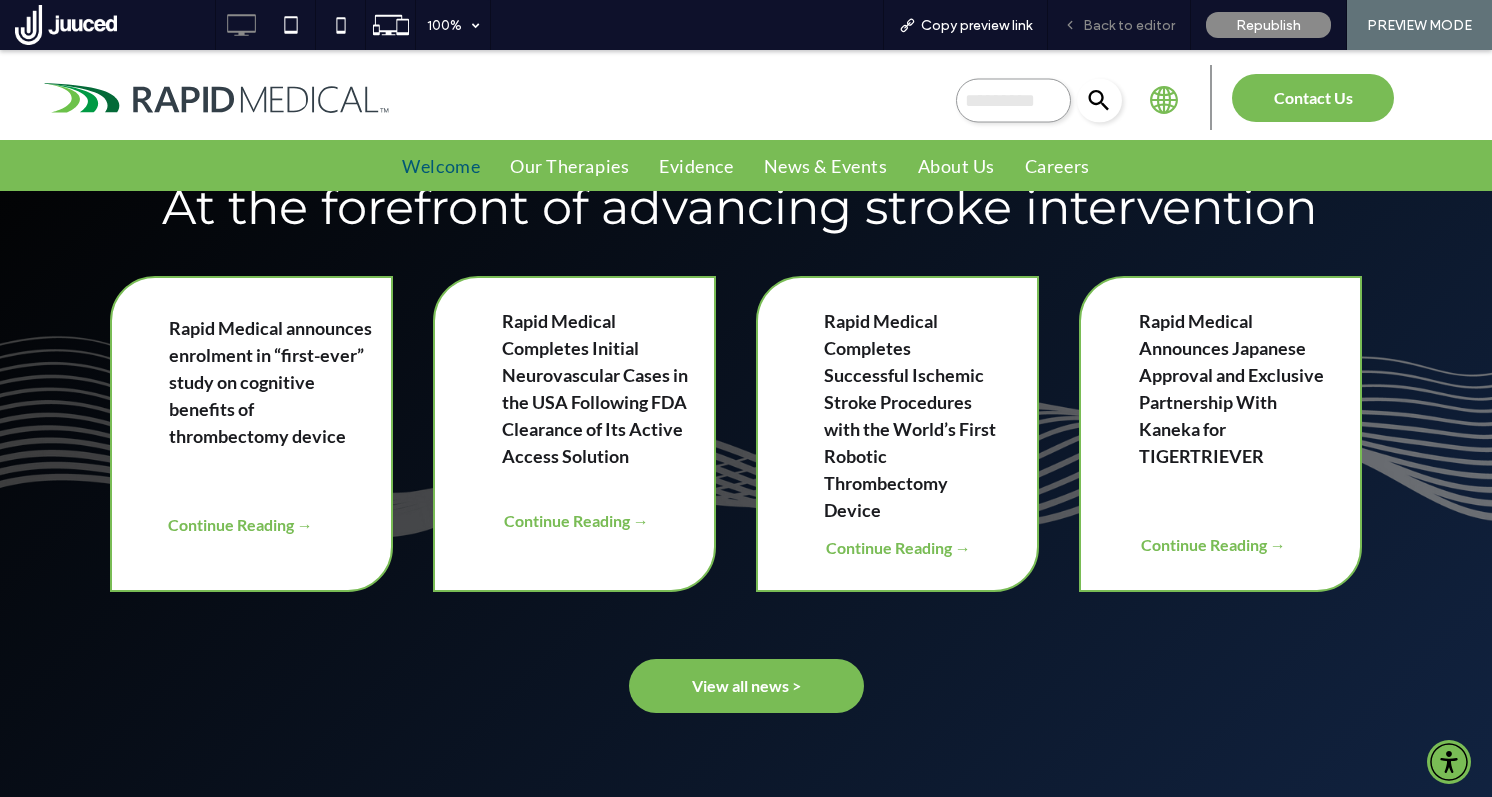 click on "Back to editor" at bounding box center [1129, 25] 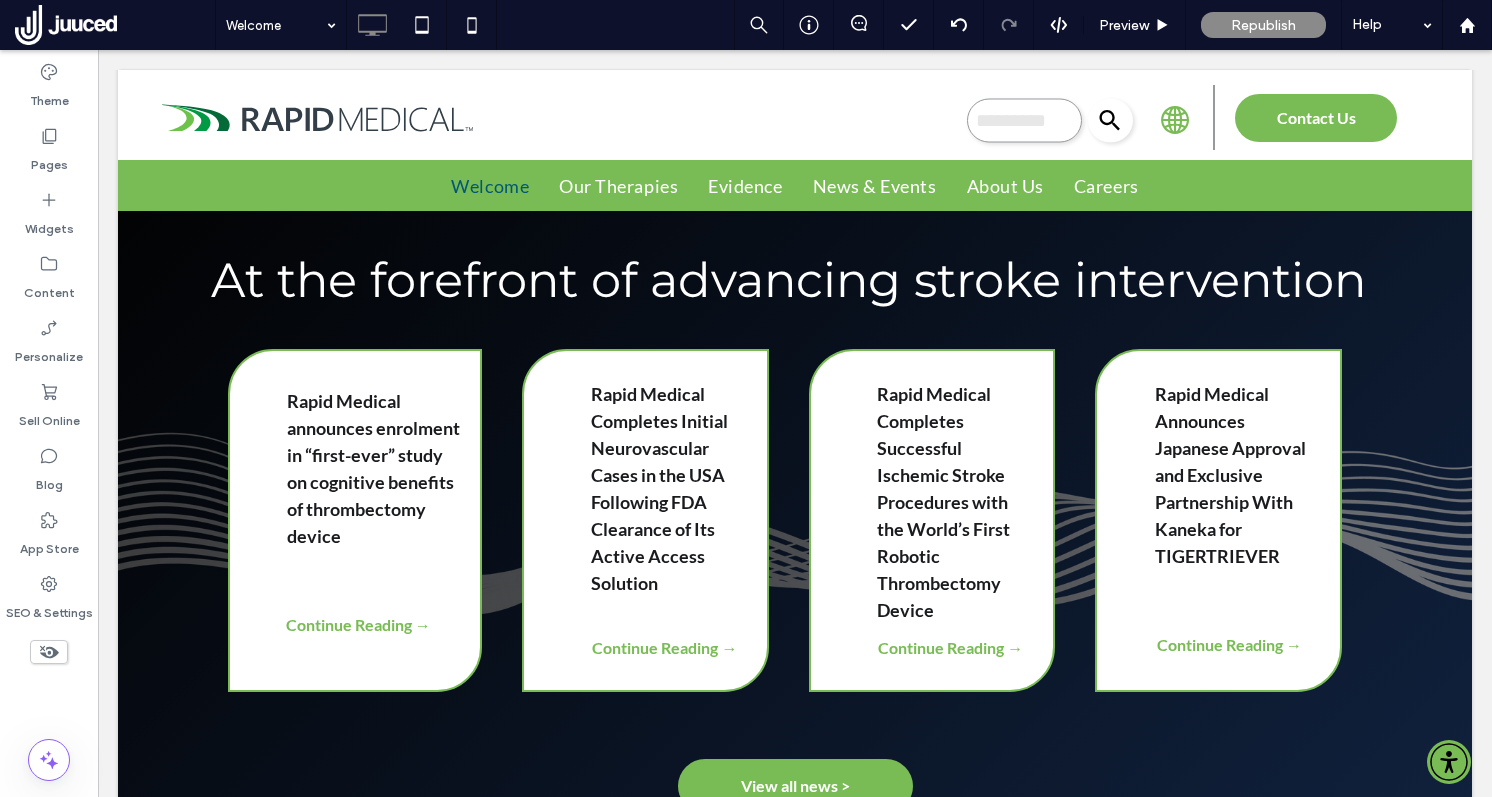 scroll, scrollTop: 1913, scrollLeft: 0, axis: vertical 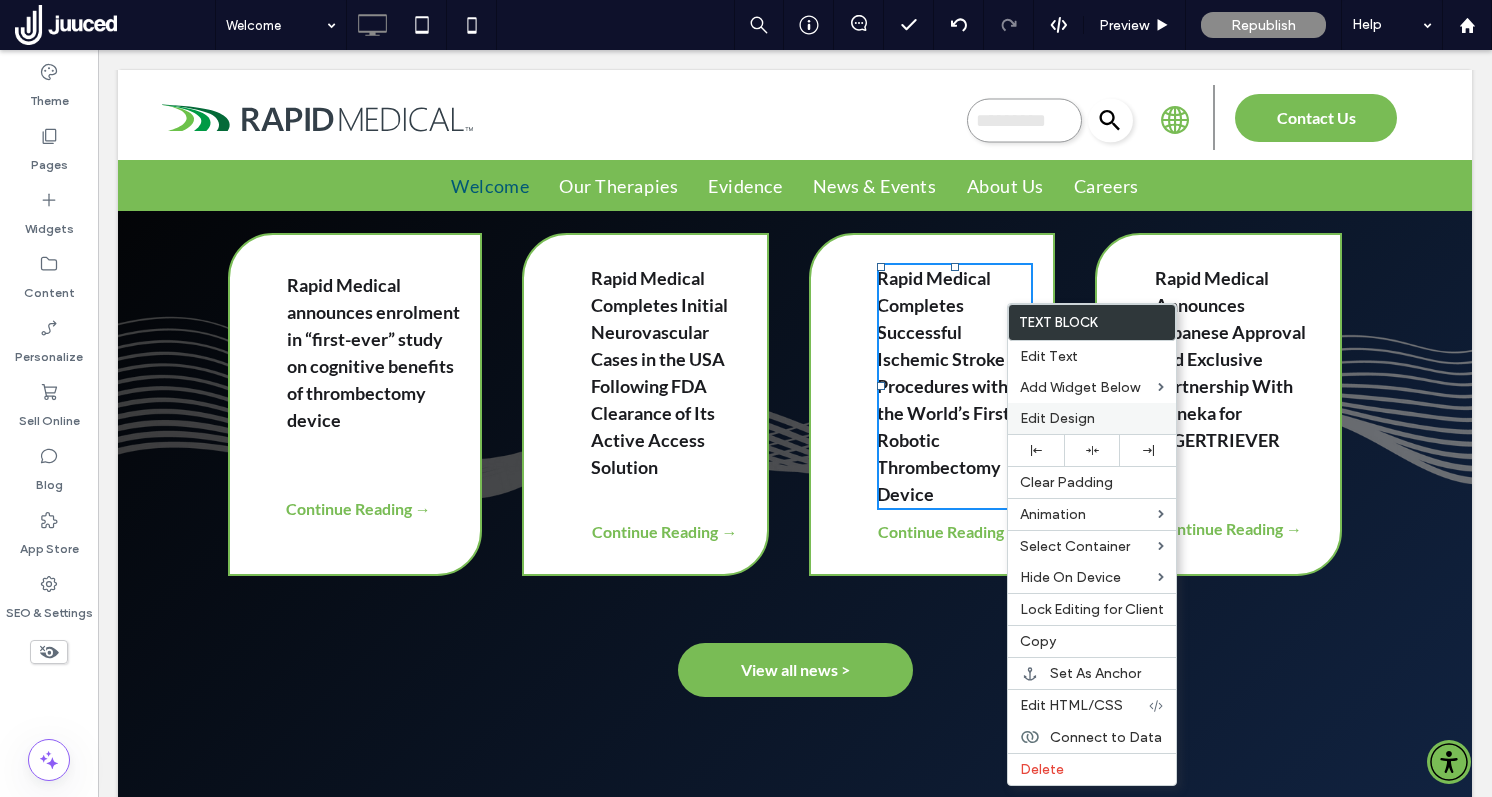 click on "Edit Design" at bounding box center (1057, 418) 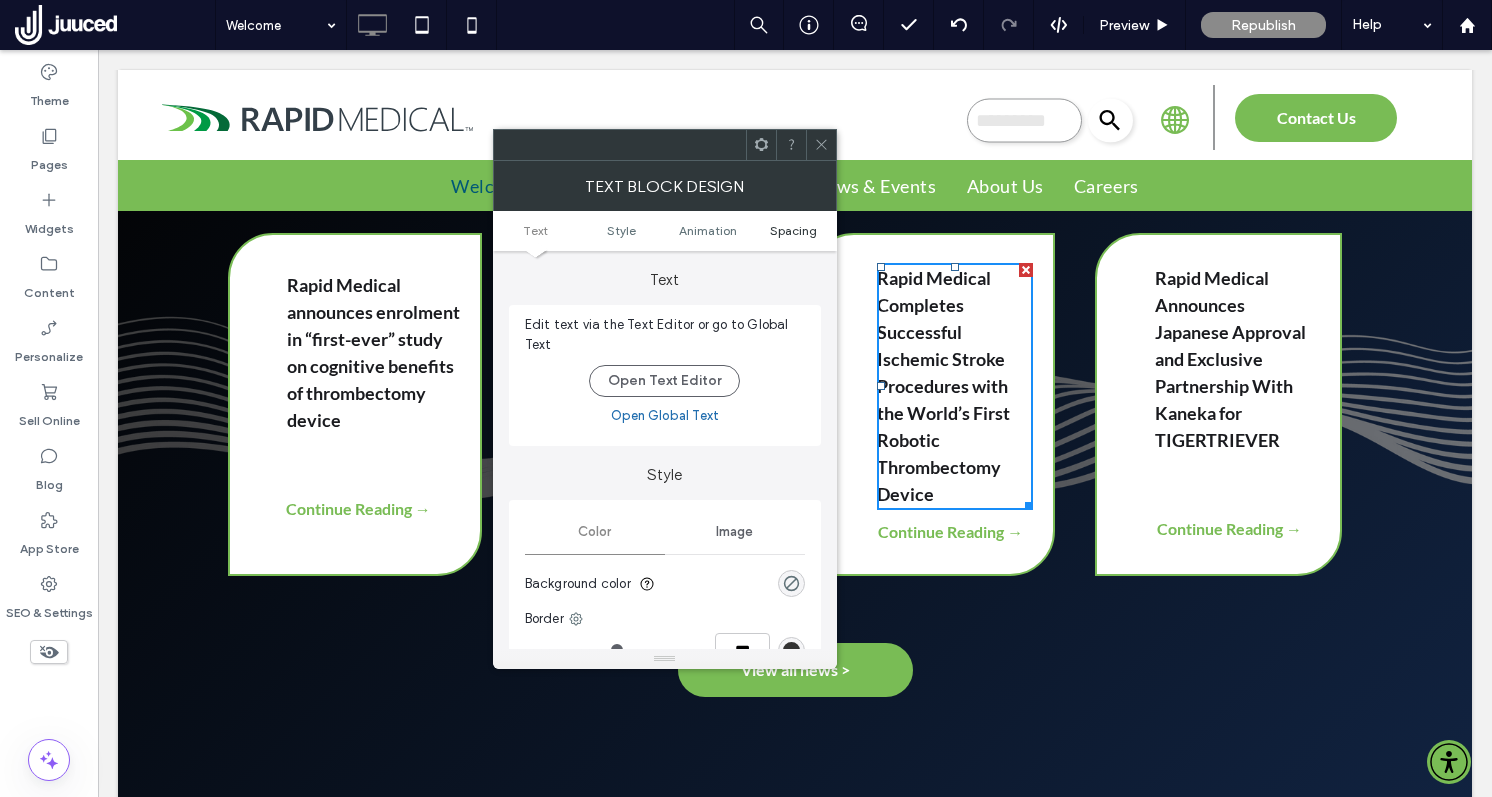 click on "Spacing" at bounding box center (793, 230) 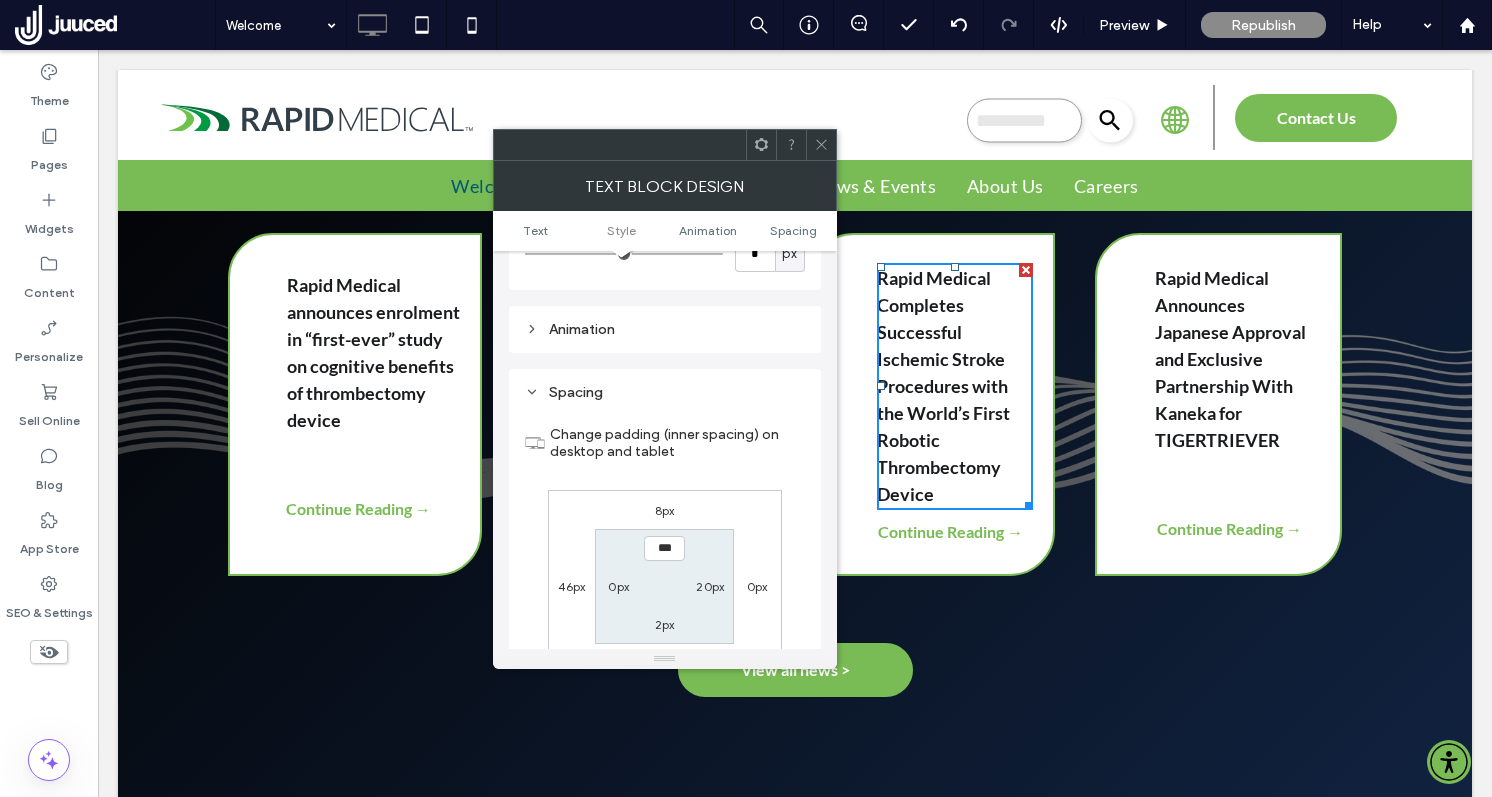 scroll, scrollTop: 574, scrollLeft: 0, axis: vertical 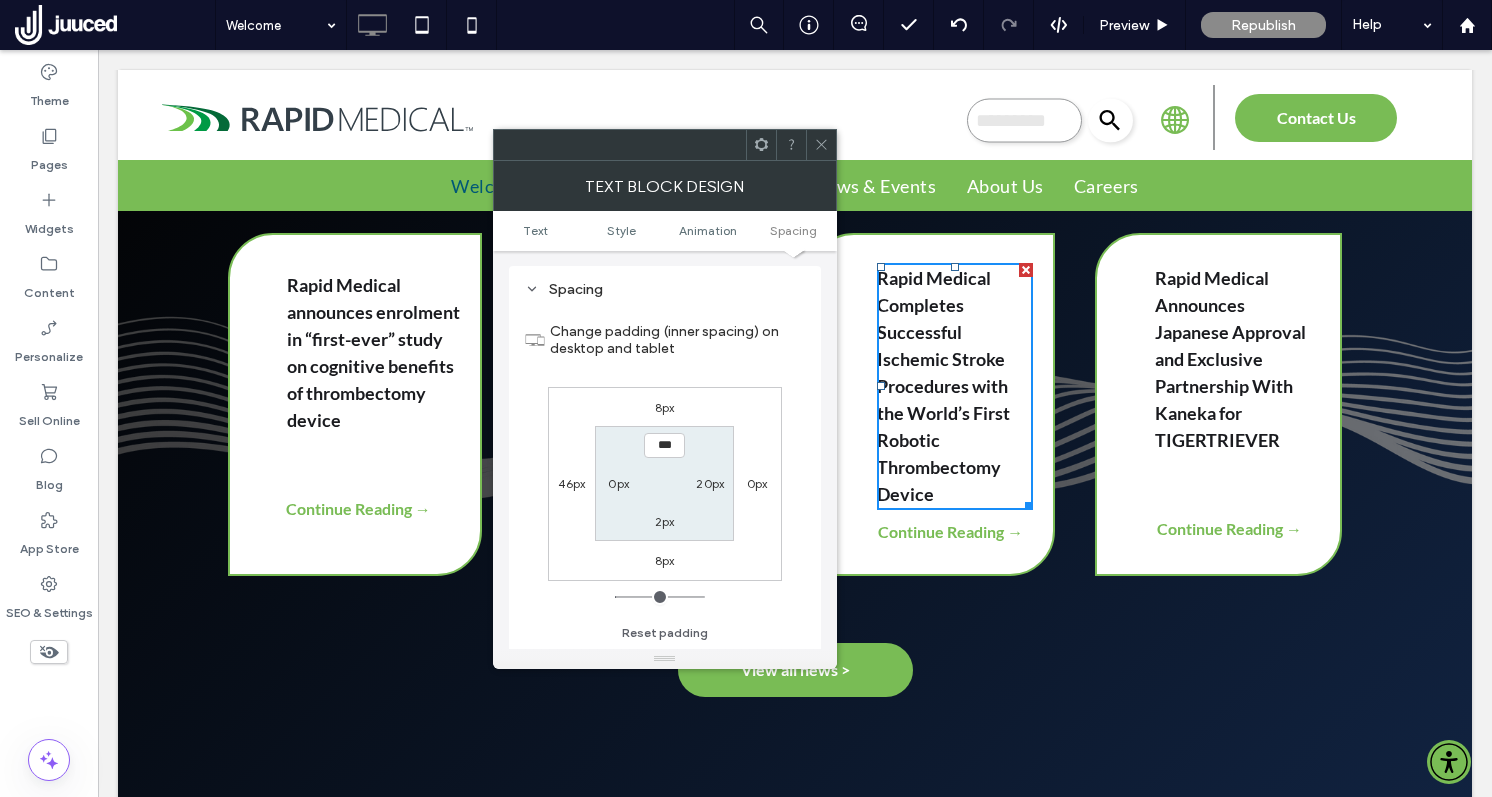 click on "20px" at bounding box center [710, 483] 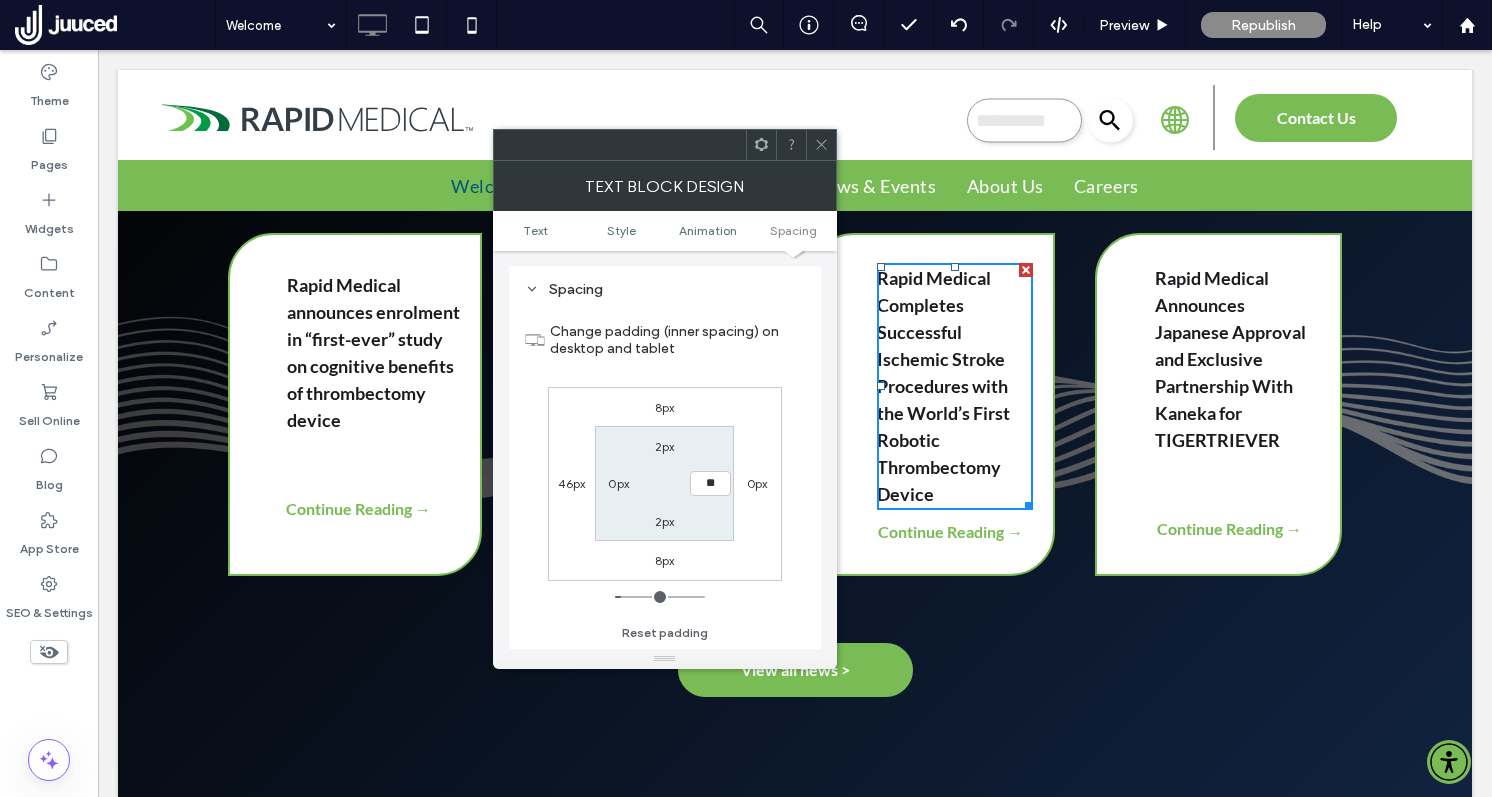 type on "**" 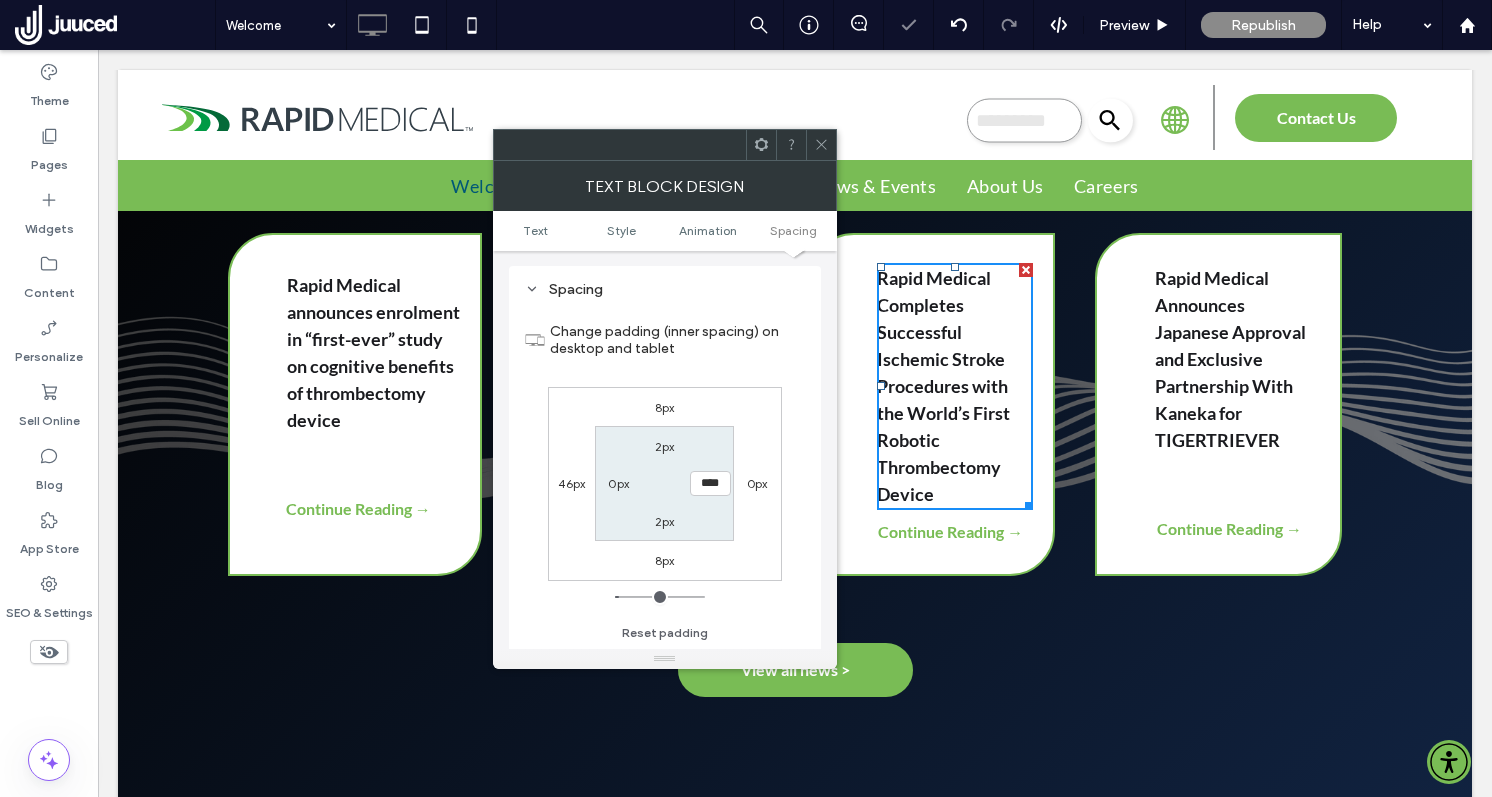 click 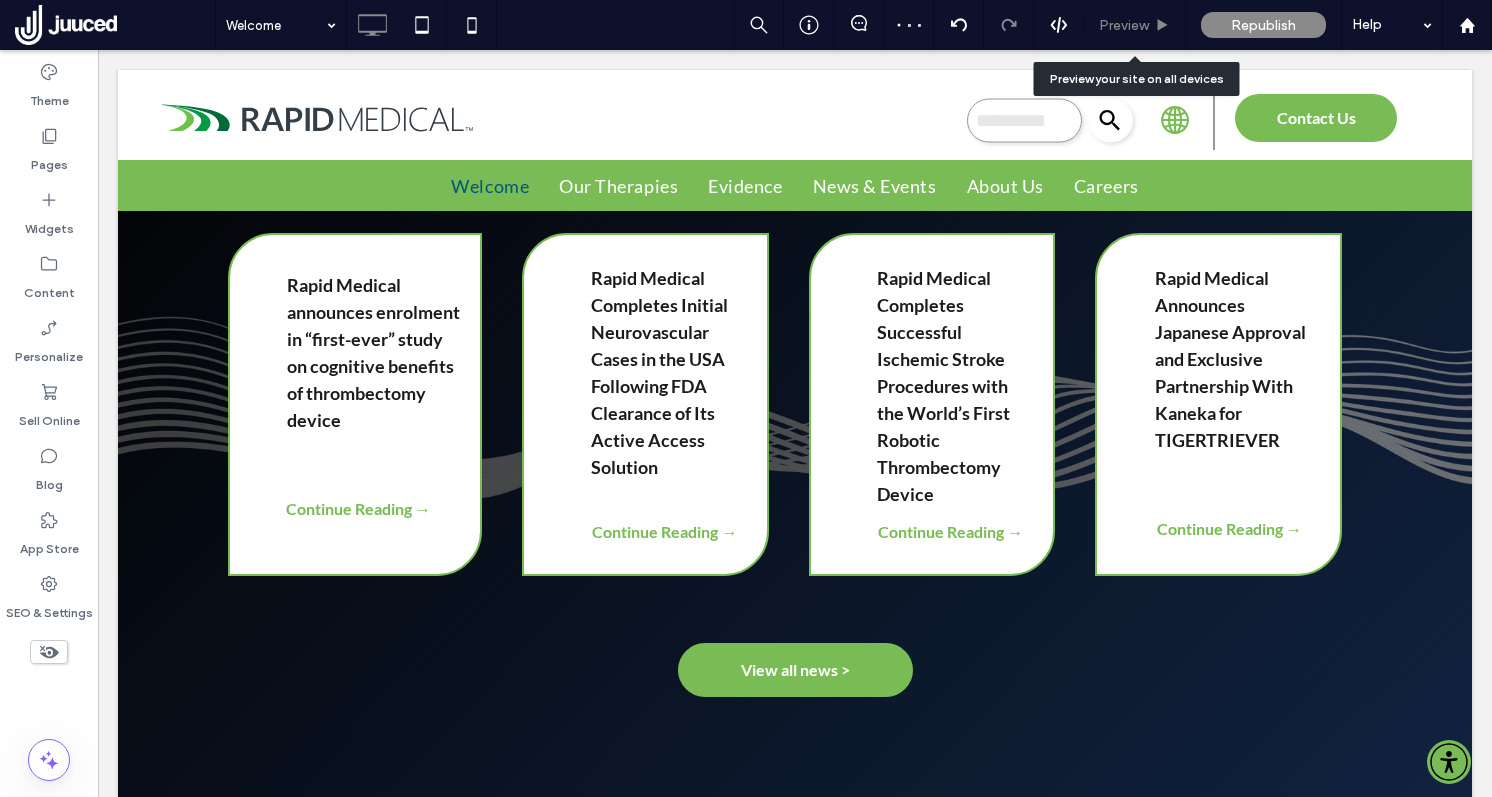 click on "Preview" at bounding box center [1124, 25] 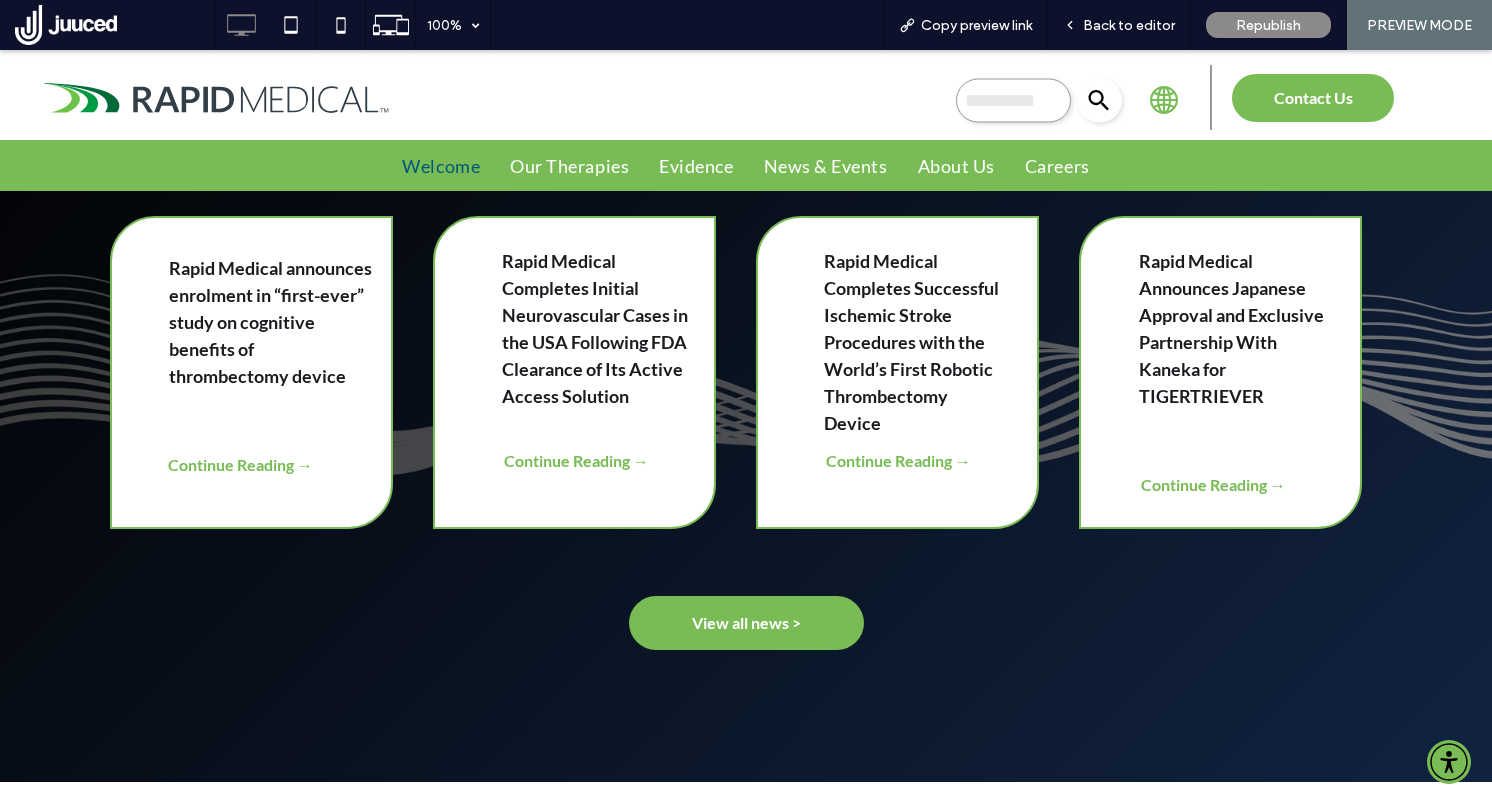 scroll, scrollTop: 1858, scrollLeft: 0, axis: vertical 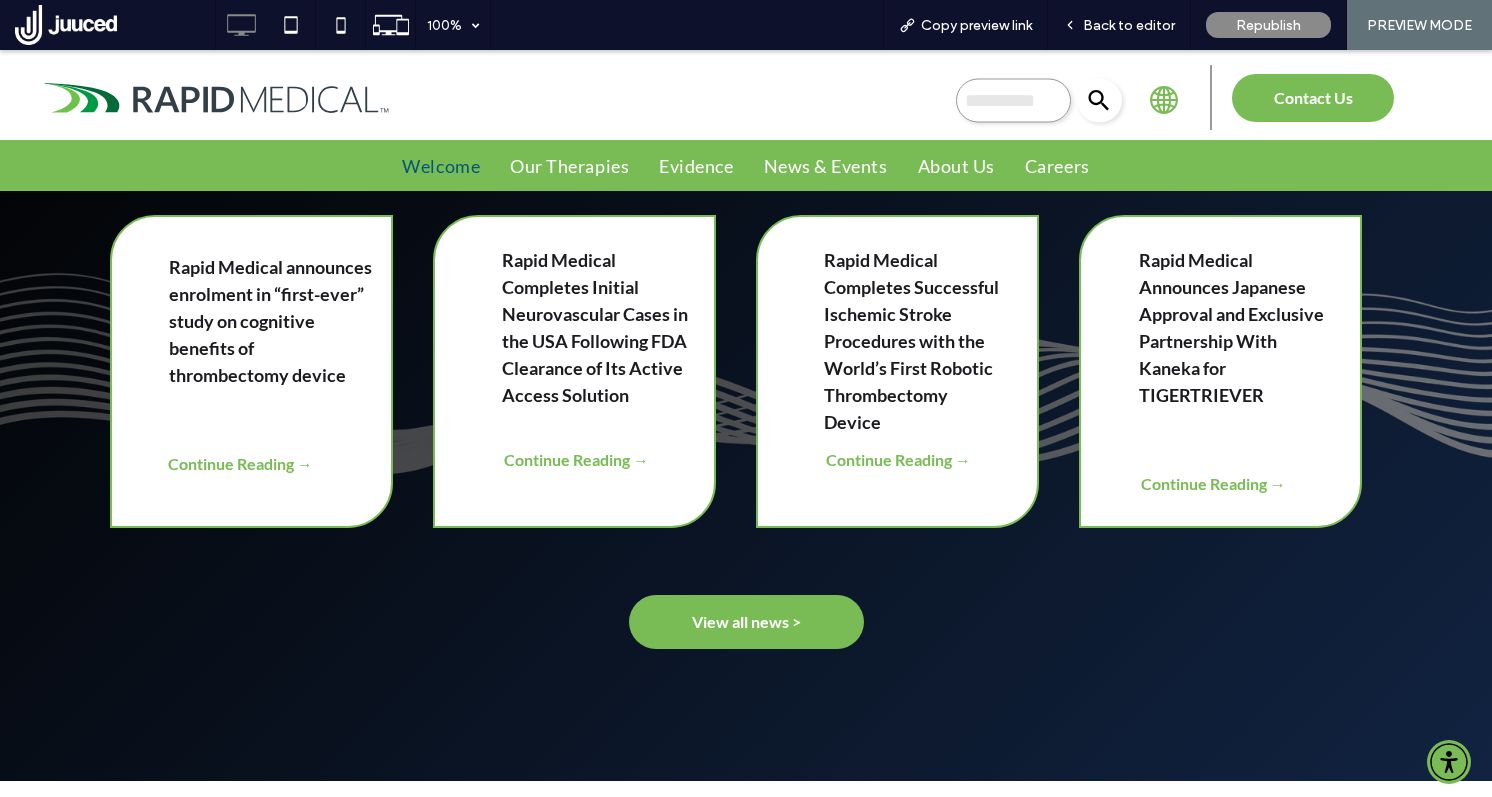 click on "Back to editor" at bounding box center [1129, 25] 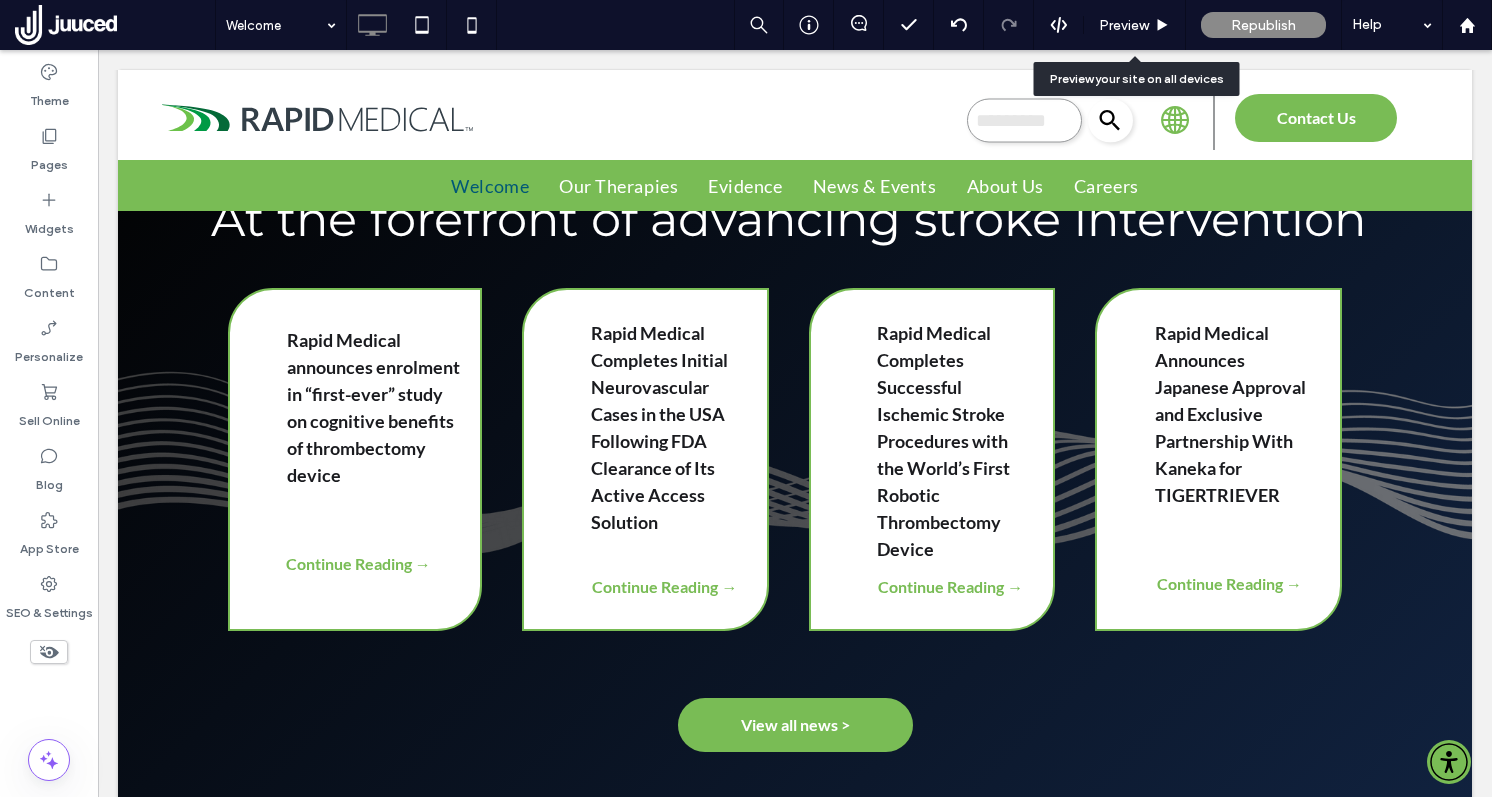 scroll, scrollTop: 1974, scrollLeft: 0, axis: vertical 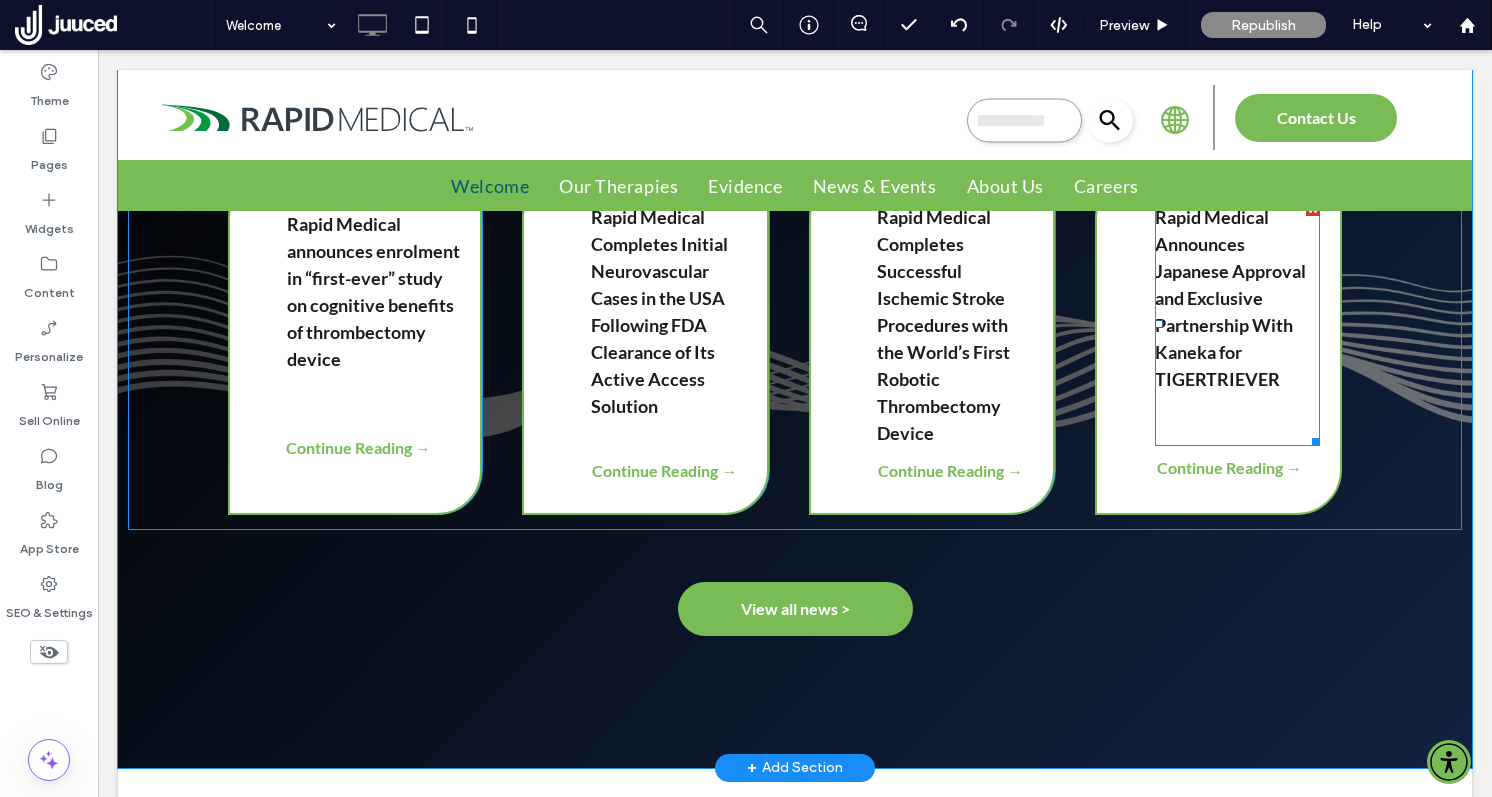 click on "﻿" at bounding box center [1237, 430] 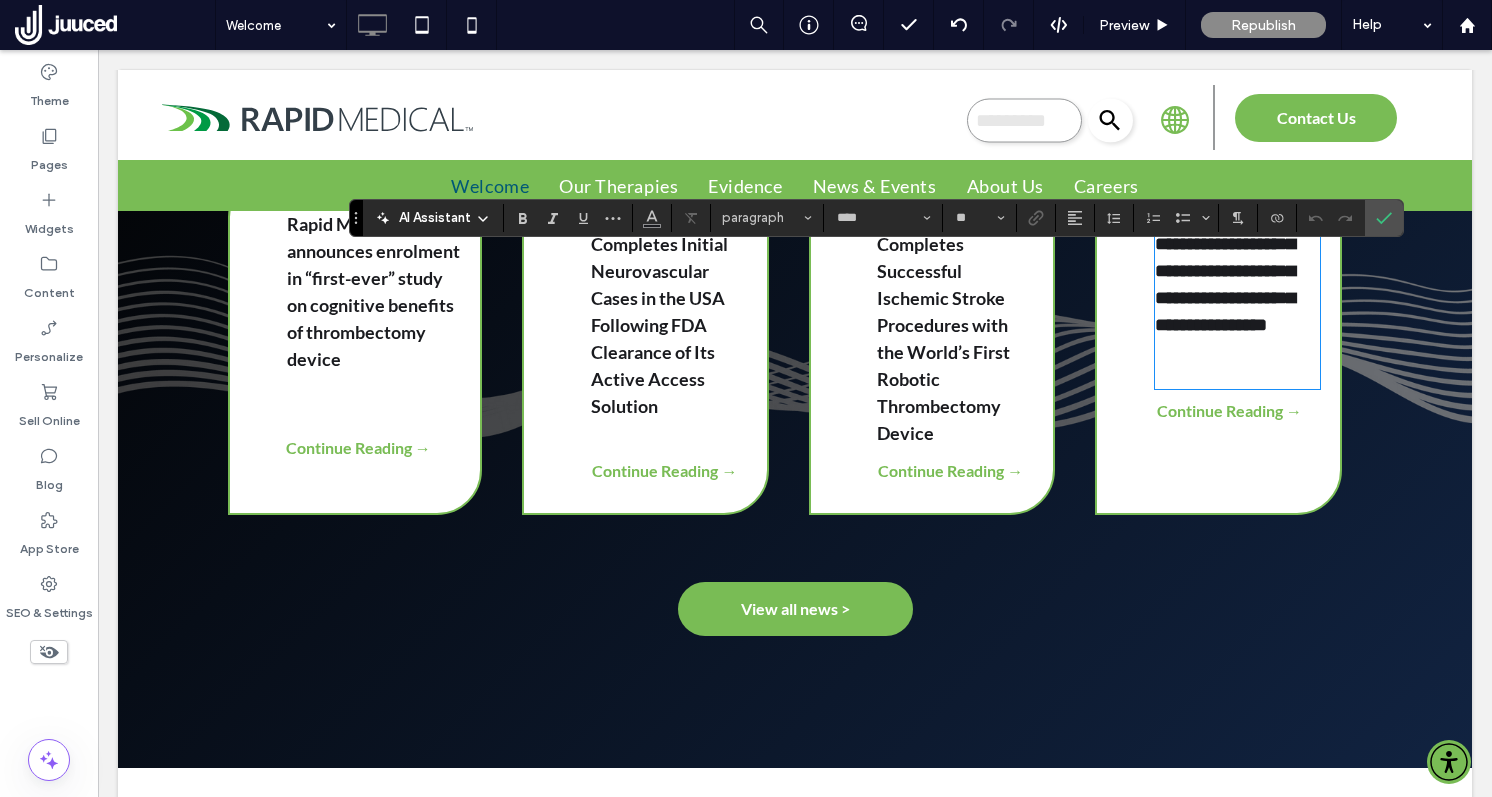 click at bounding box center [1237, 375] 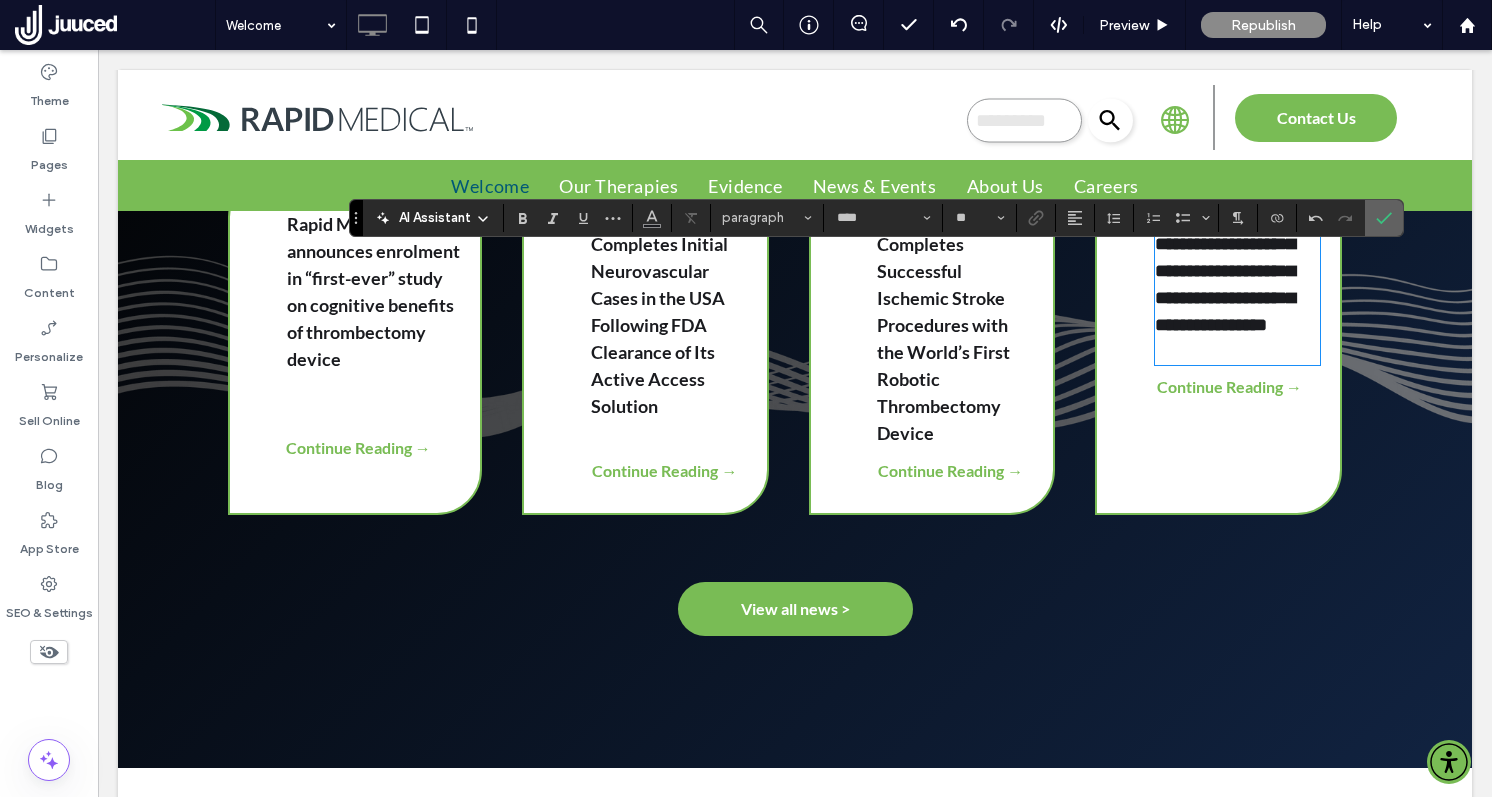 click 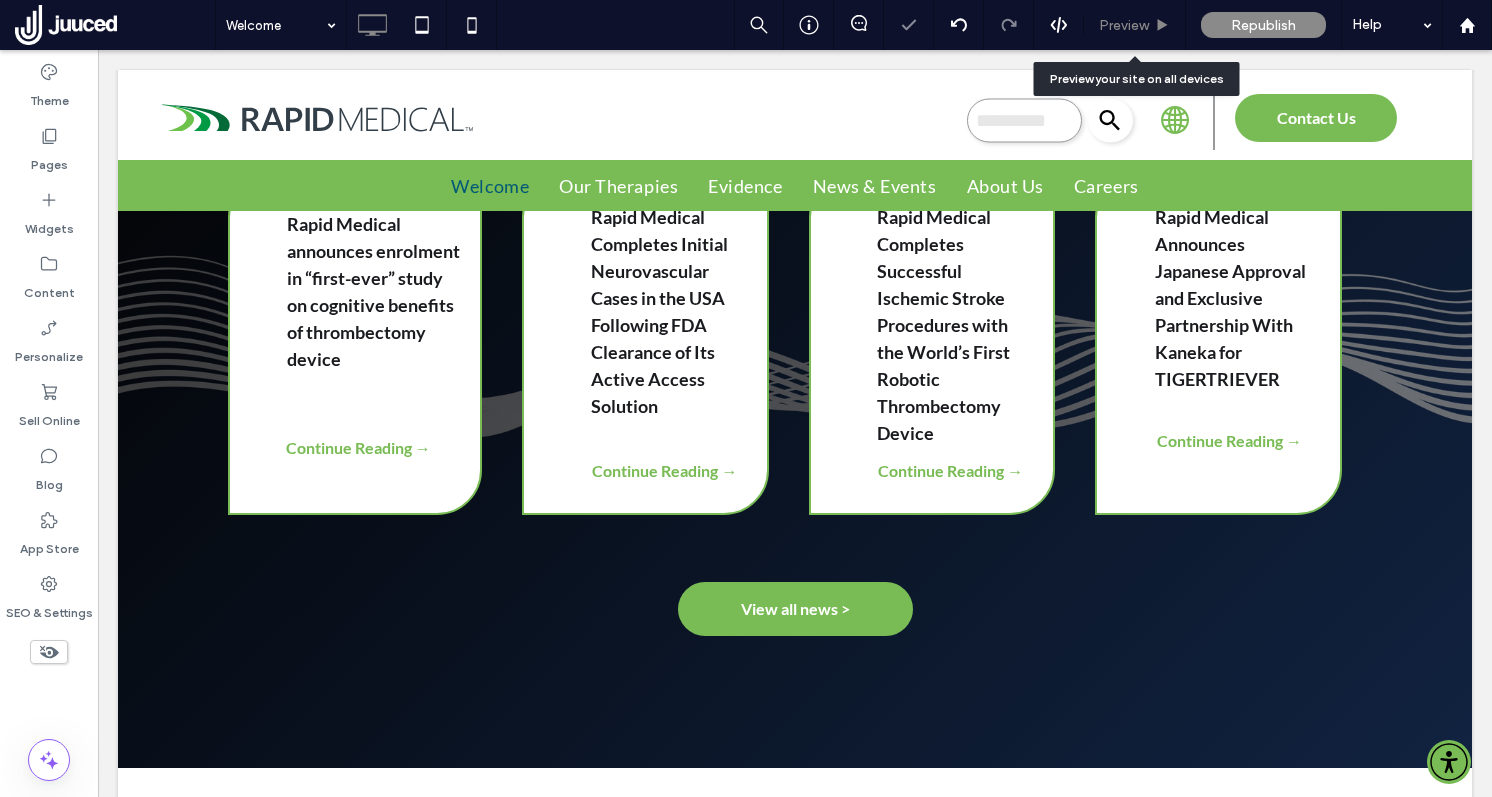 click on "Preview" at bounding box center [1124, 25] 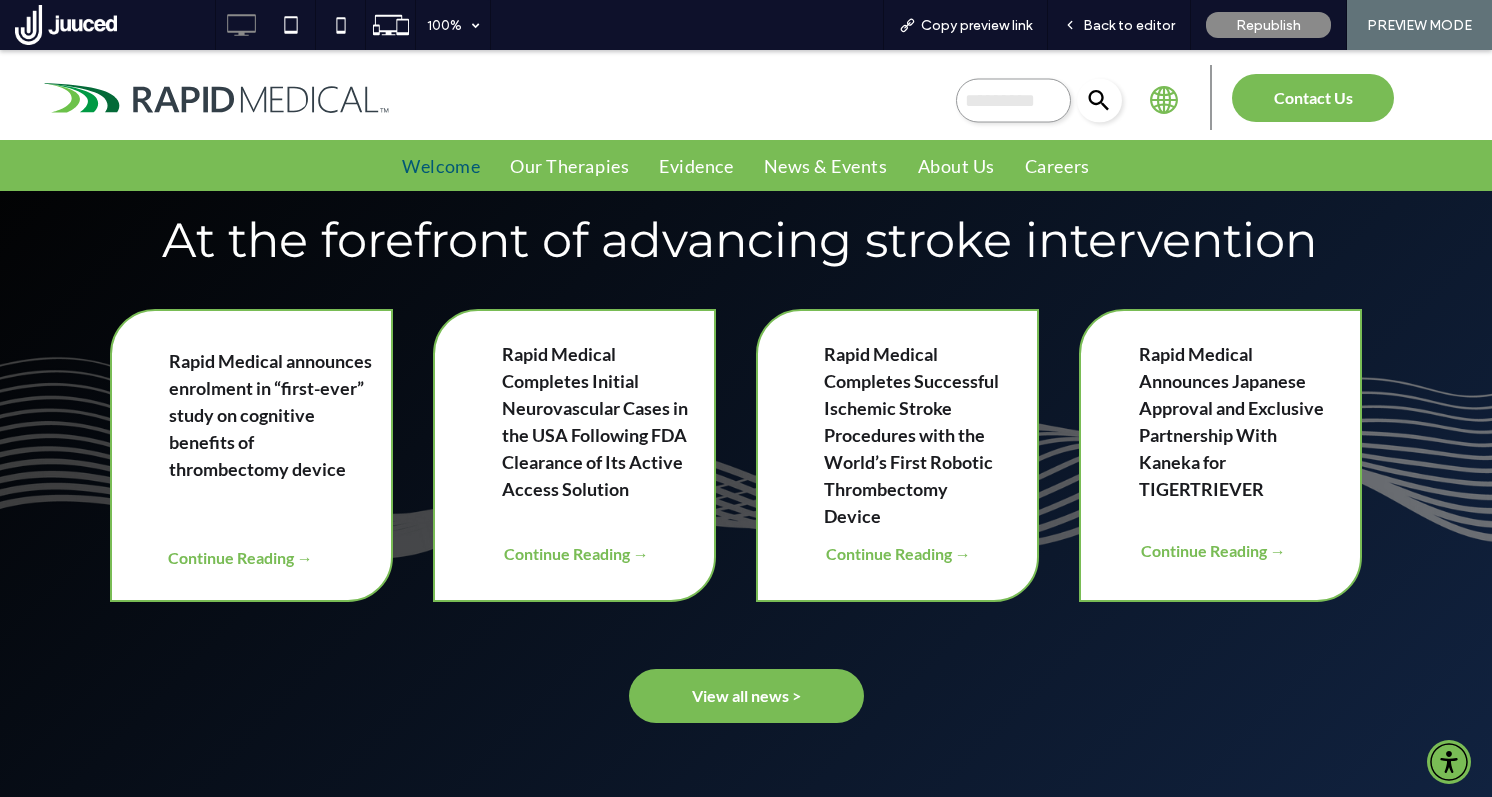 scroll, scrollTop: 1766, scrollLeft: 0, axis: vertical 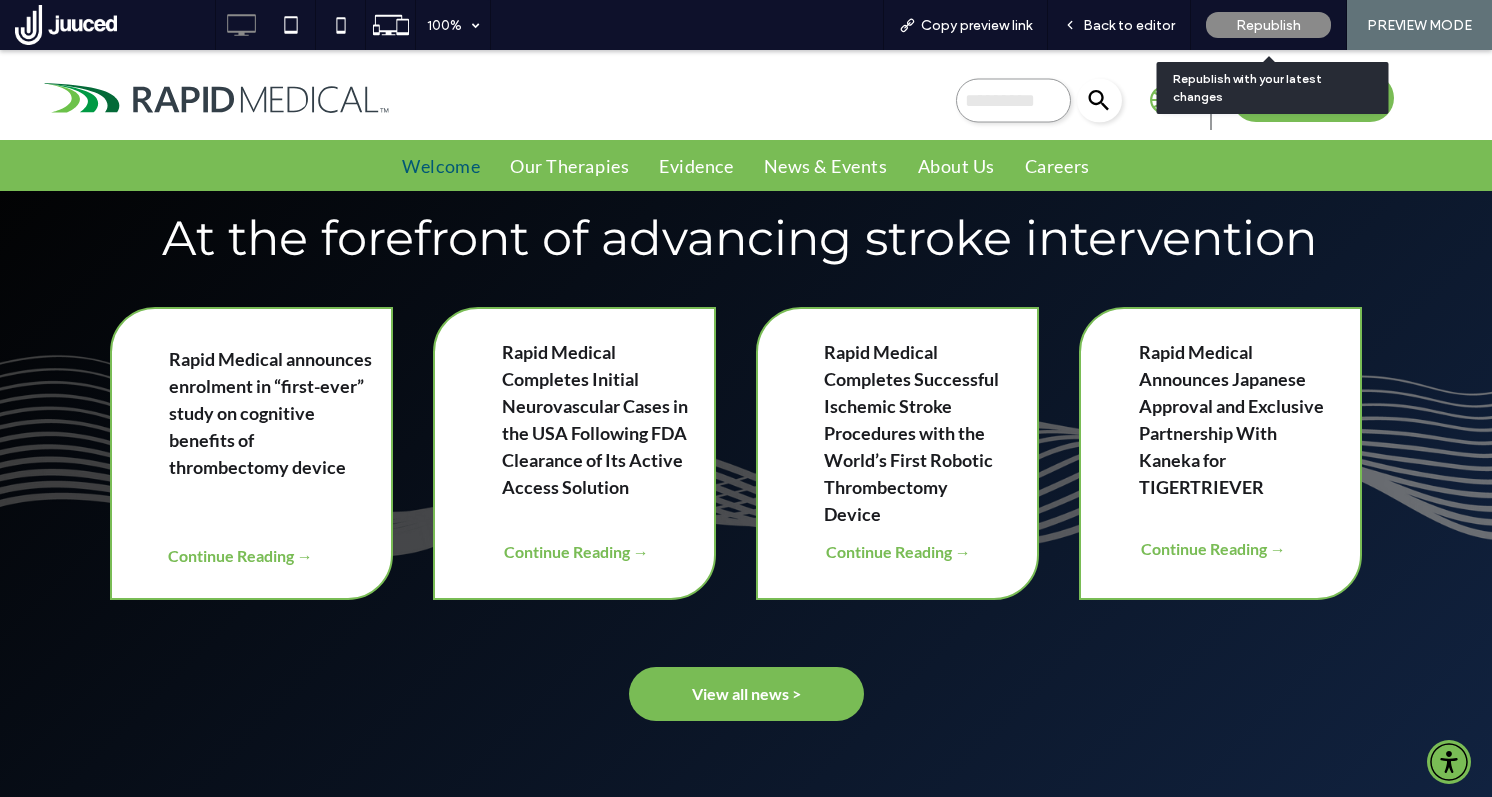 click on "Republish" at bounding box center [1268, 25] 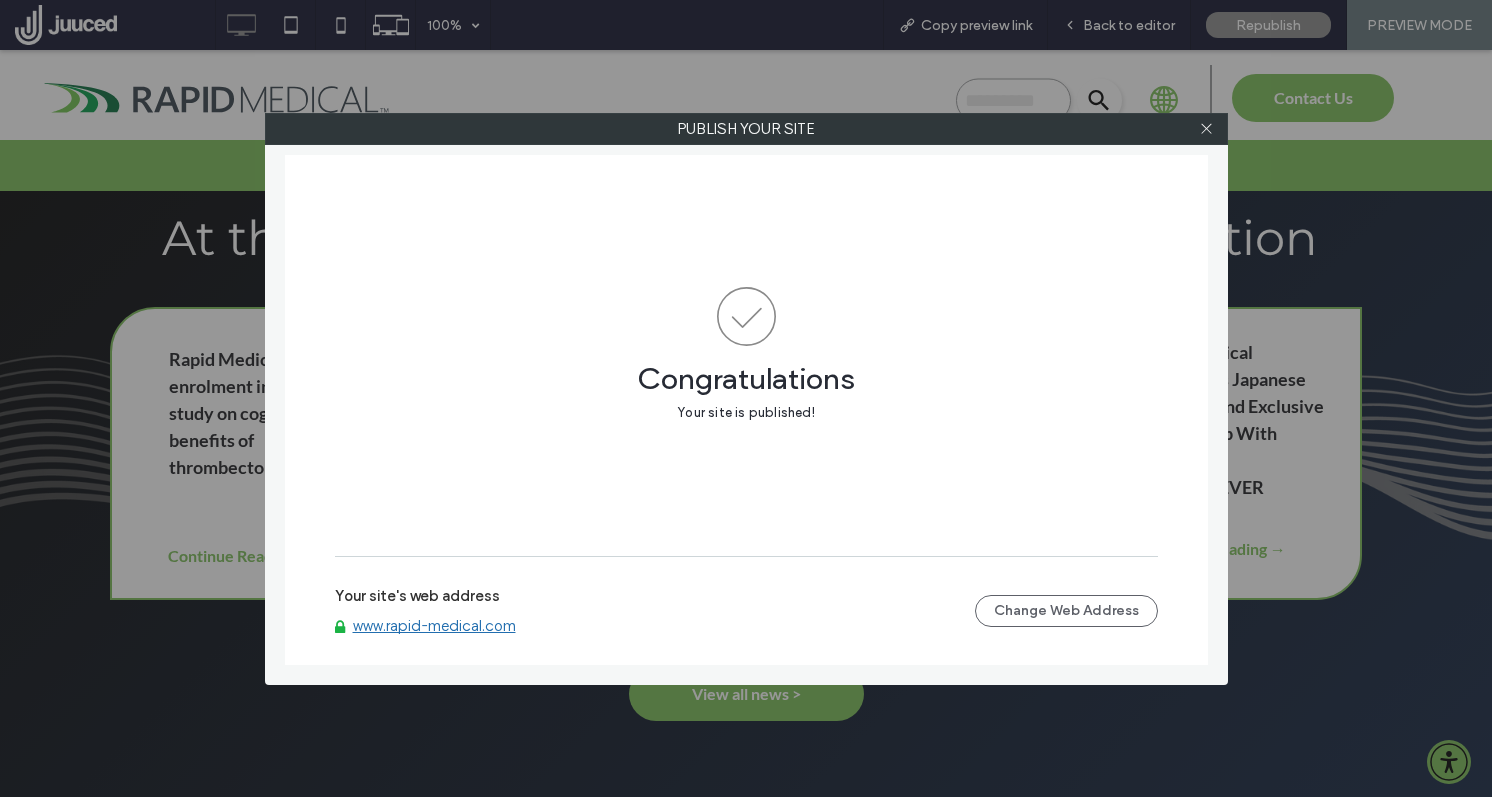 click on "www.rapid-medical.com" at bounding box center (434, 626) 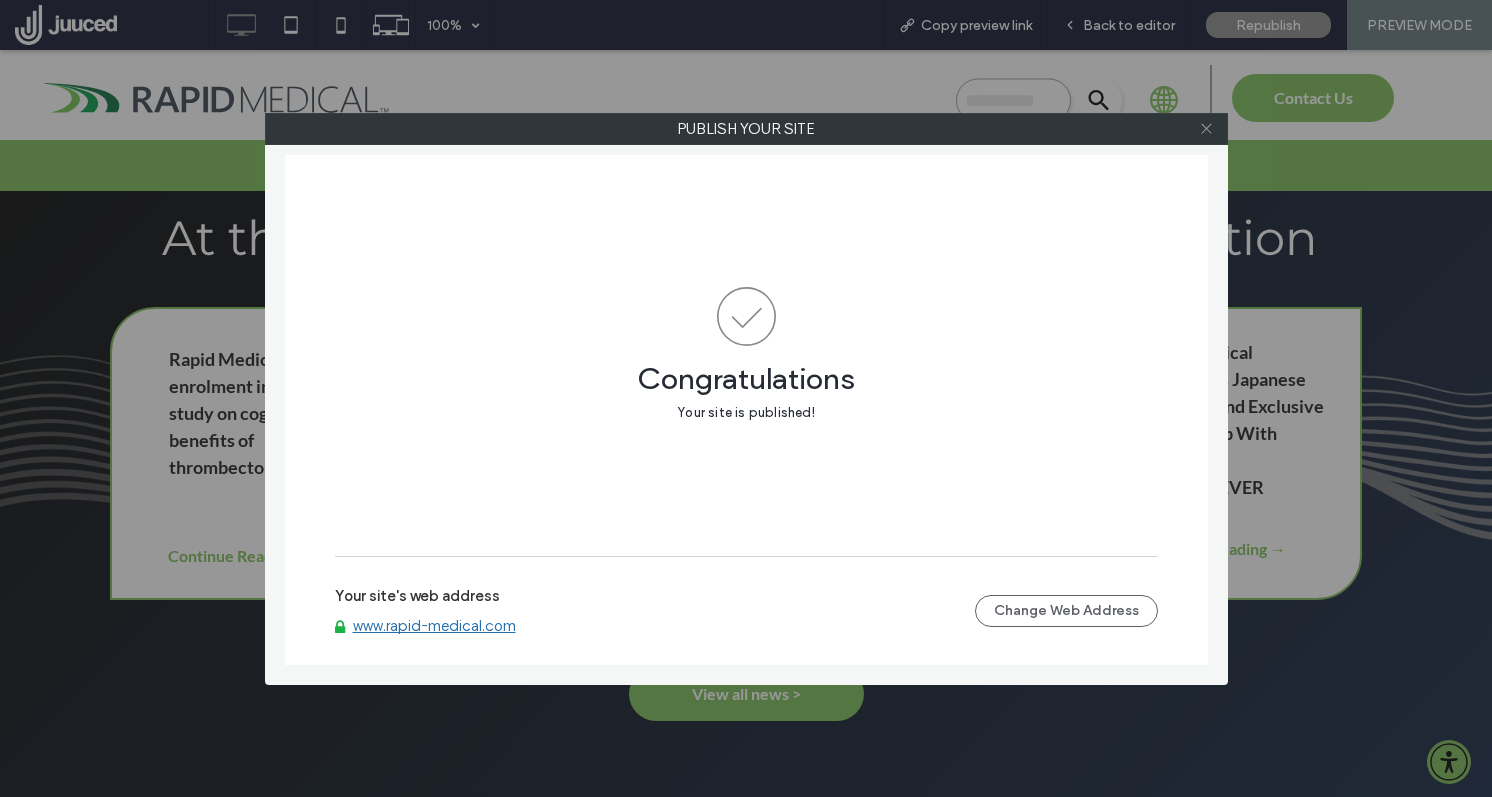 click 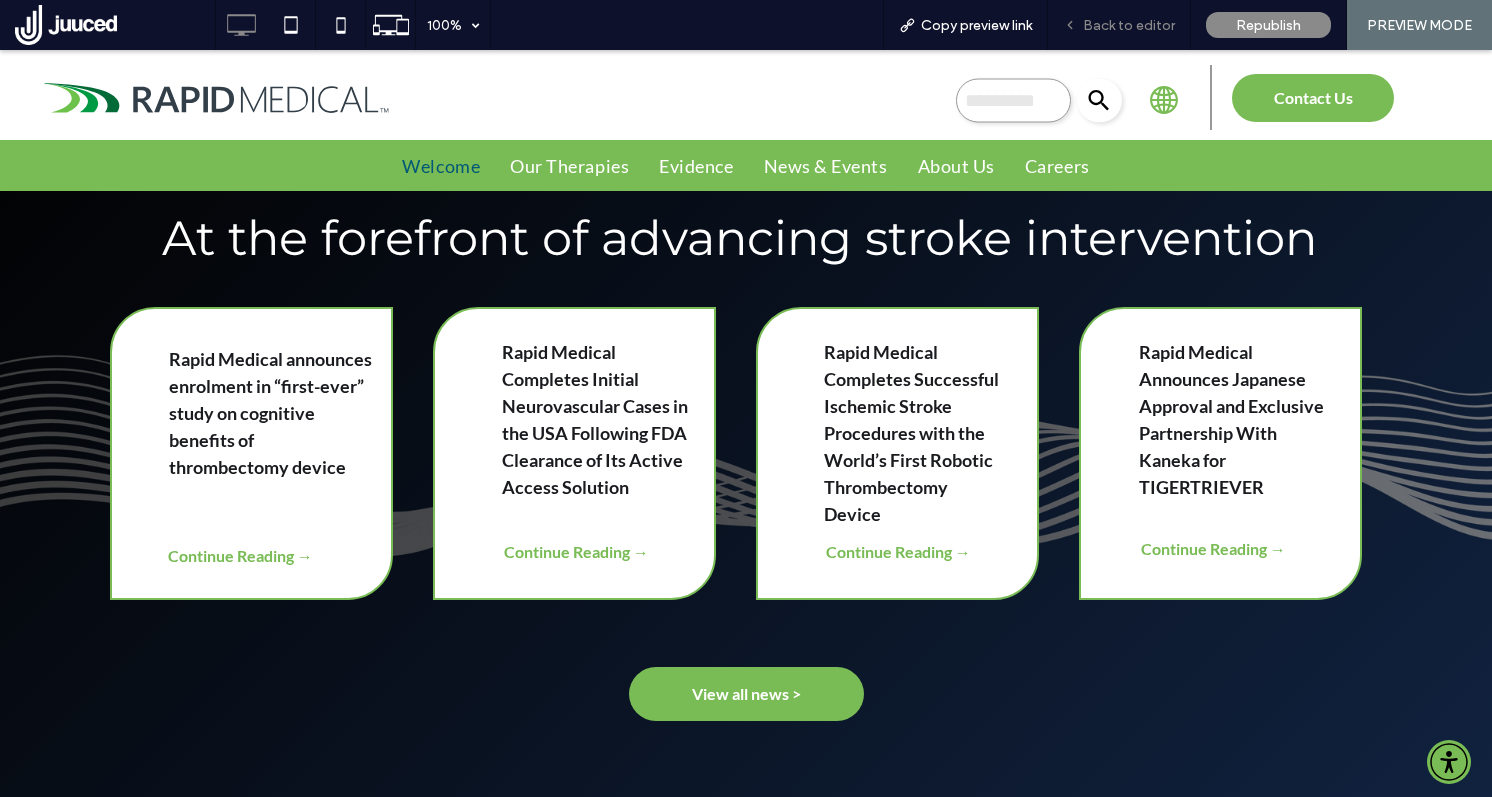 click on "Back to editor" at bounding box center (1129, 25) 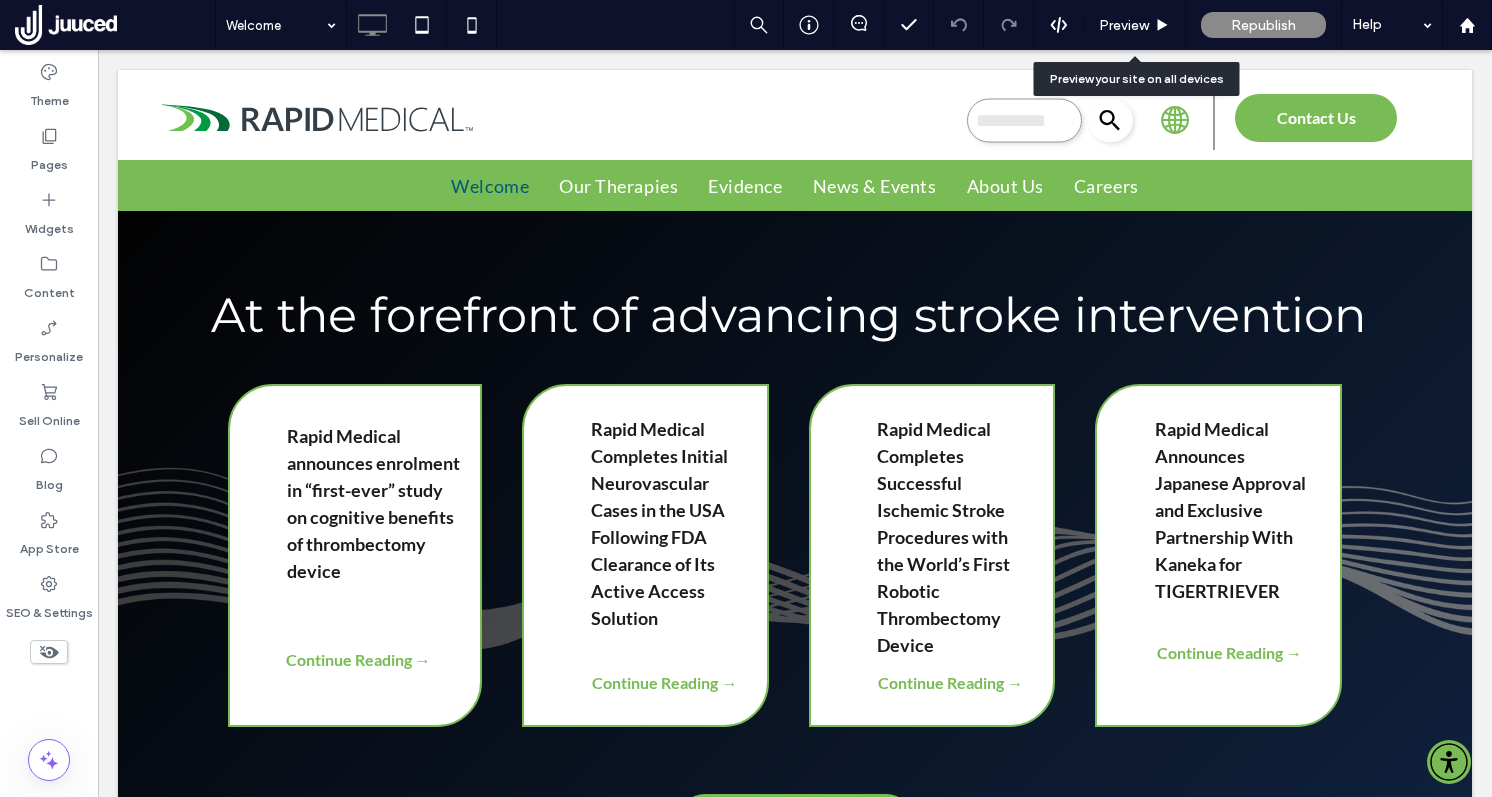 scroll, scrollTop: 1882, scrollLeft: 0, axis: vertical 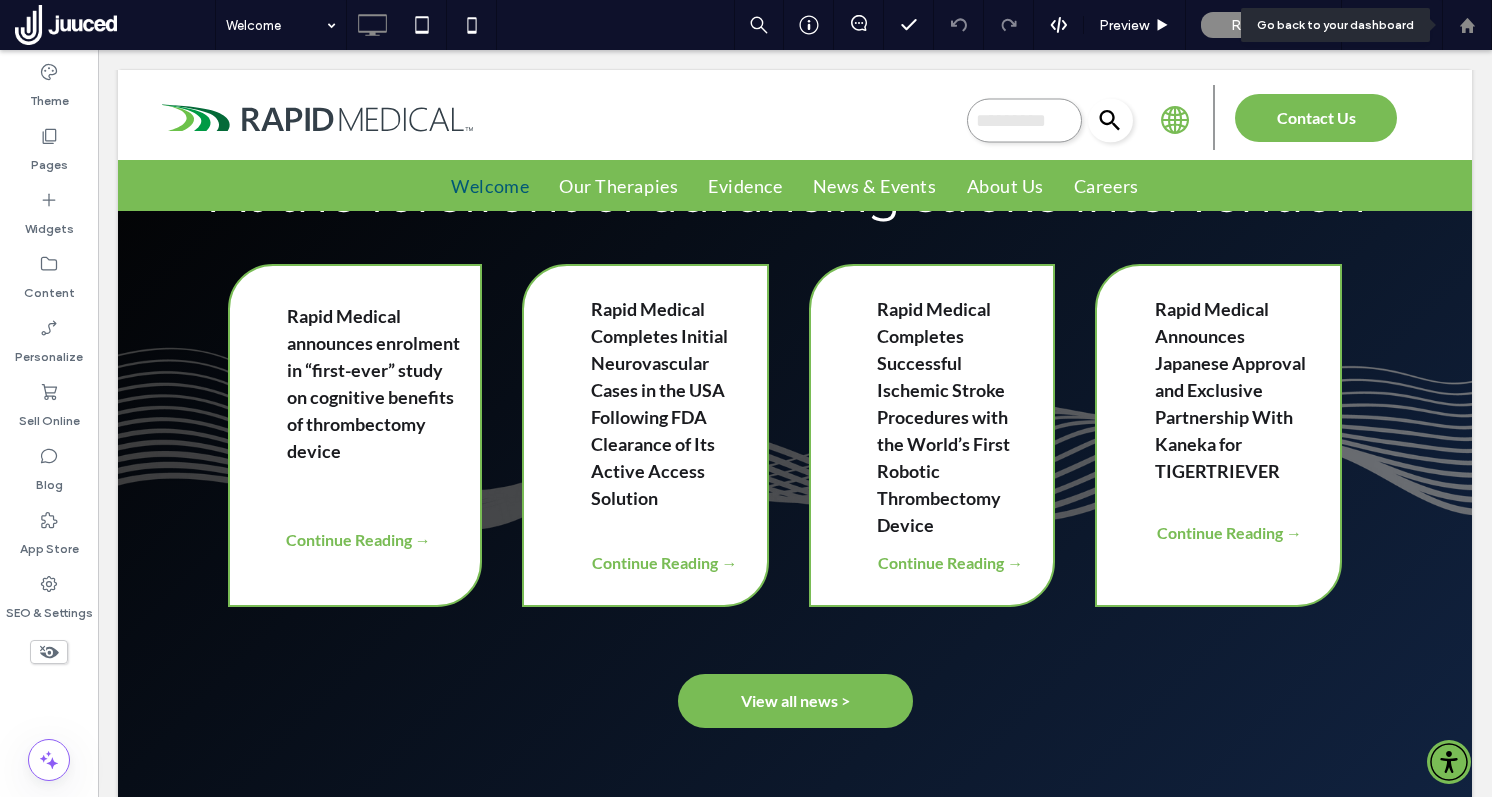click 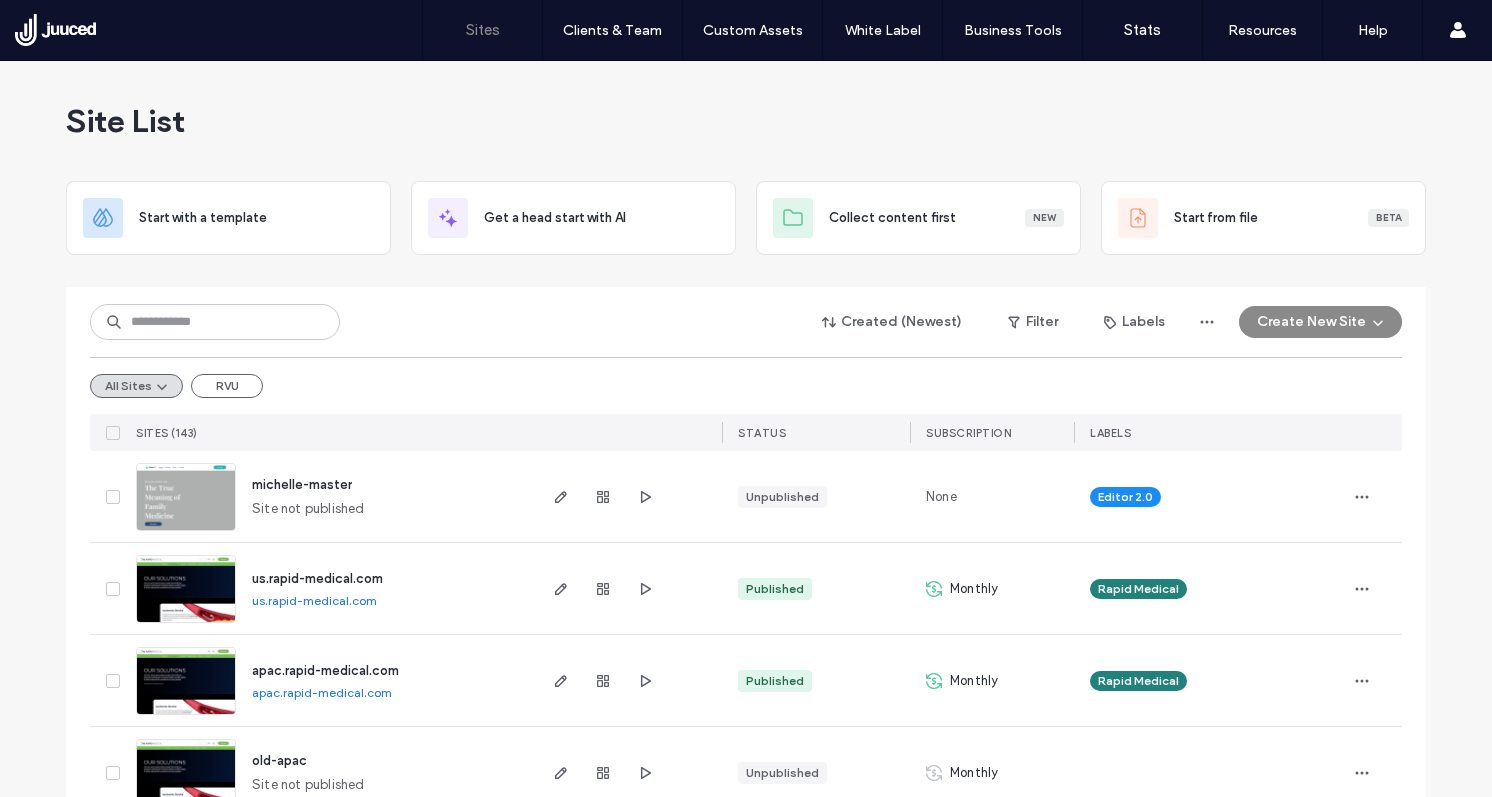 scroll, scrollTop: 0, scrollLeft: 0, axis: both 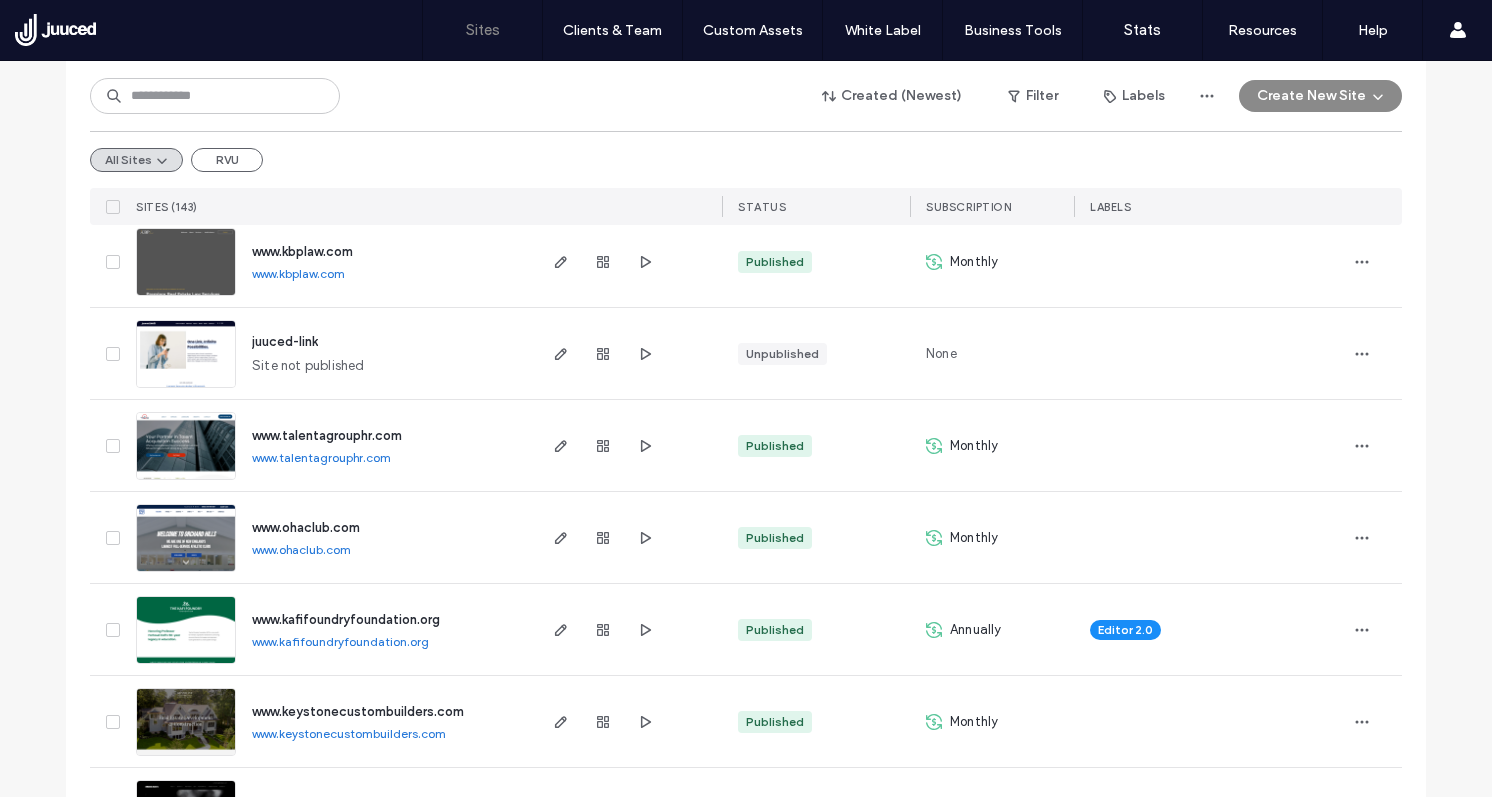 click on "www.talentagrouphr.com" at bounding box center (321, 457) 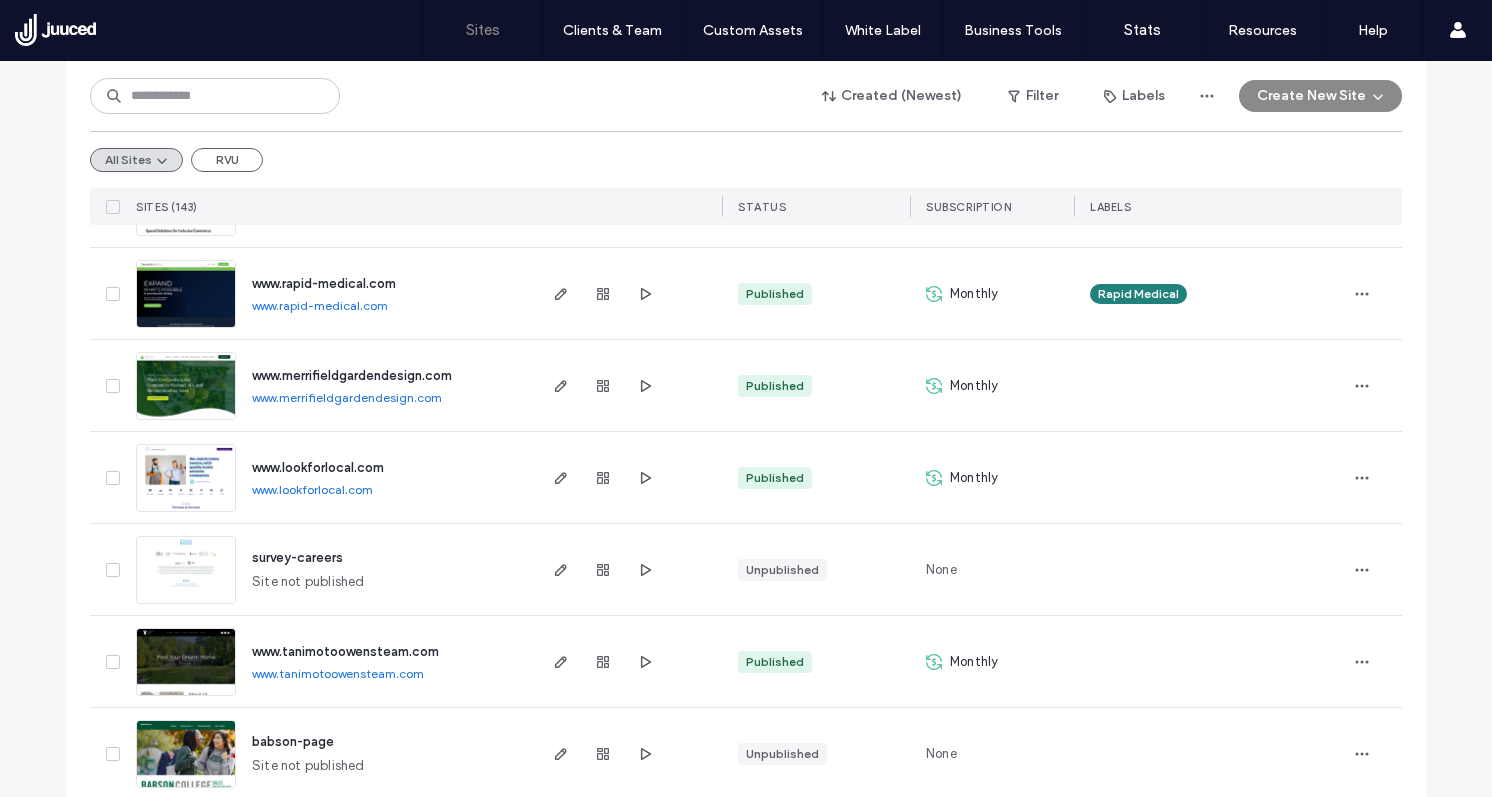 scroll, scrollTop: 2046, scrollLeft: 0, axis: vertical 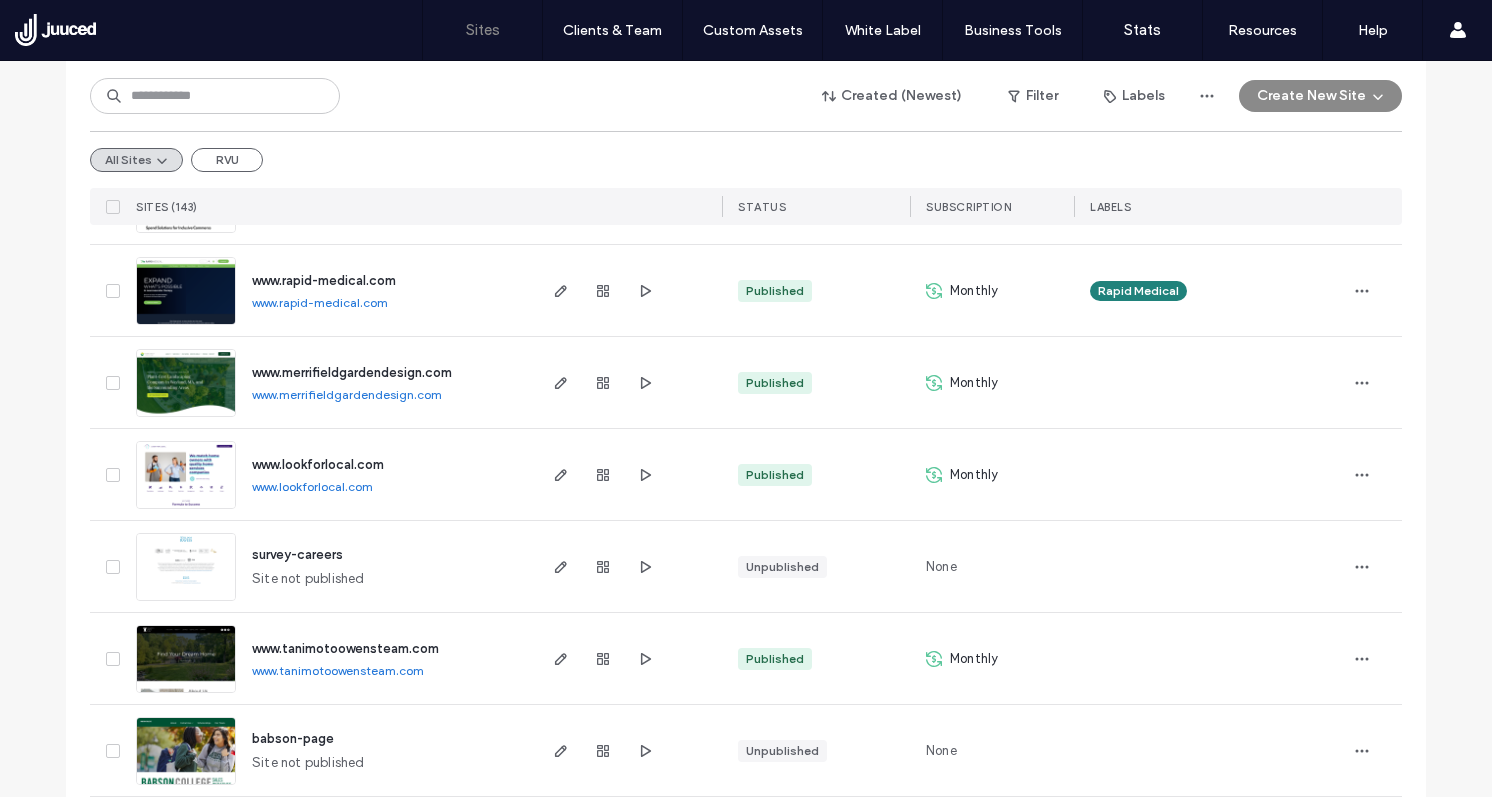 click on "www.lookforlocal.com" at bounding box center (312, 486) 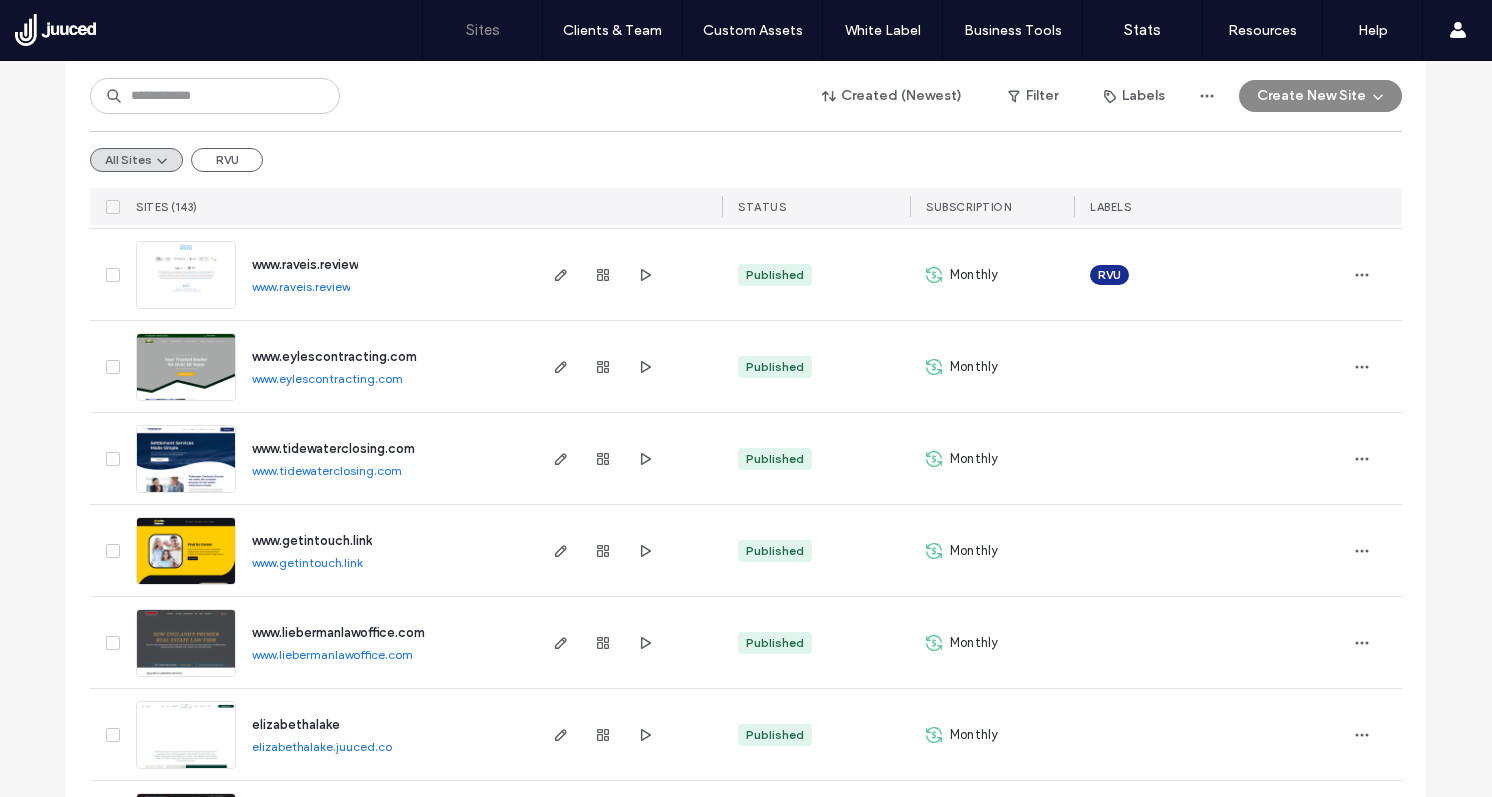 scroll, scrollTop: 3006, scrollLeft: 0, axis: vertical 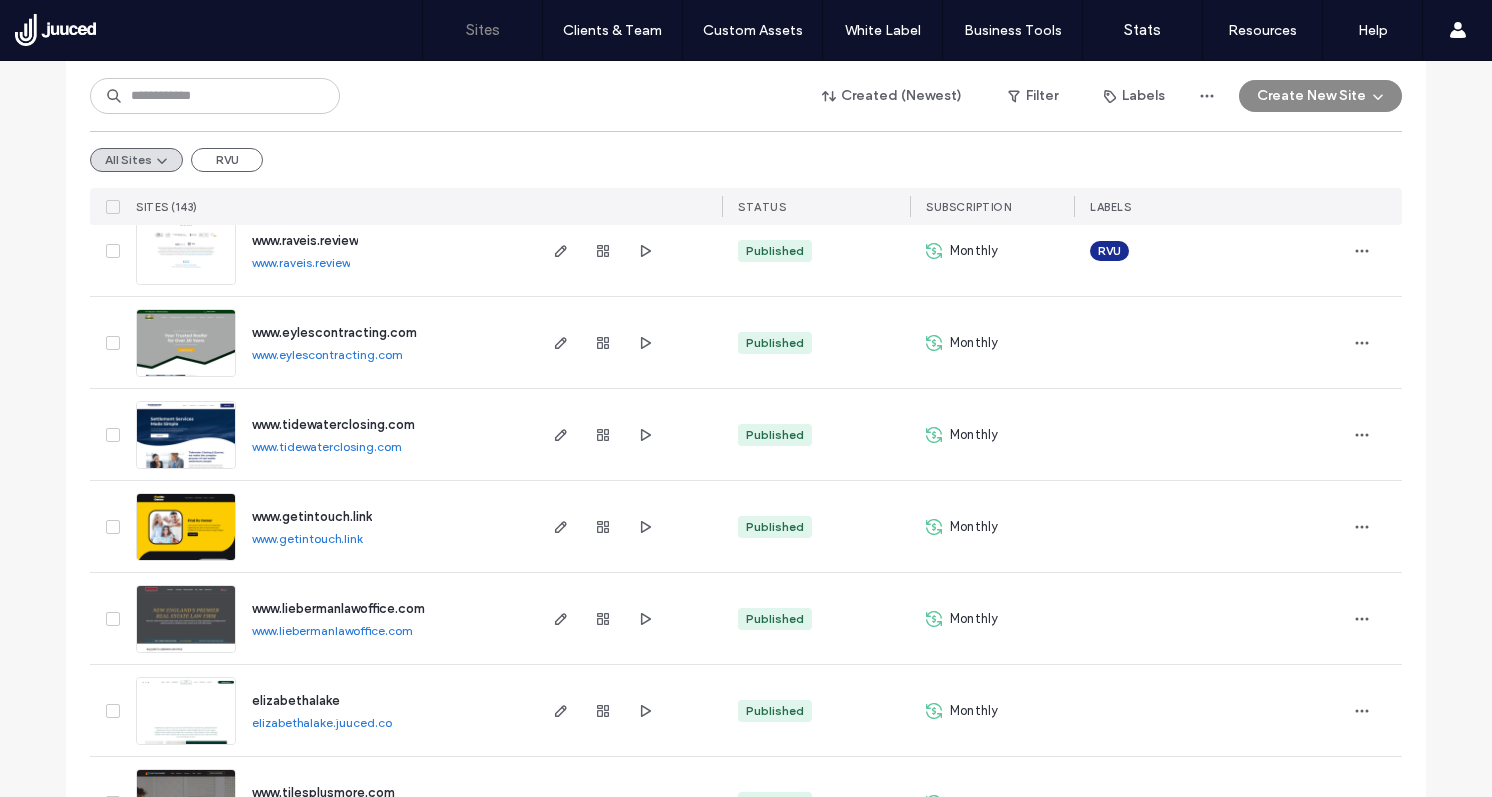 click on "www.getintouch.link" at bounding box center (307, 538) 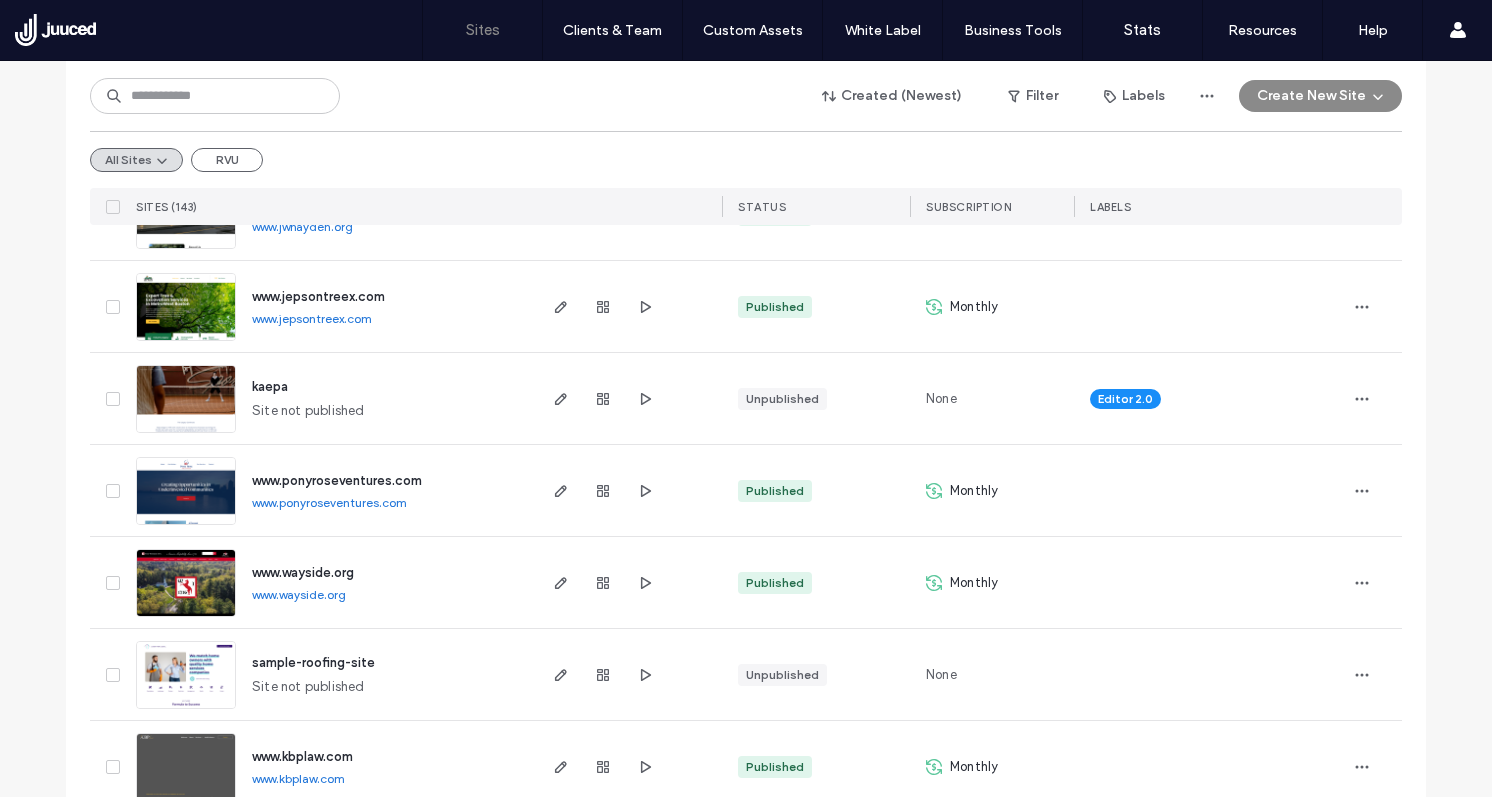 scroll, scrollTop: 0, scrollLeft: 0, axis: both 